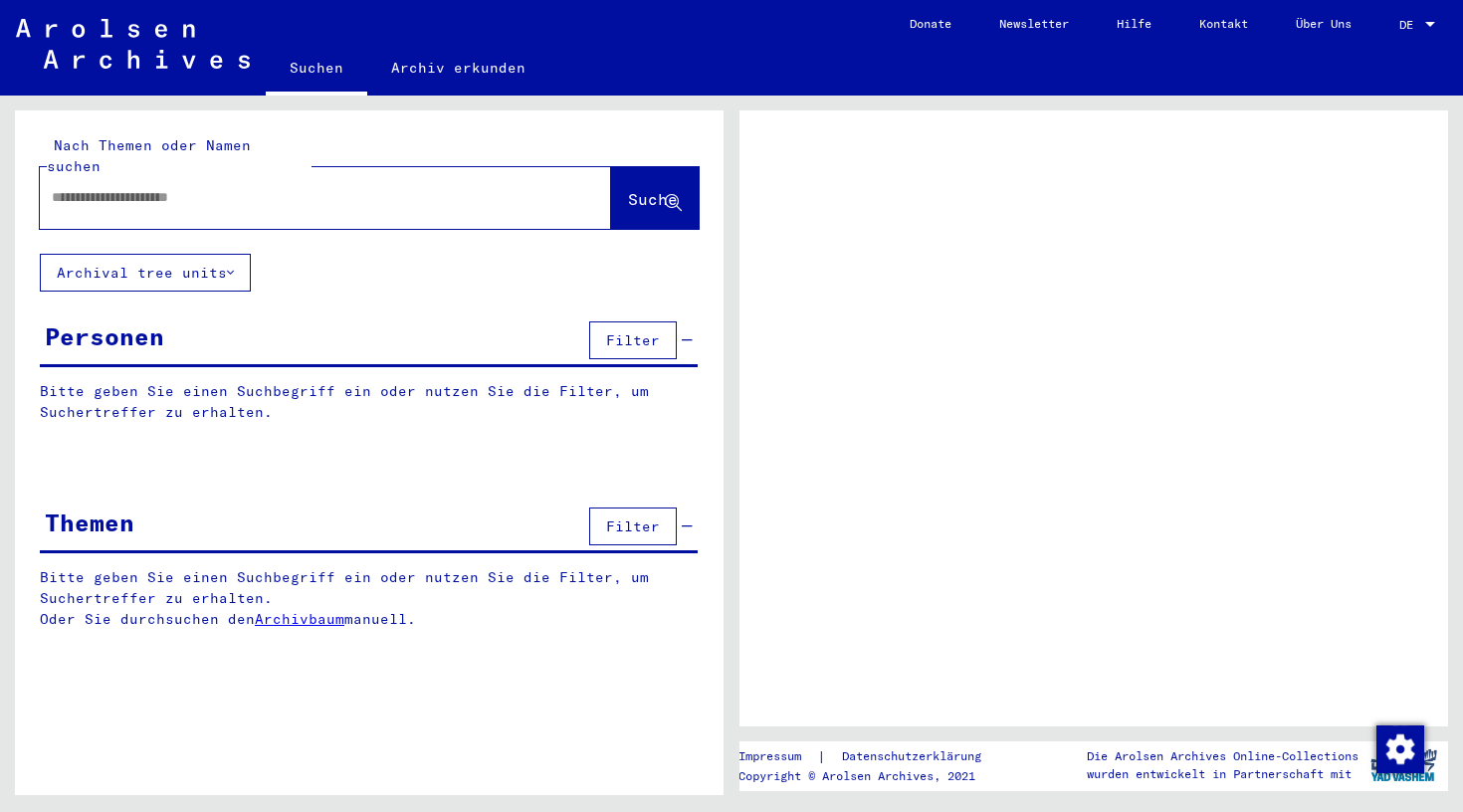 scroll, scrollTop: 0, scrollLeft: 0, axis: both 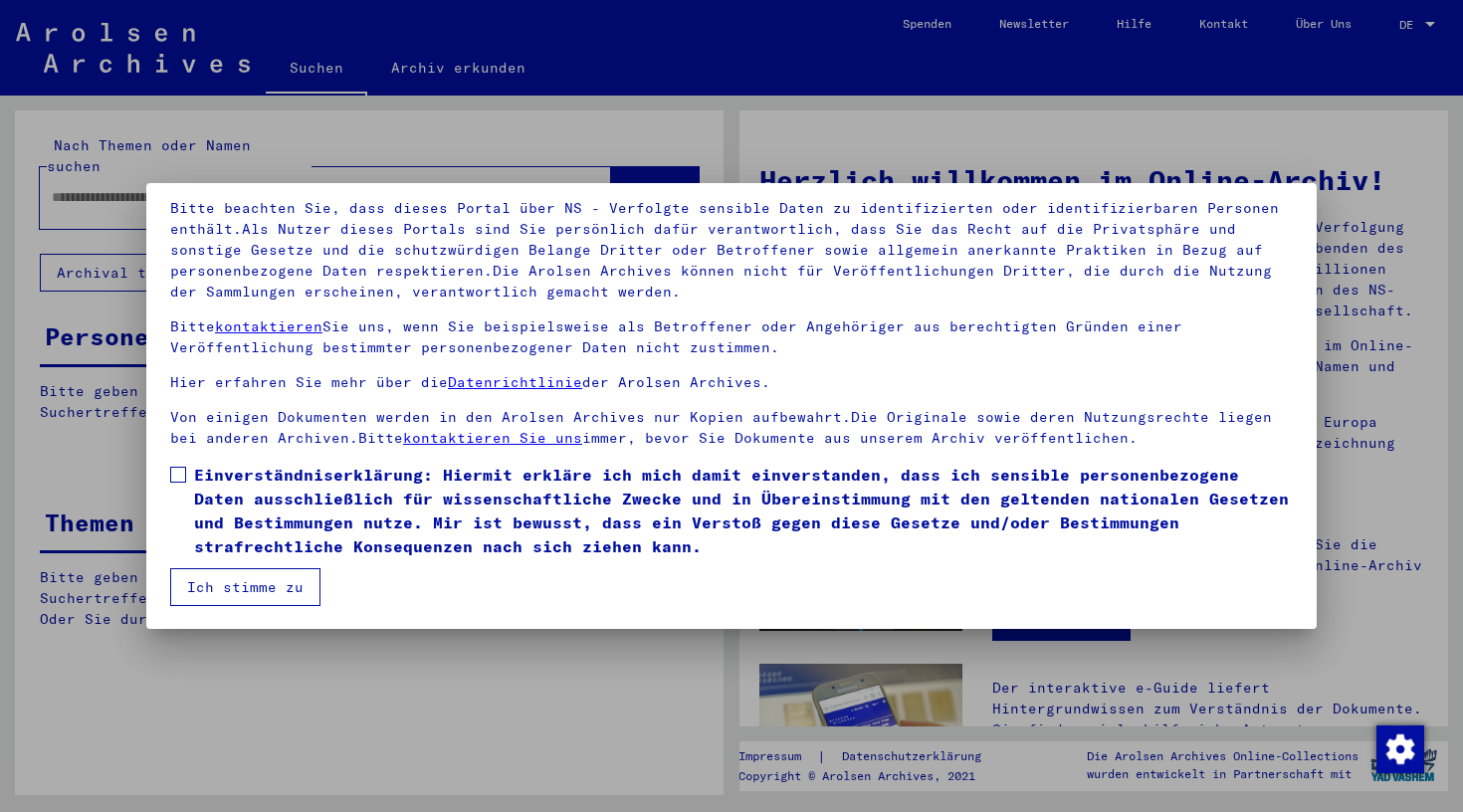 click at bounding box center (178, 475) 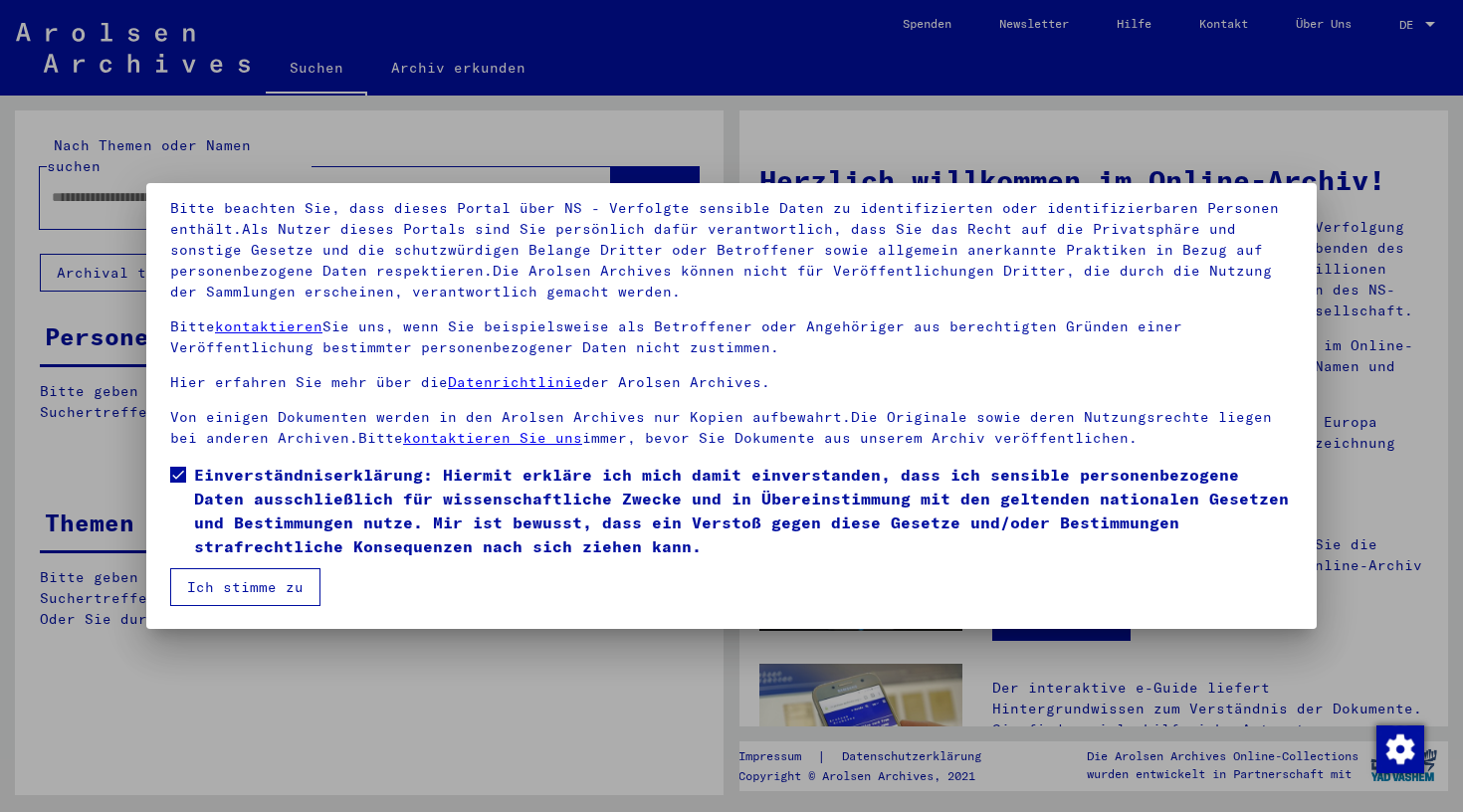 click on "Ich stimme zu" at bounding box center [245, 587] 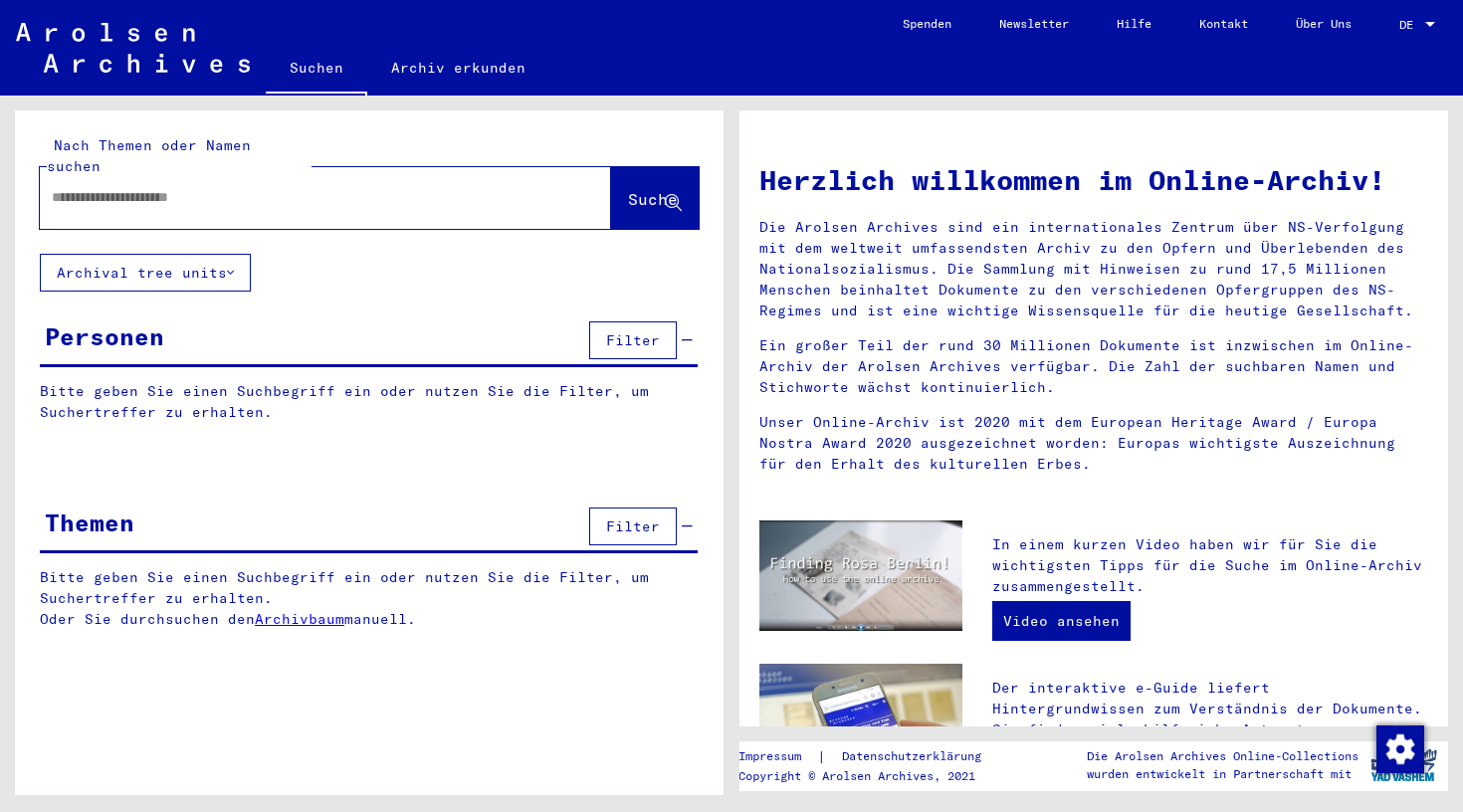 click at bounding box center (302, 197) 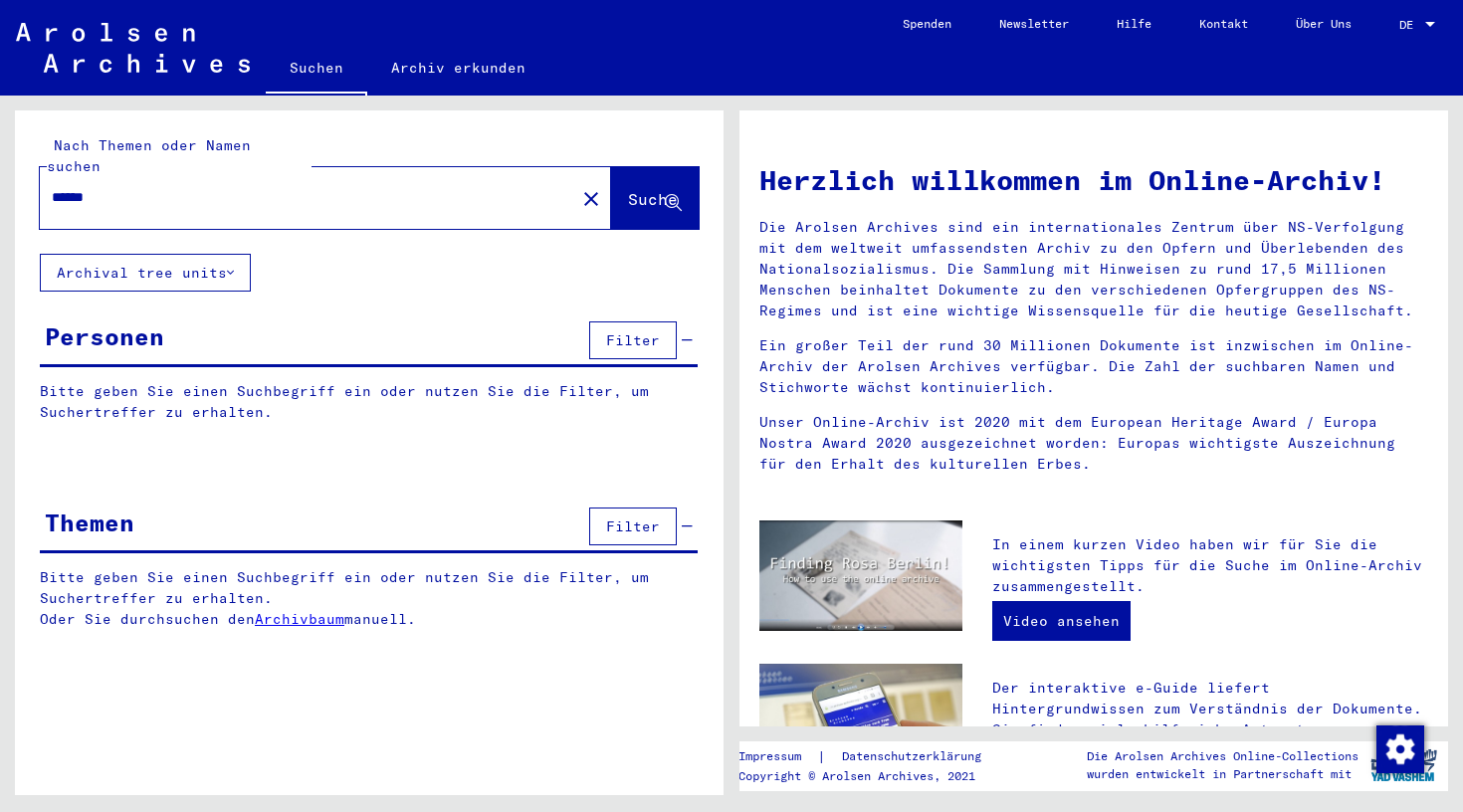 type on "******" 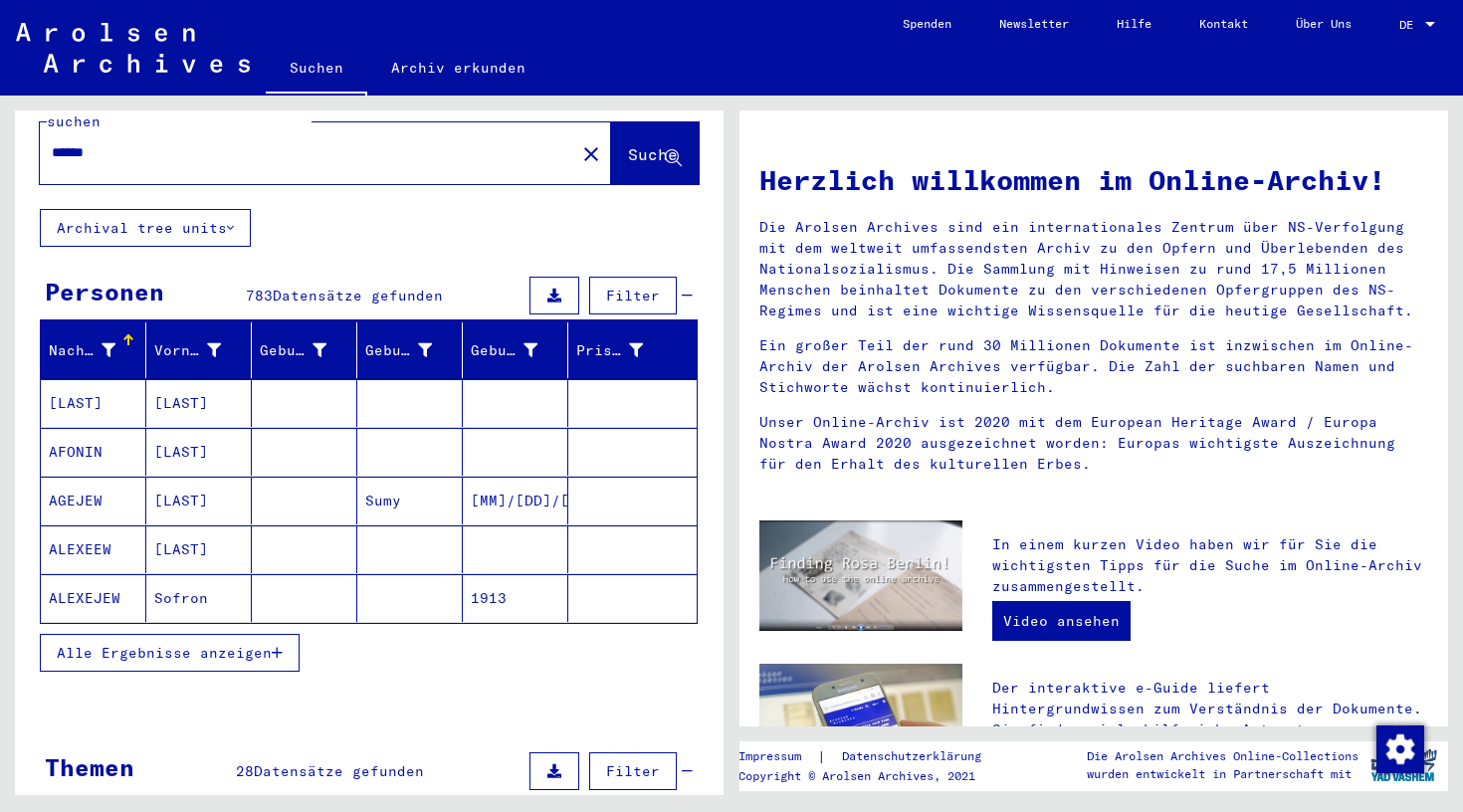 scroll, scrollTop: 49, scrollLeft: 0, axis: vertical 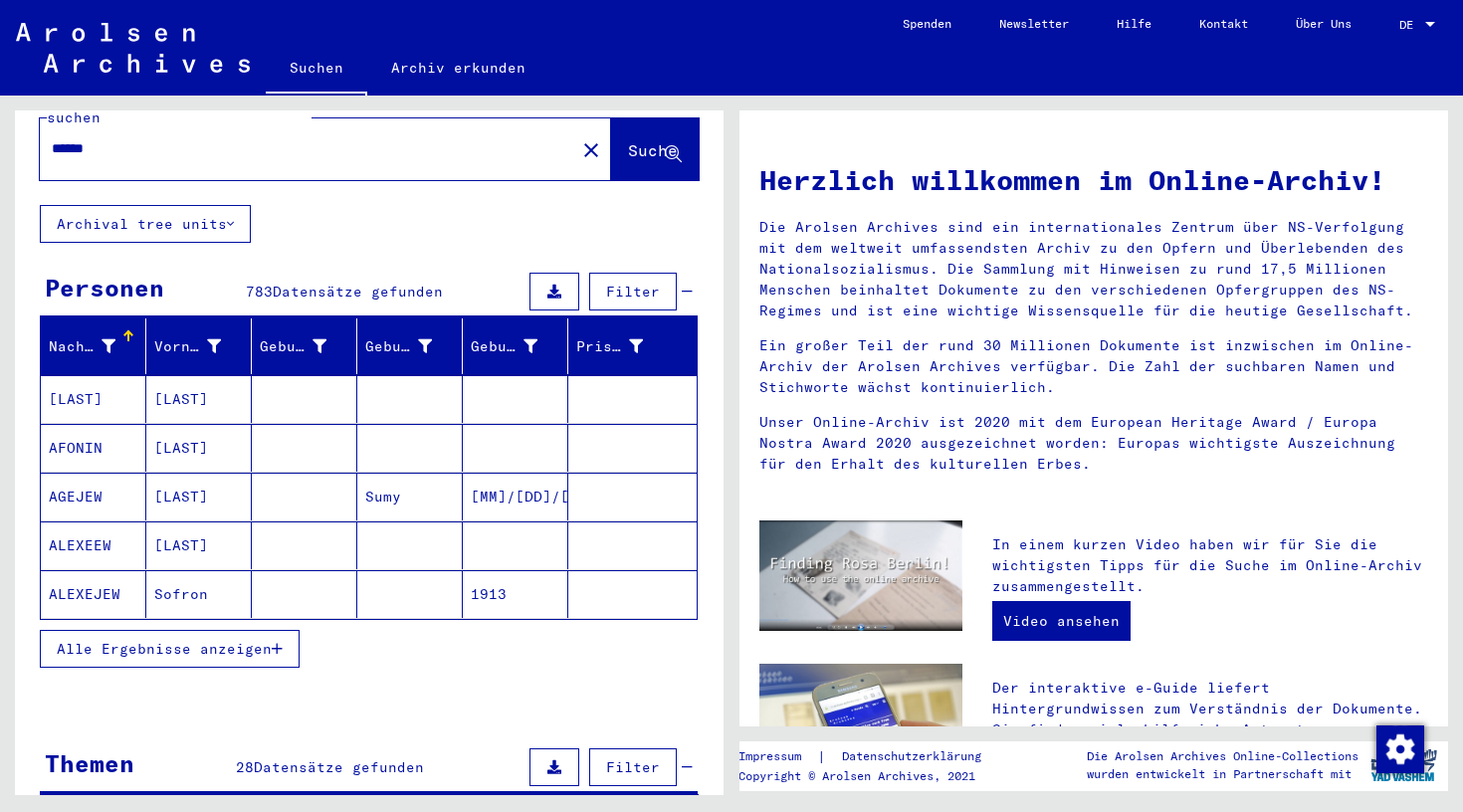 click on "Alle Ergebnisse anzeigen" at bounding box center (164, 649) 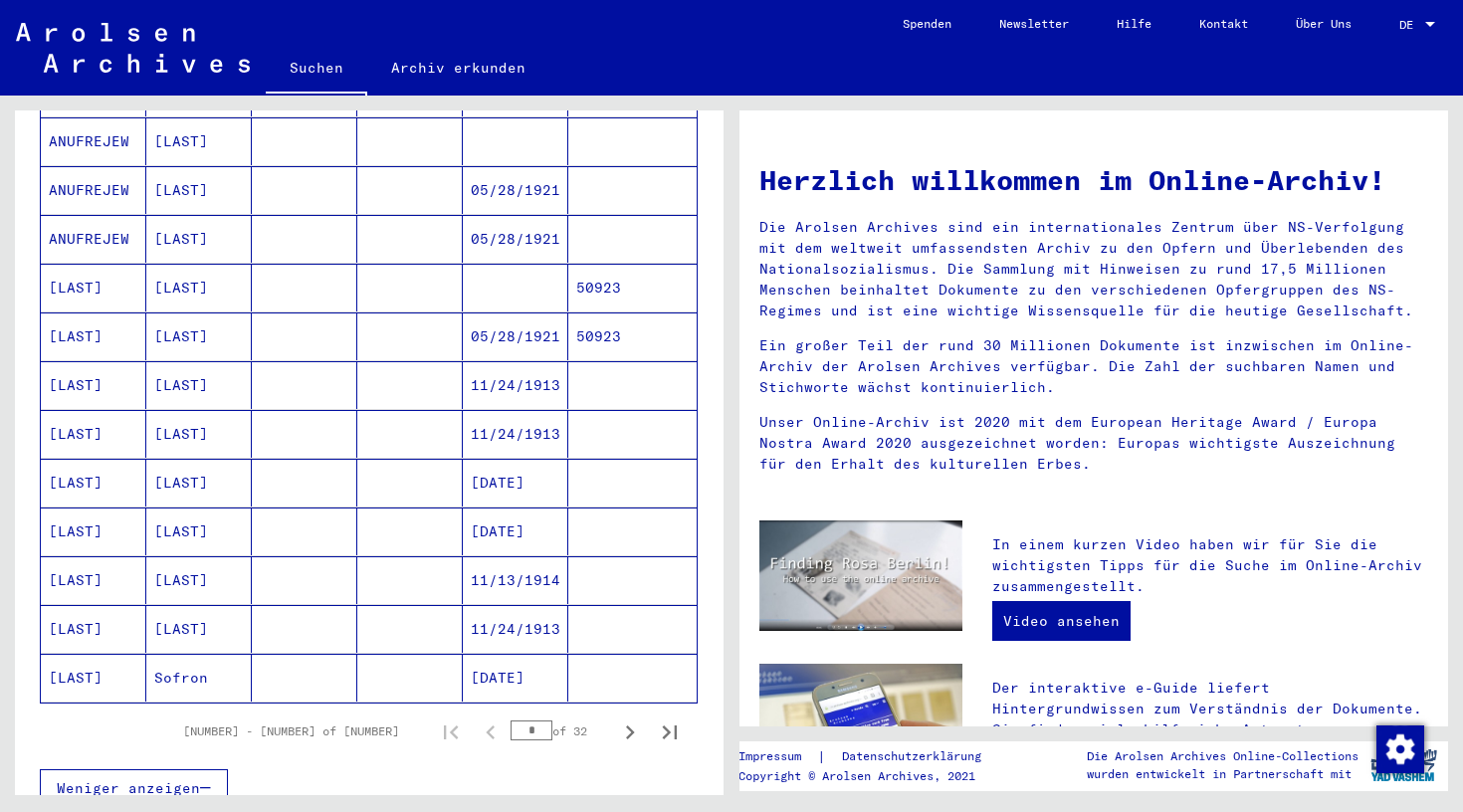 scroll, scrollTop: 938, scrollLeft: 0, axis: vertical 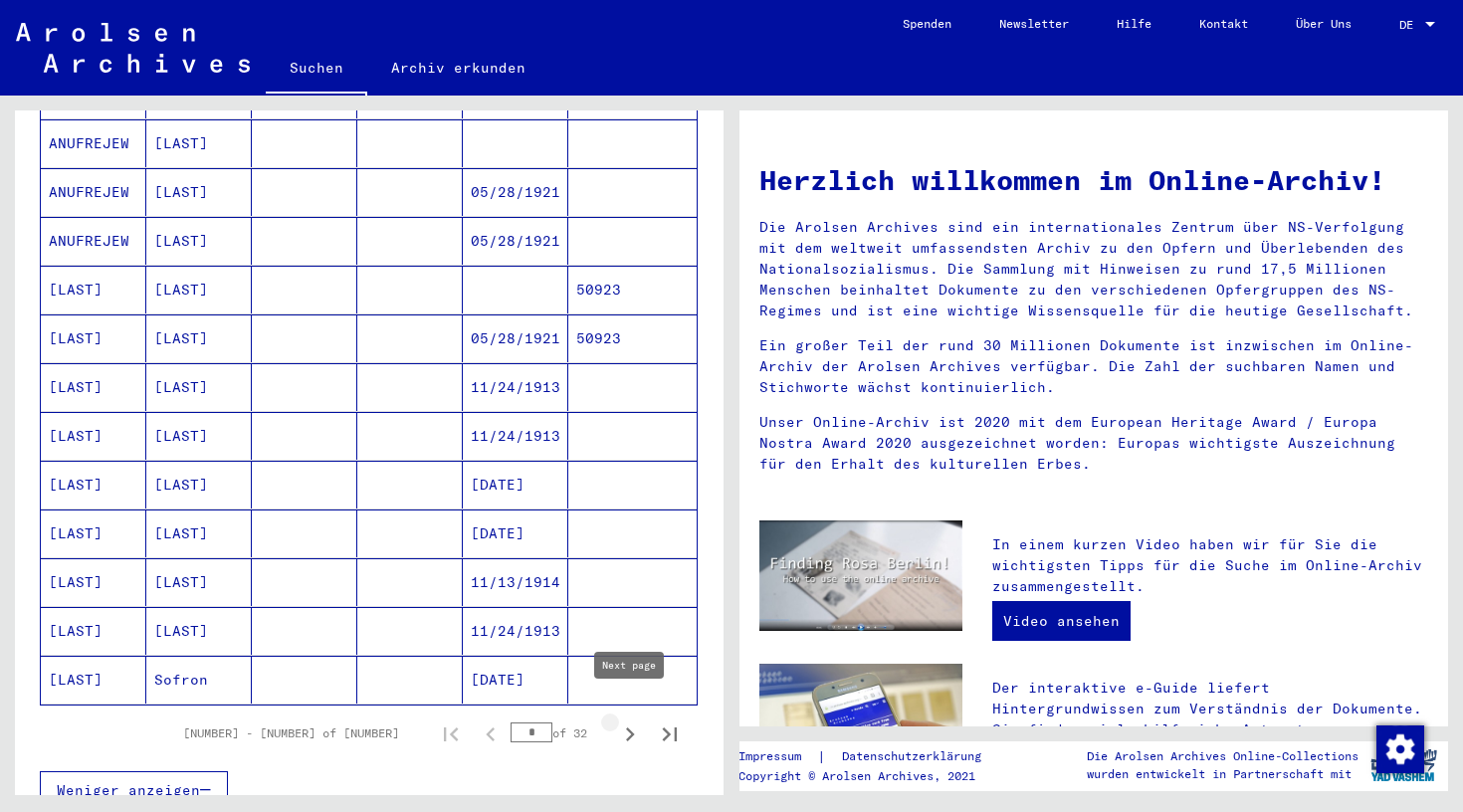 click 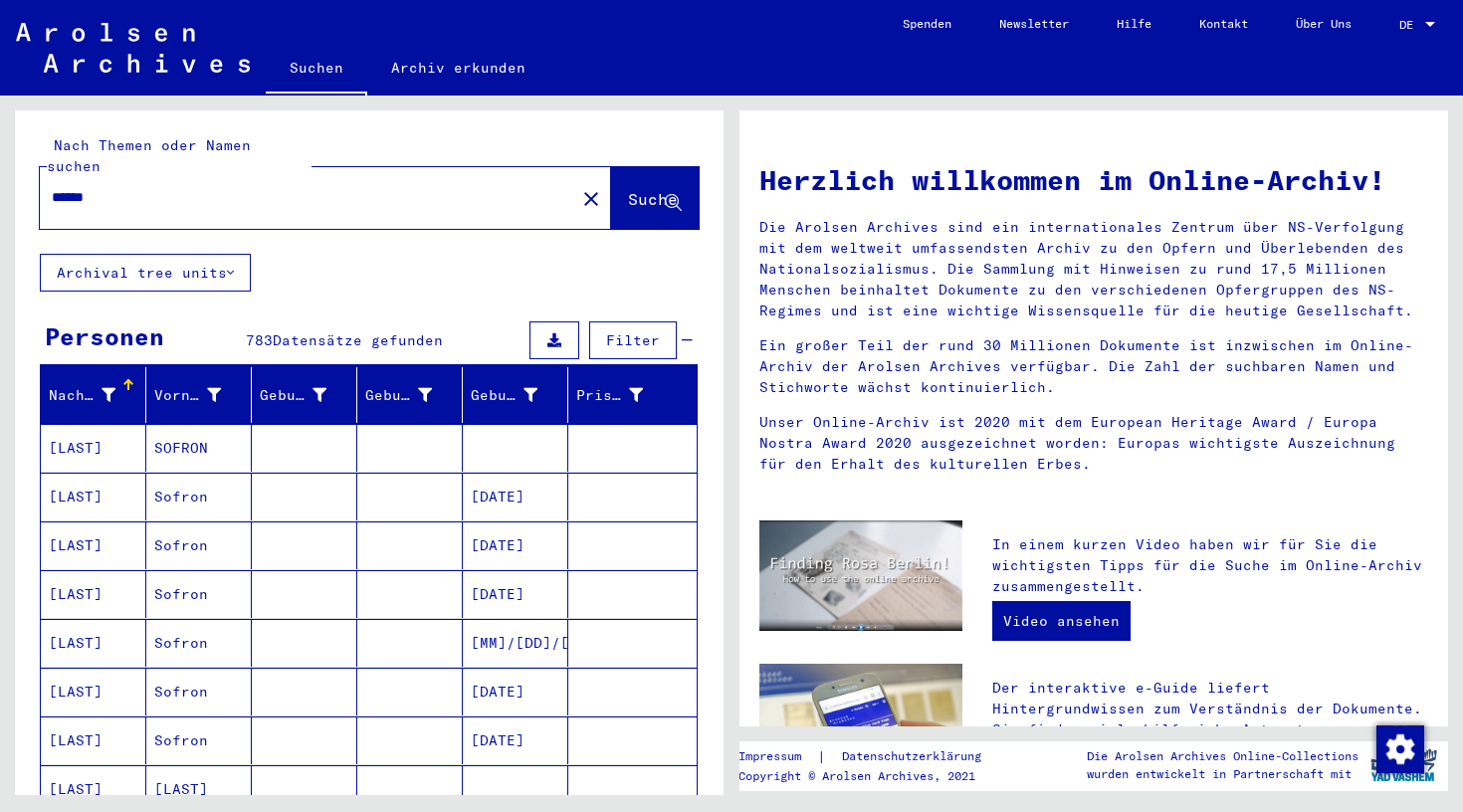 scroll, scrollTop: 0, scrollLeft: 0, axis: both 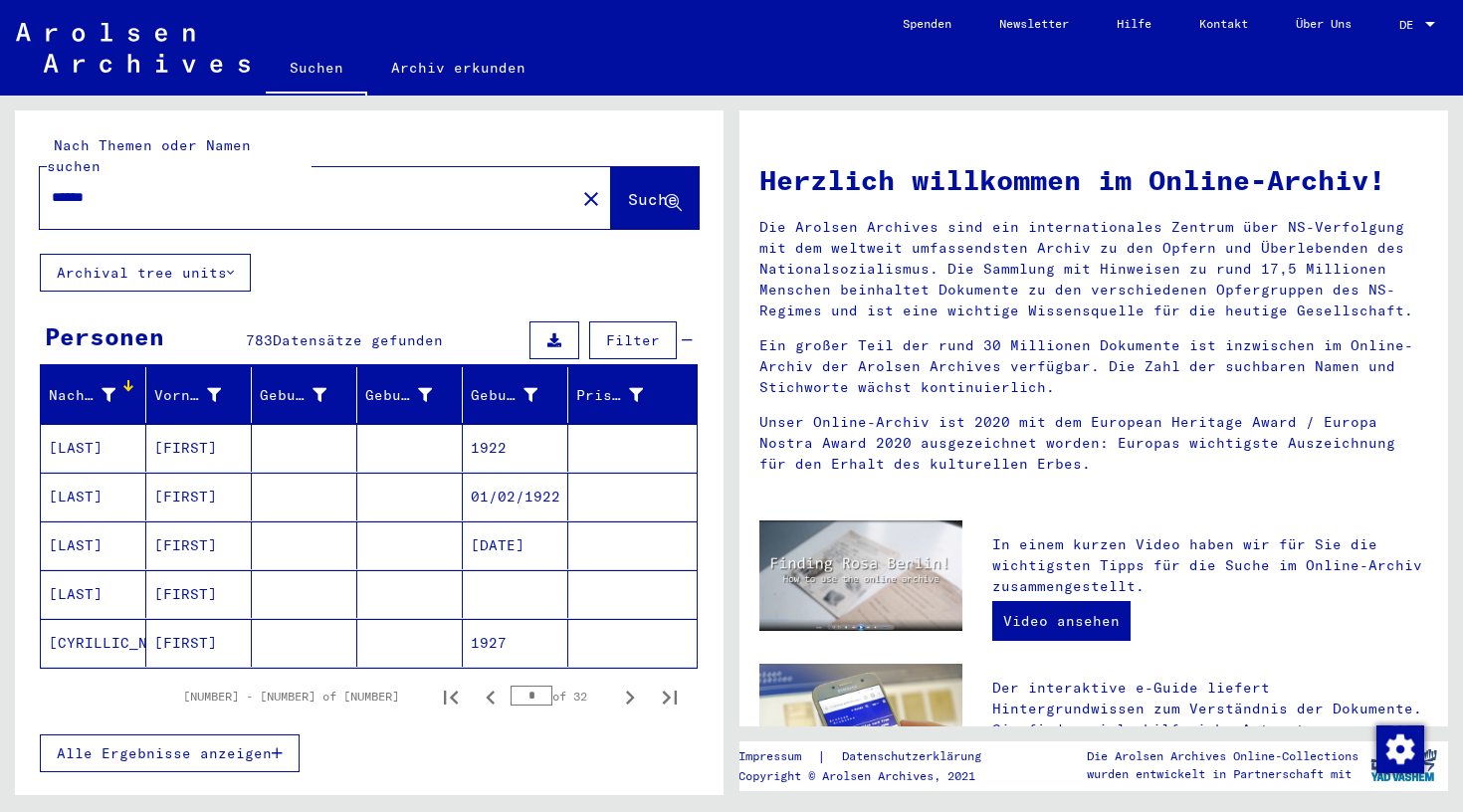 click on "Nachname" at bounding box center (82, 395) 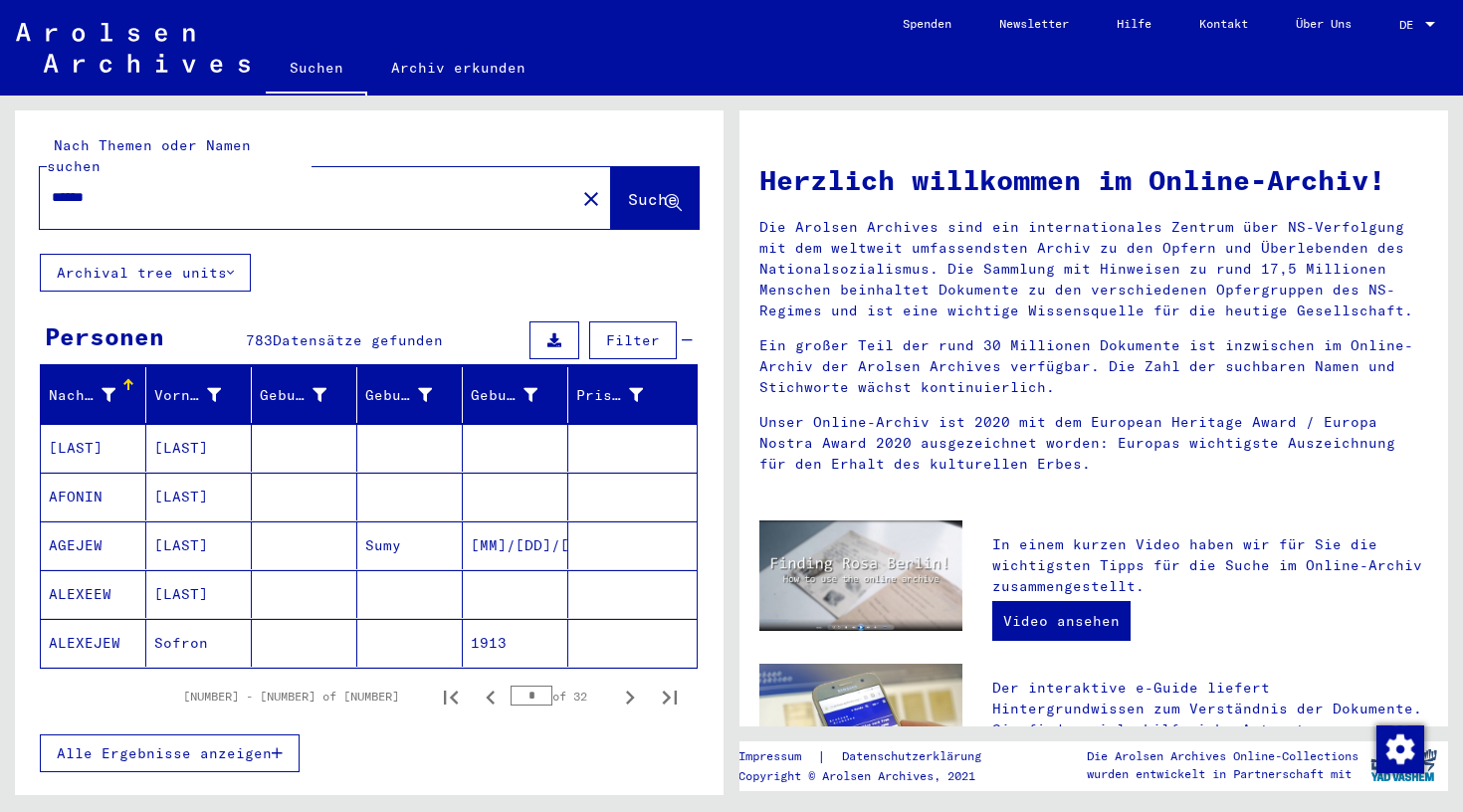 click at bounding box center (108, 395) 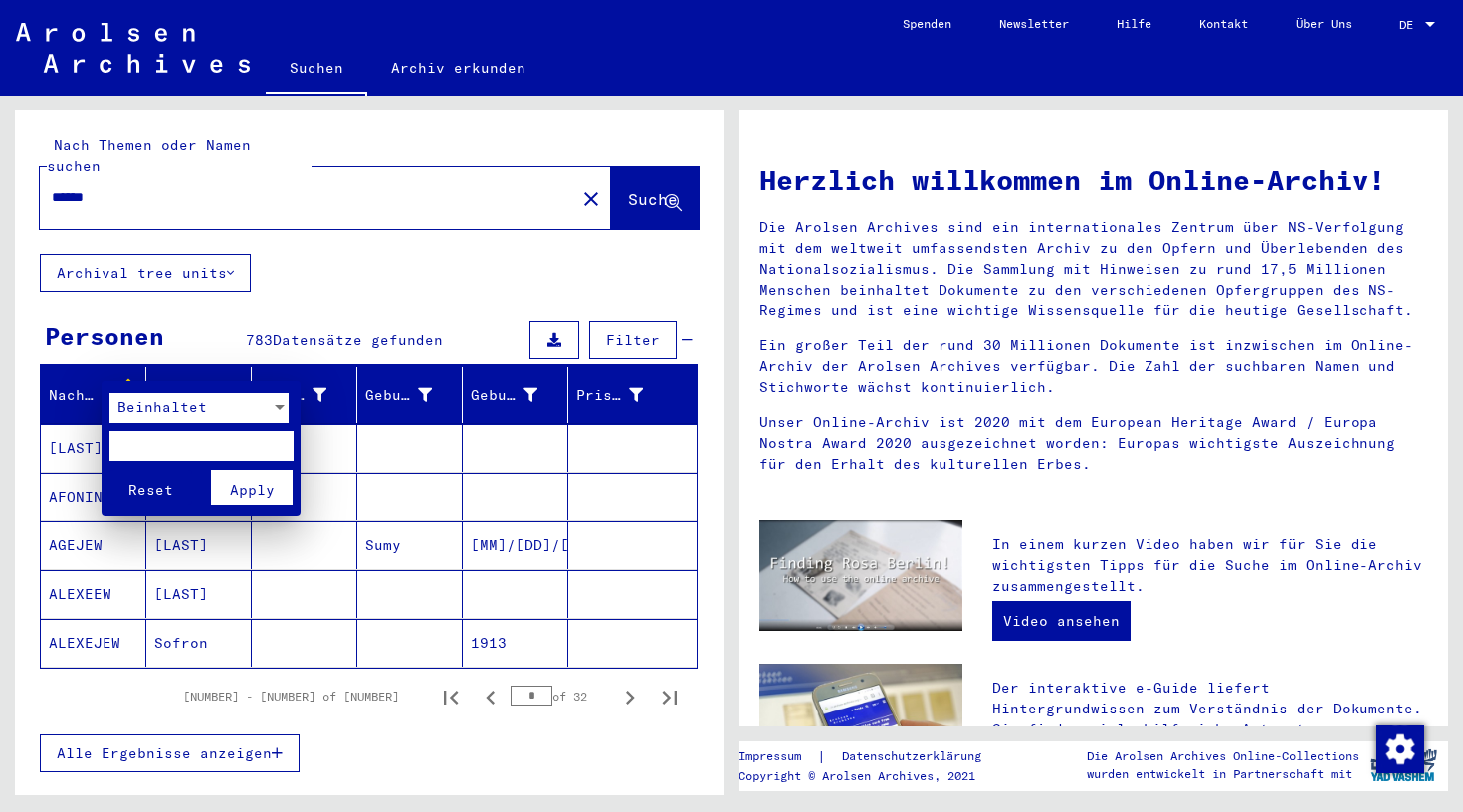 click at bounding box center [201, 446] 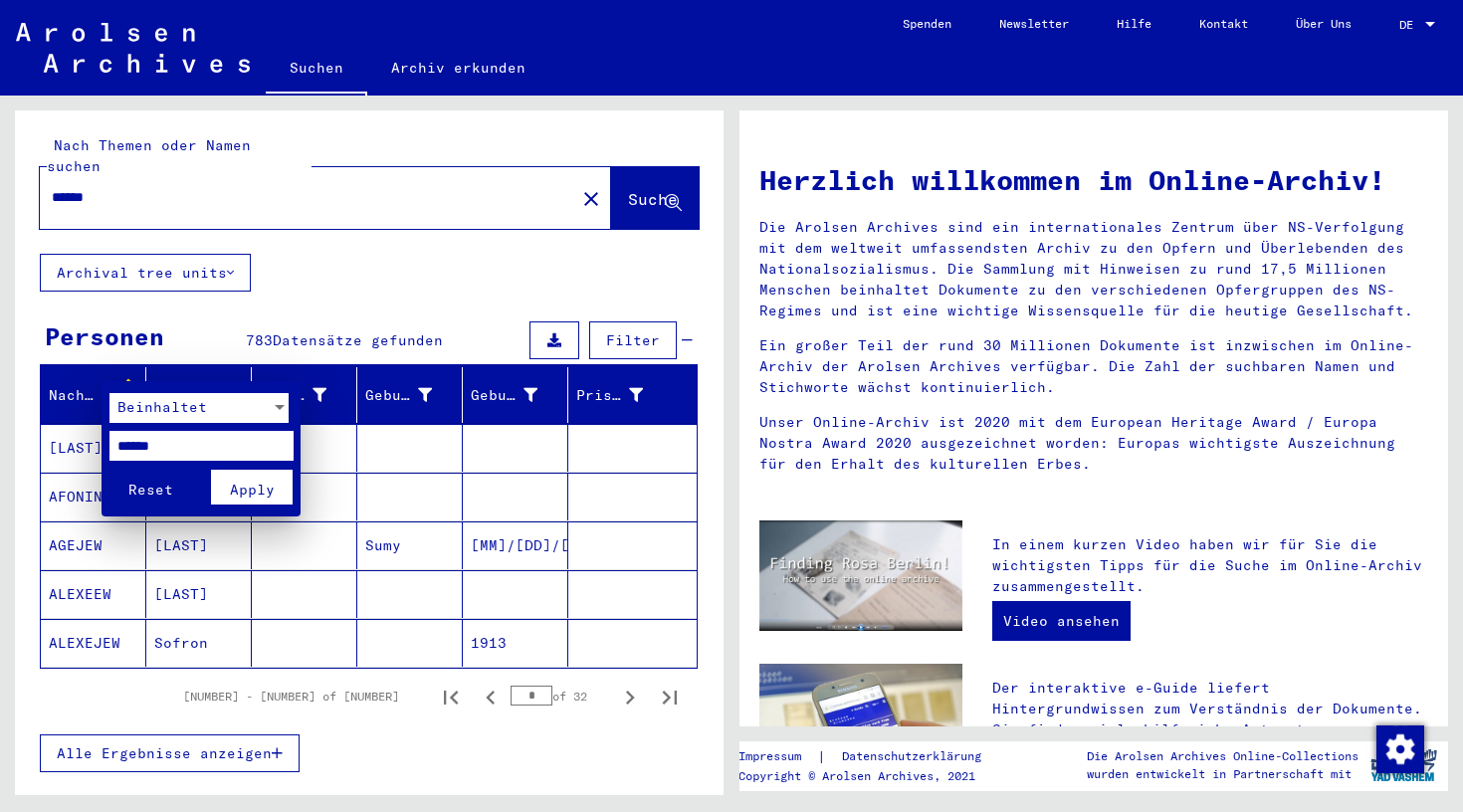 type on "******" 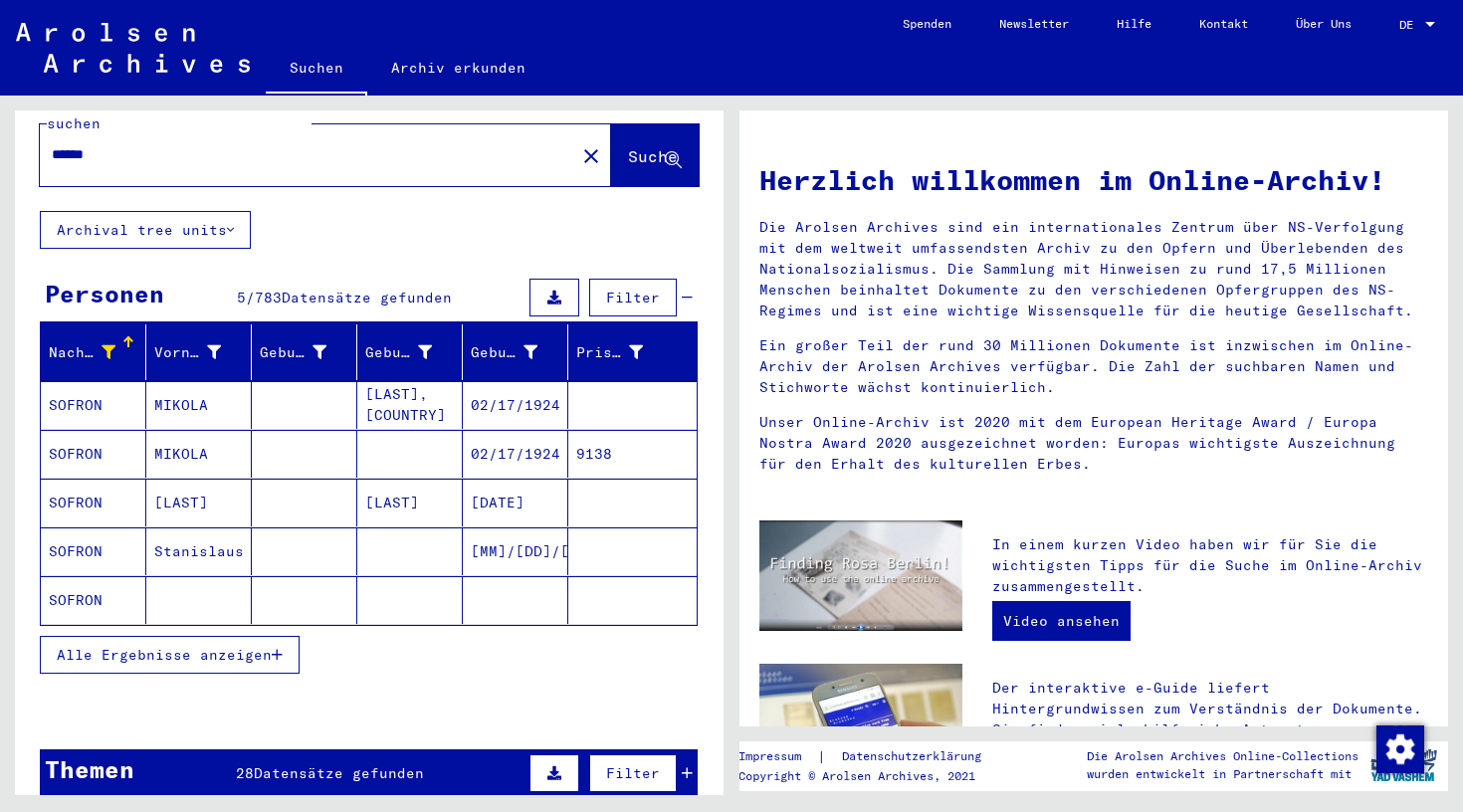 scroll, scrollTop: 50, scrollLeft: 0, axis: vertical 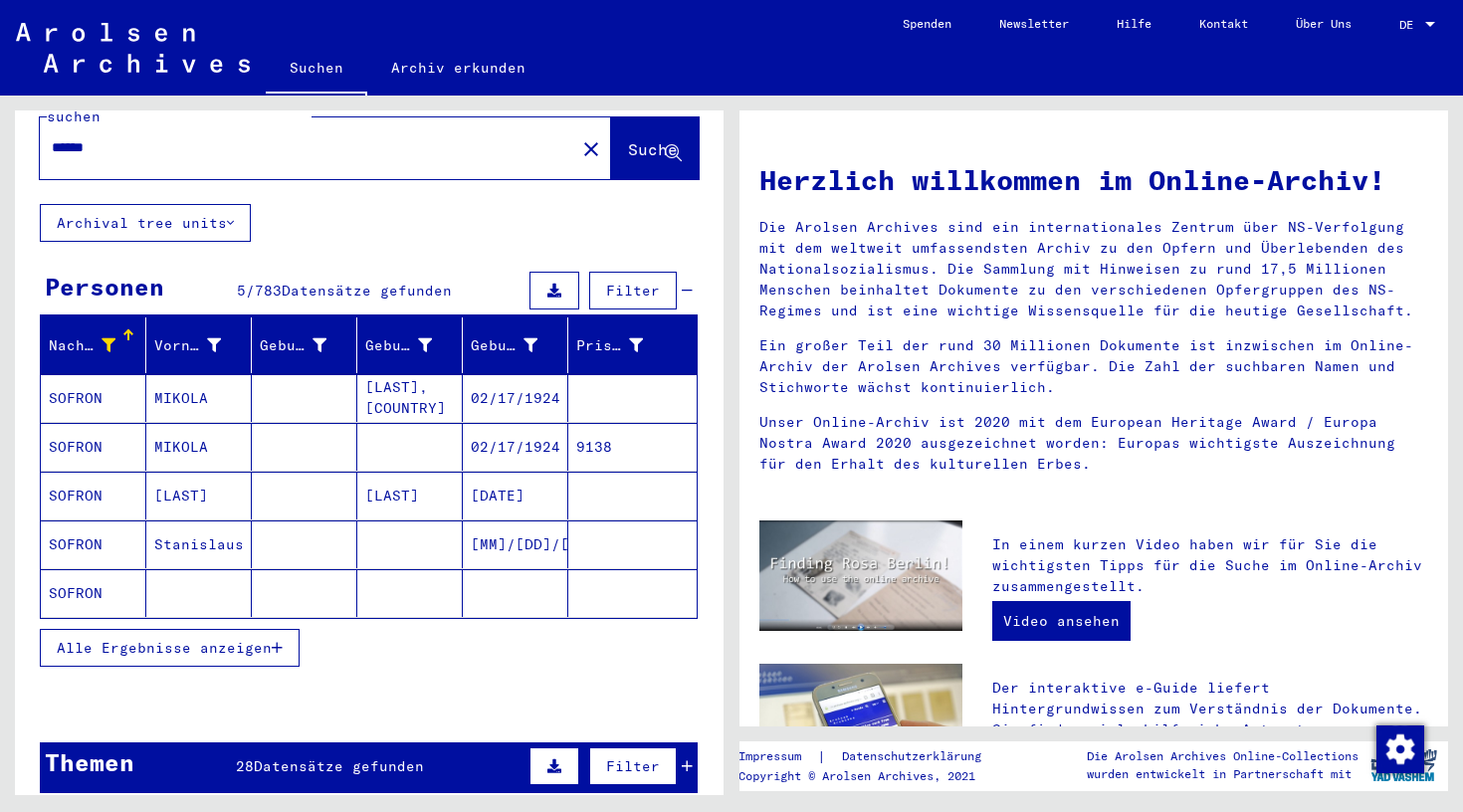 click 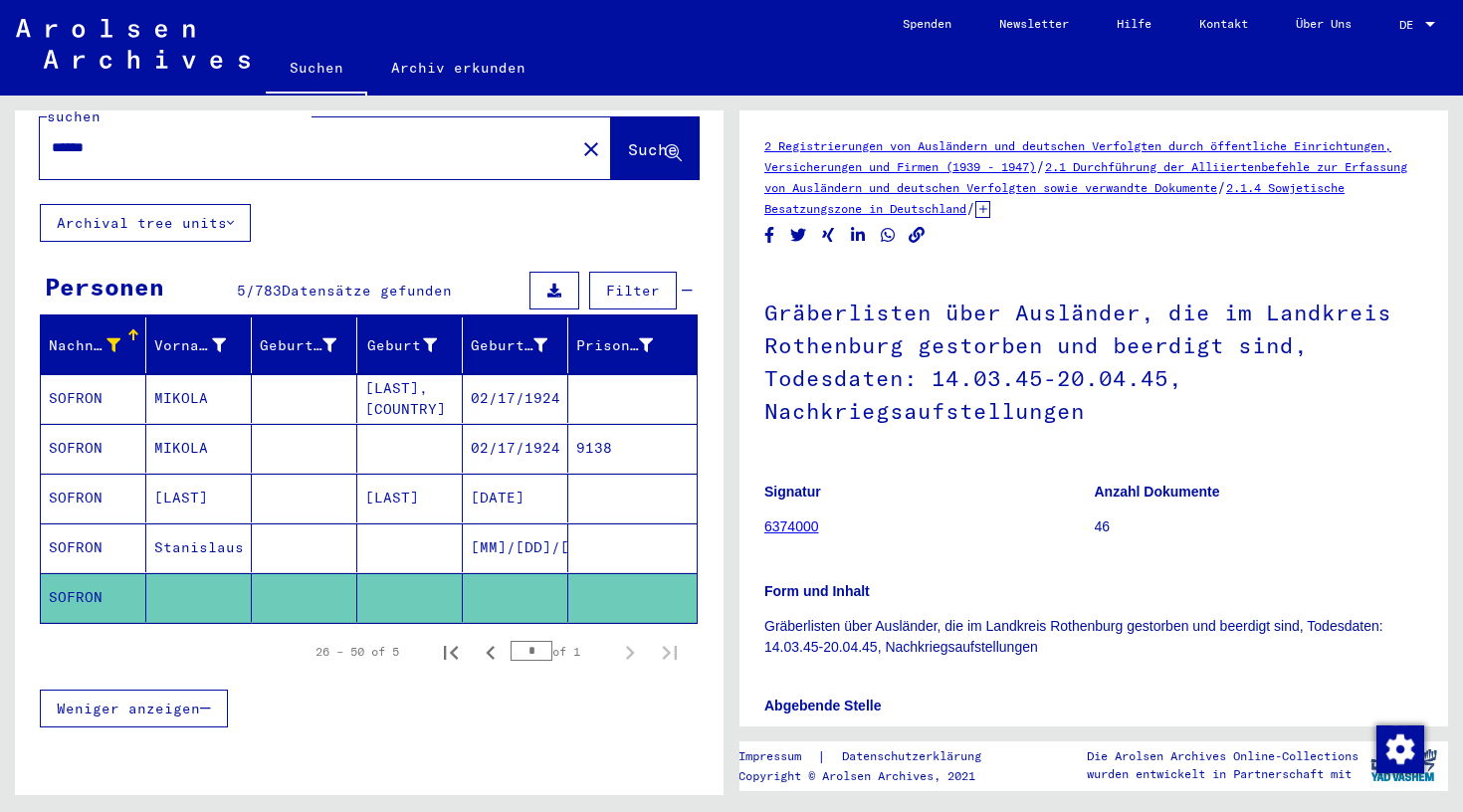 scroll, scrollTop: 0, scrollLeft: 0, axis: both 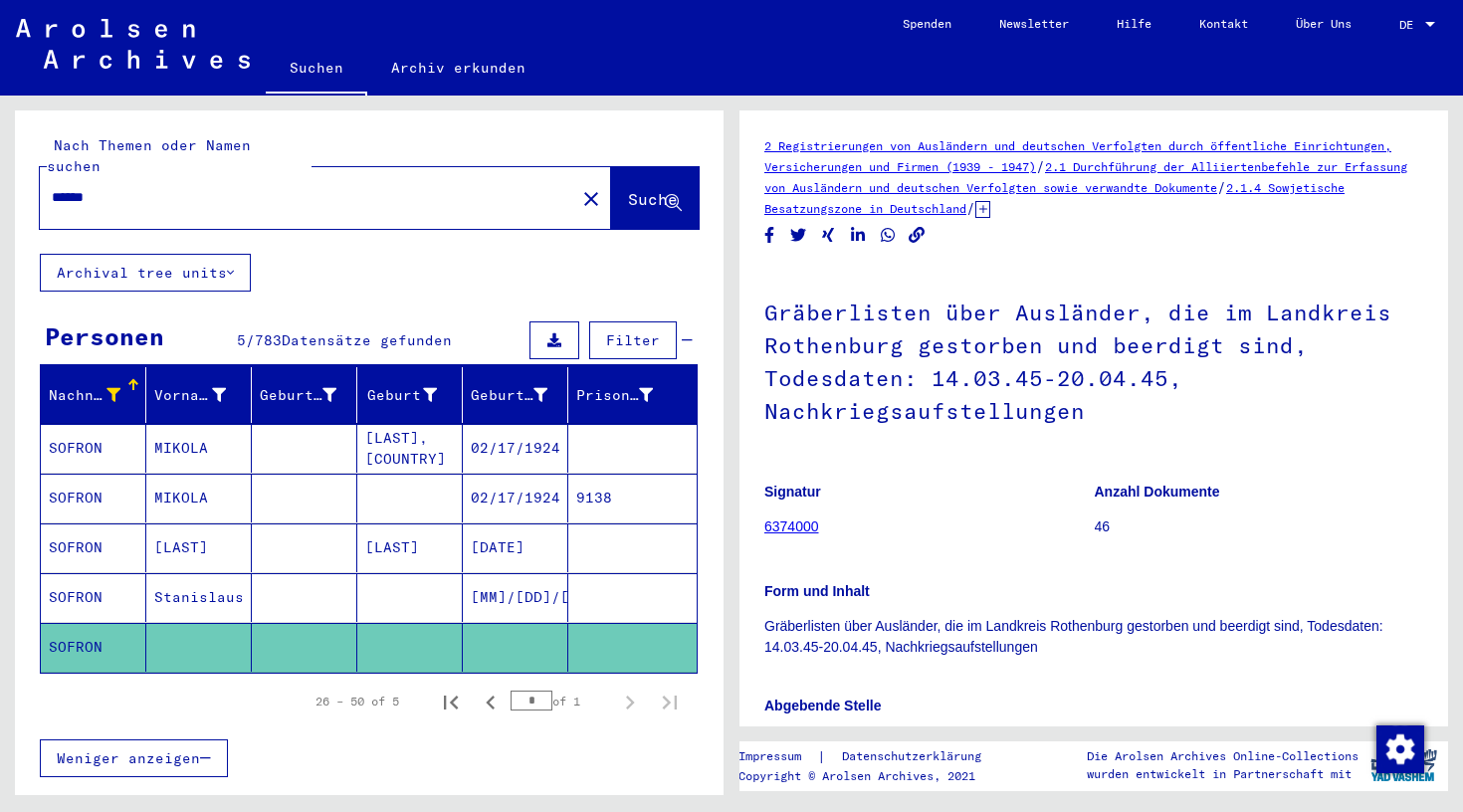 click on "******" at bounding box center (308, 197) 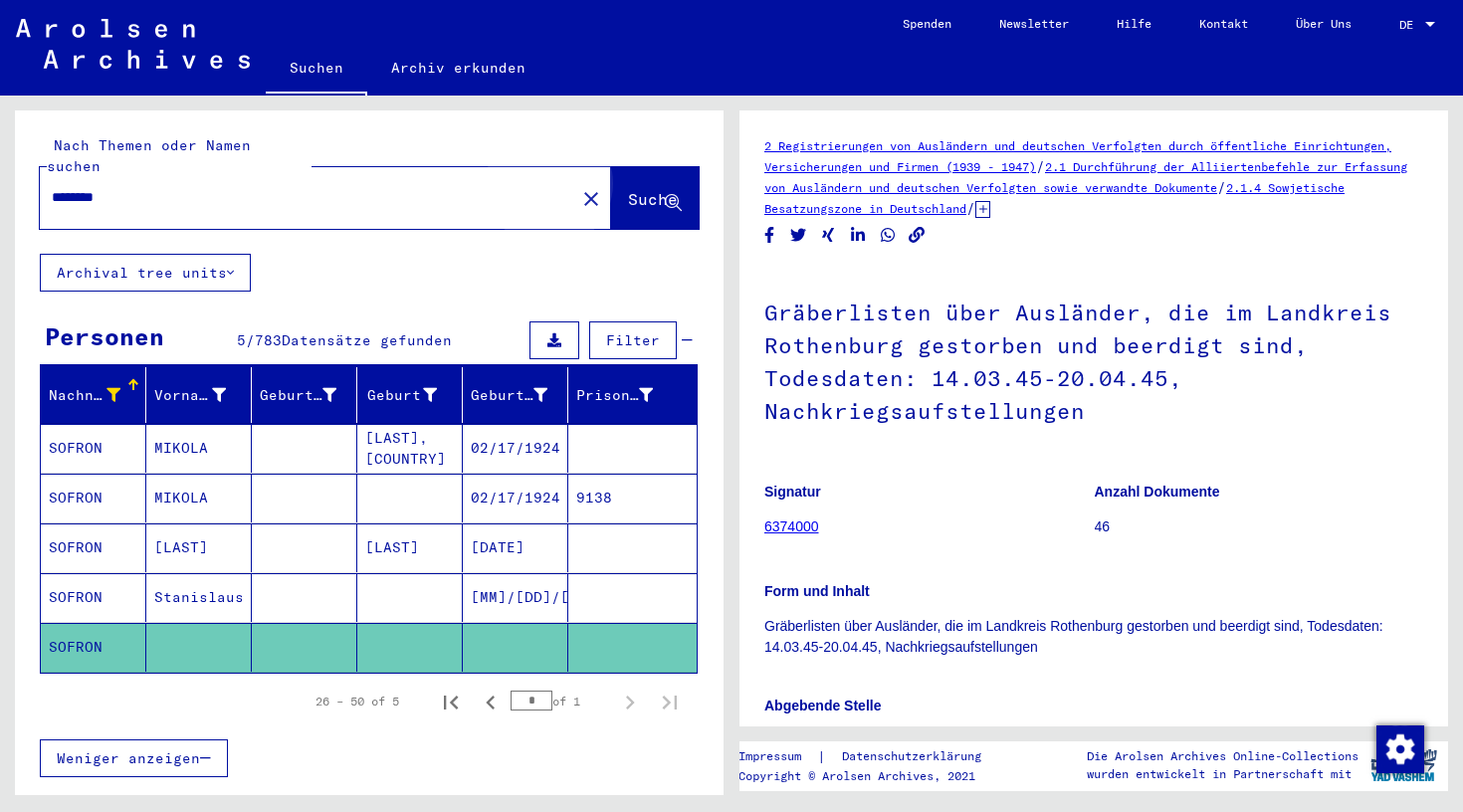 click on "Suche" 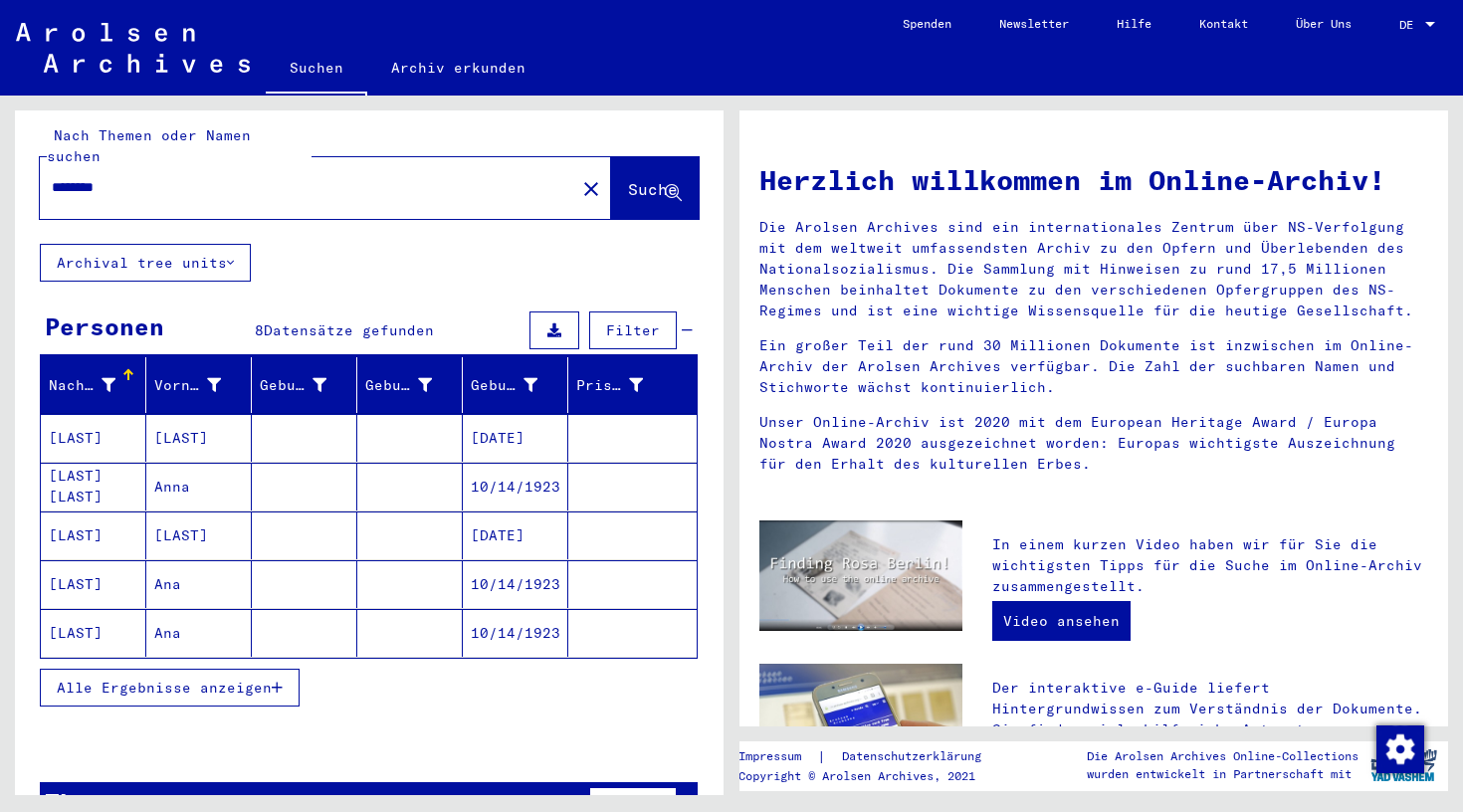 scroll, scrollTop: 15, scrollLeft: 0, axis: vertical 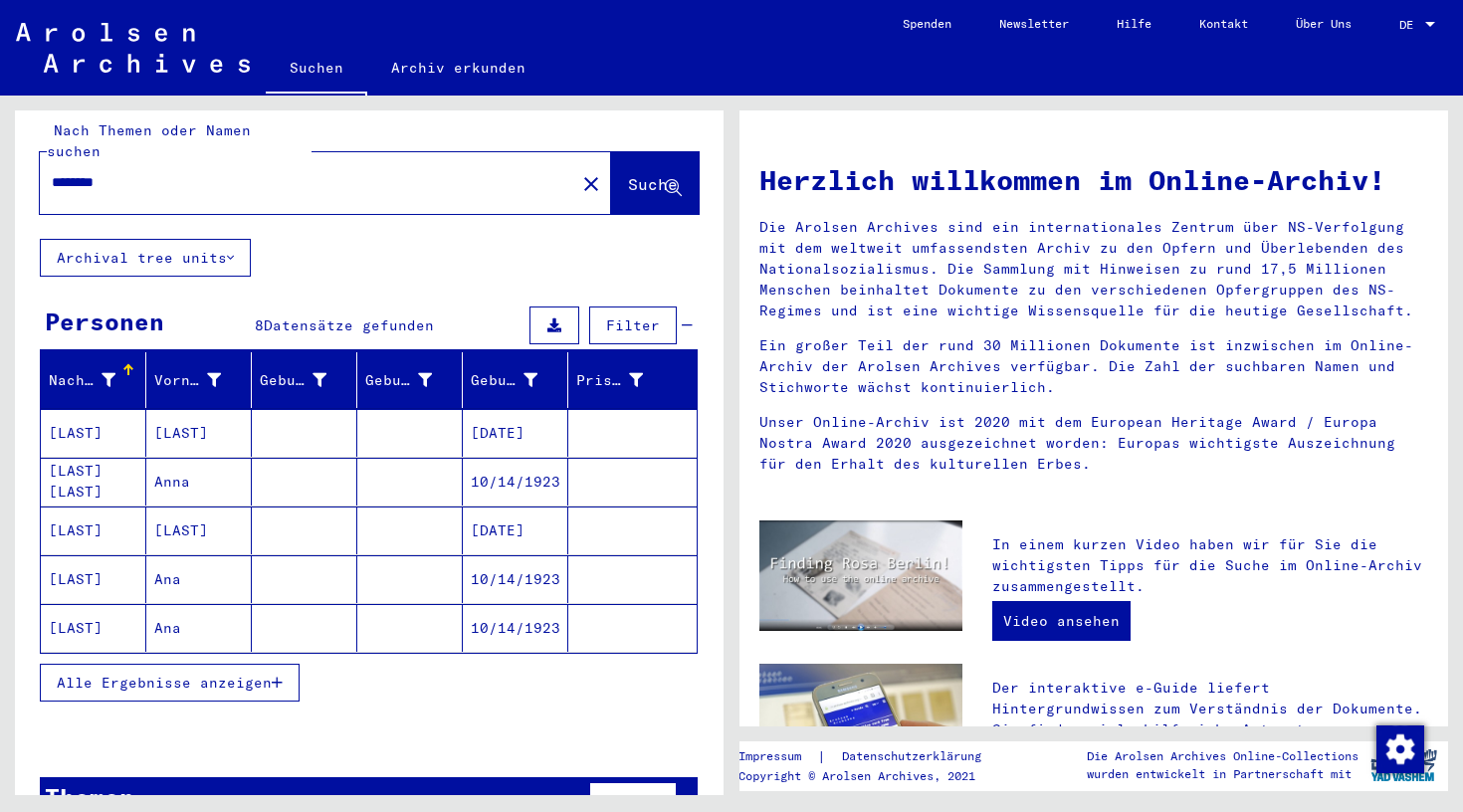 click on "Alle Ergebnisse anzeigen" at bounding box center (164, 683) 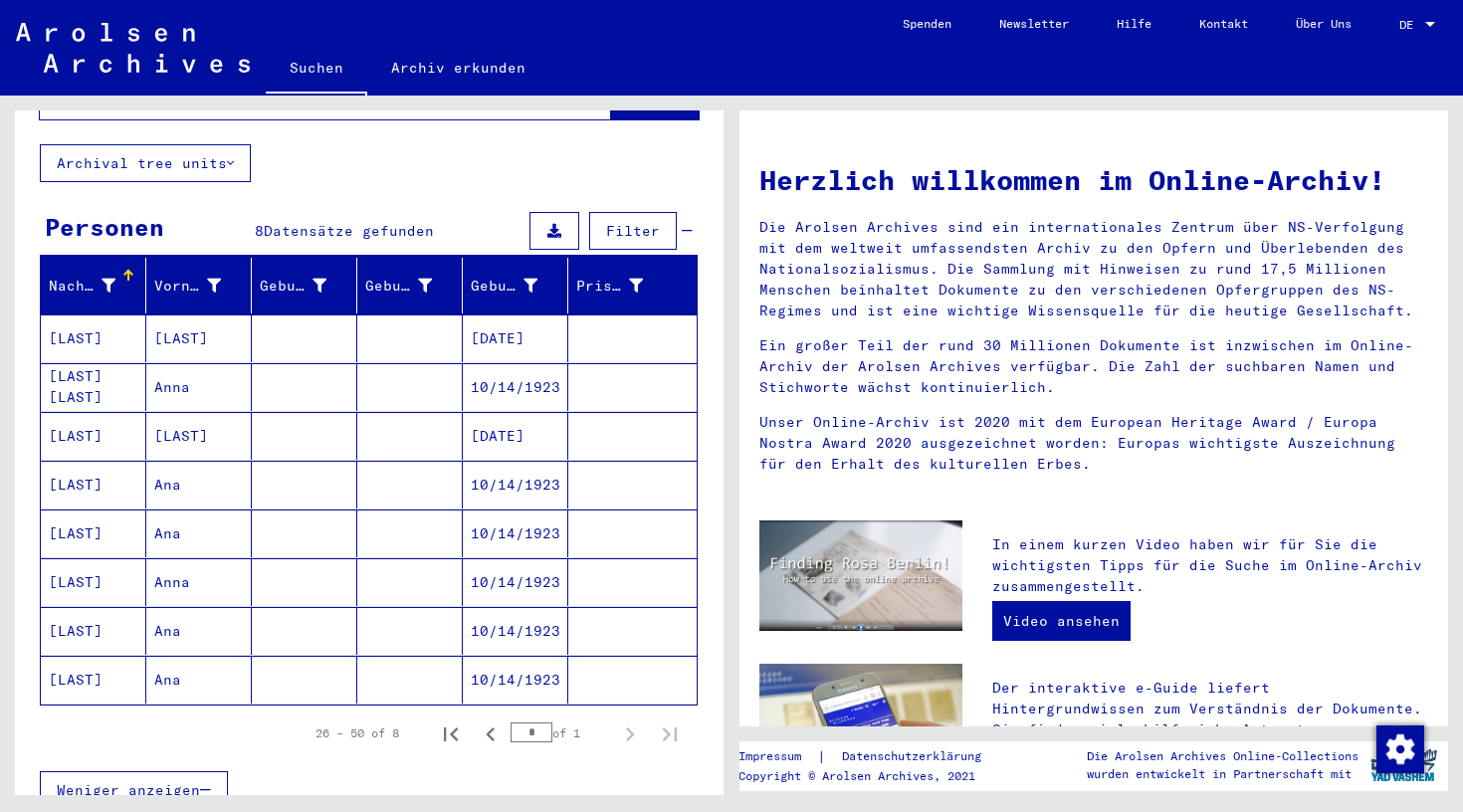 scroll, scrollTop: 114, scrollLeft: 0, axis: vertical 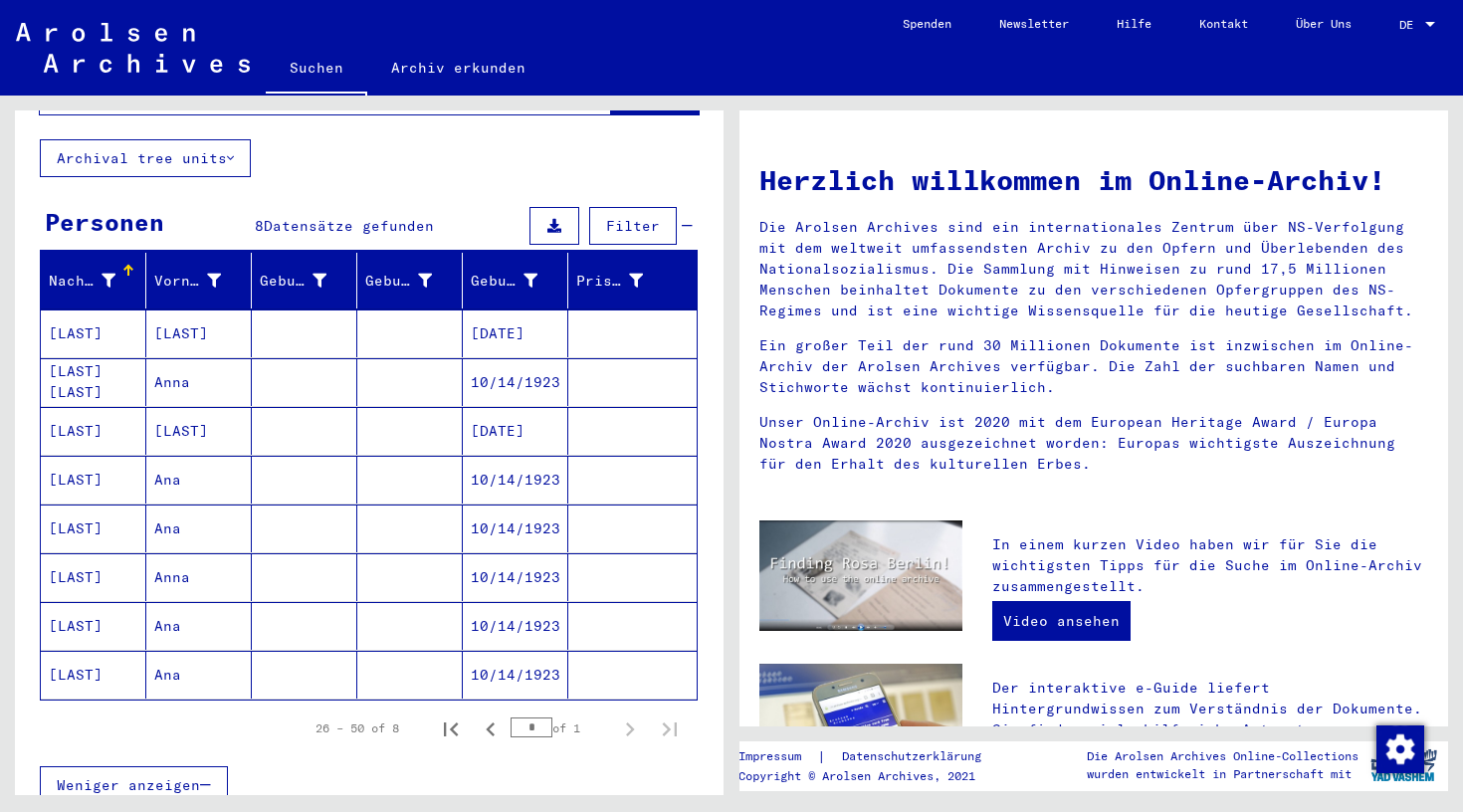 click at bounding box center (305, 528) 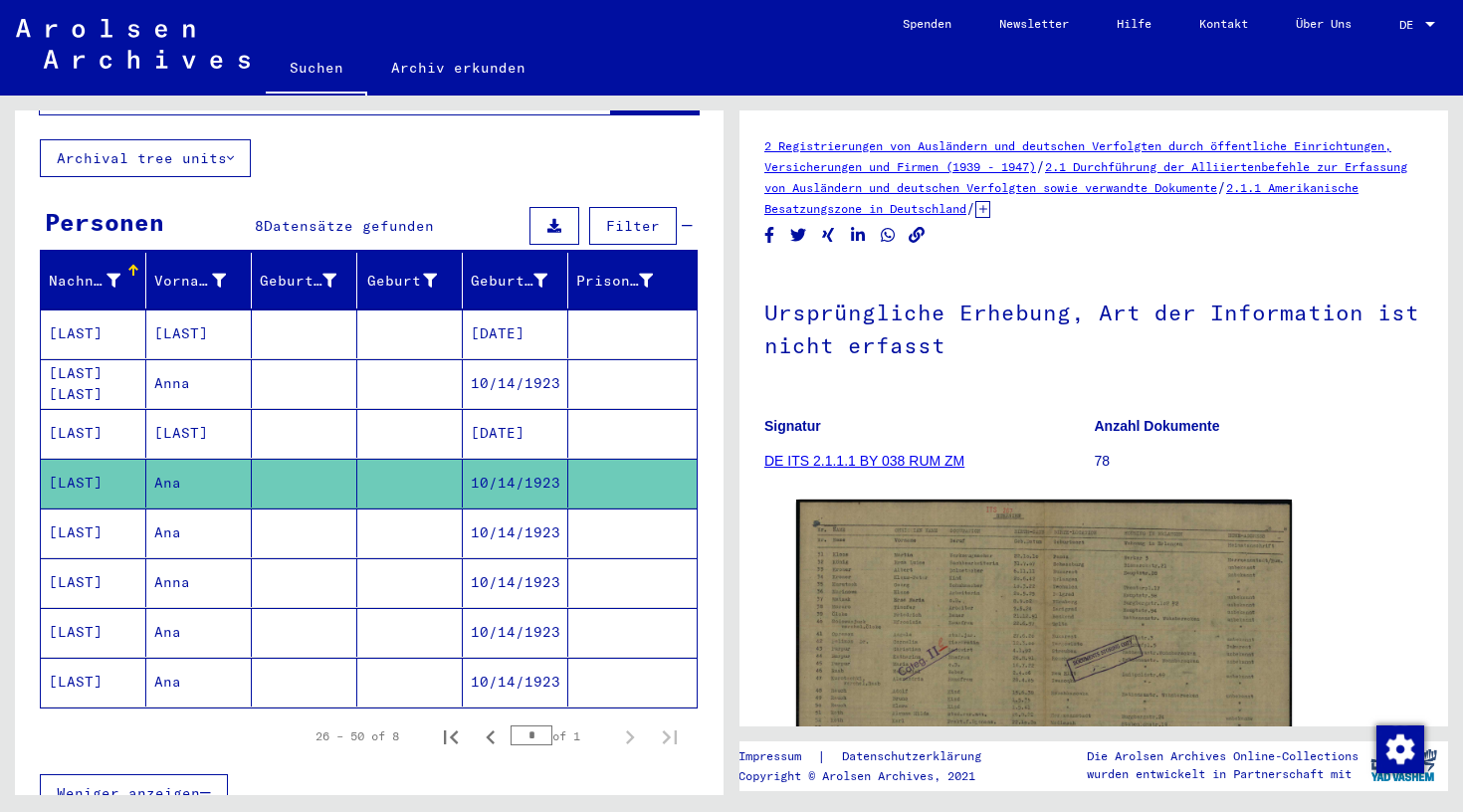 scroll, scrollTop: 0, scrollLeft: 0, axis: both 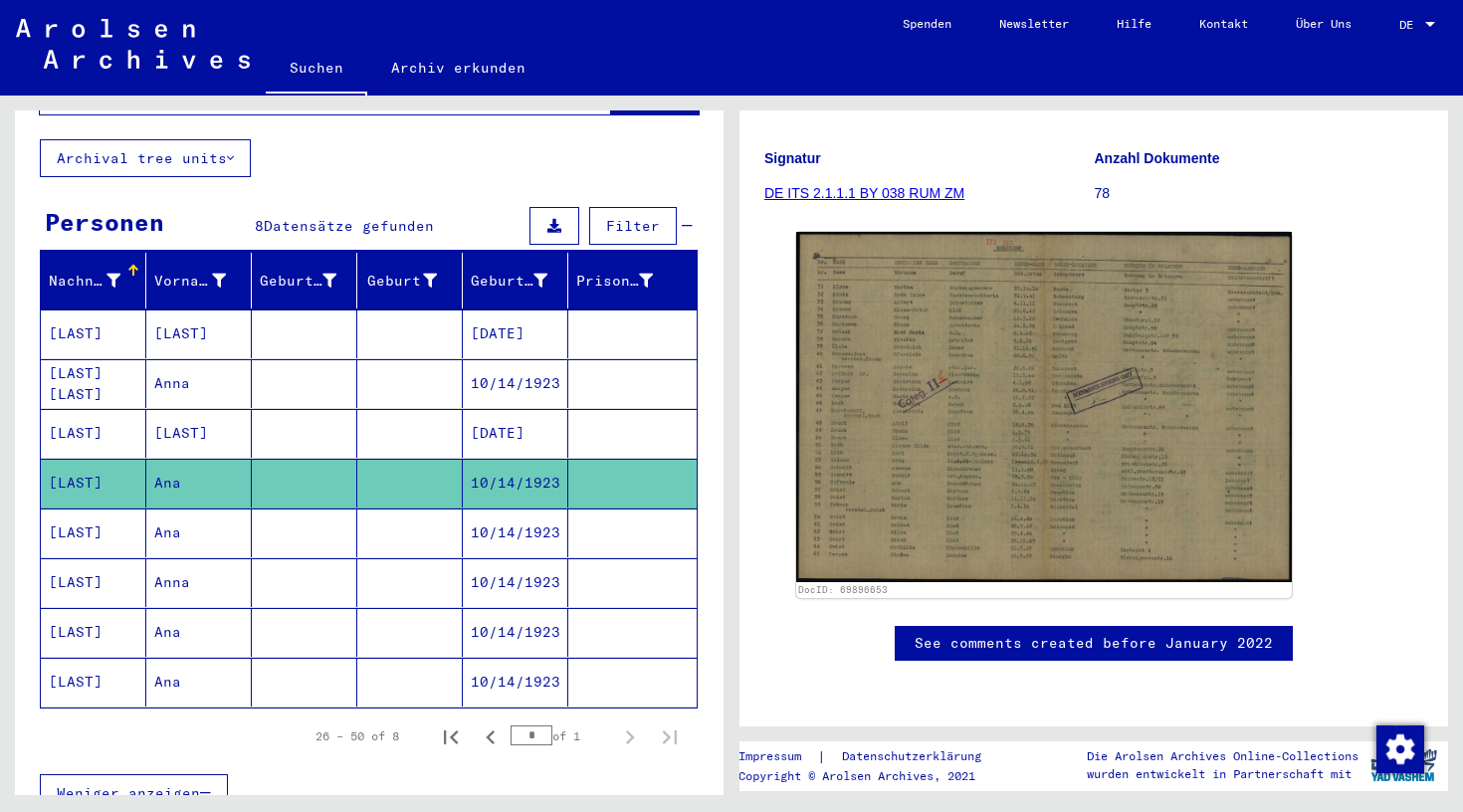 click on "10/14/1923" at bounding box center [516, 582] 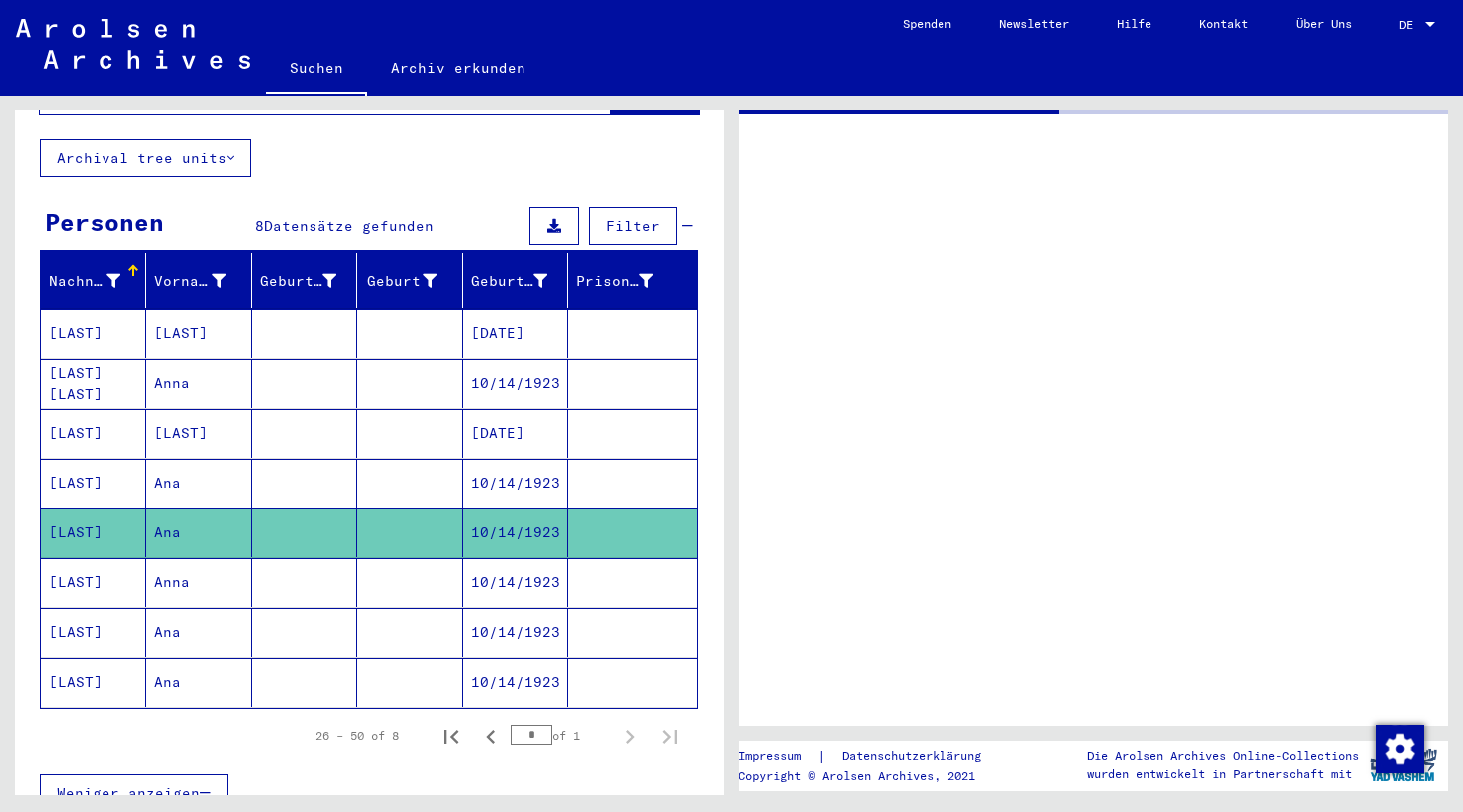scroll, scrollTop: 0, scrollLeft: 0, axis: both 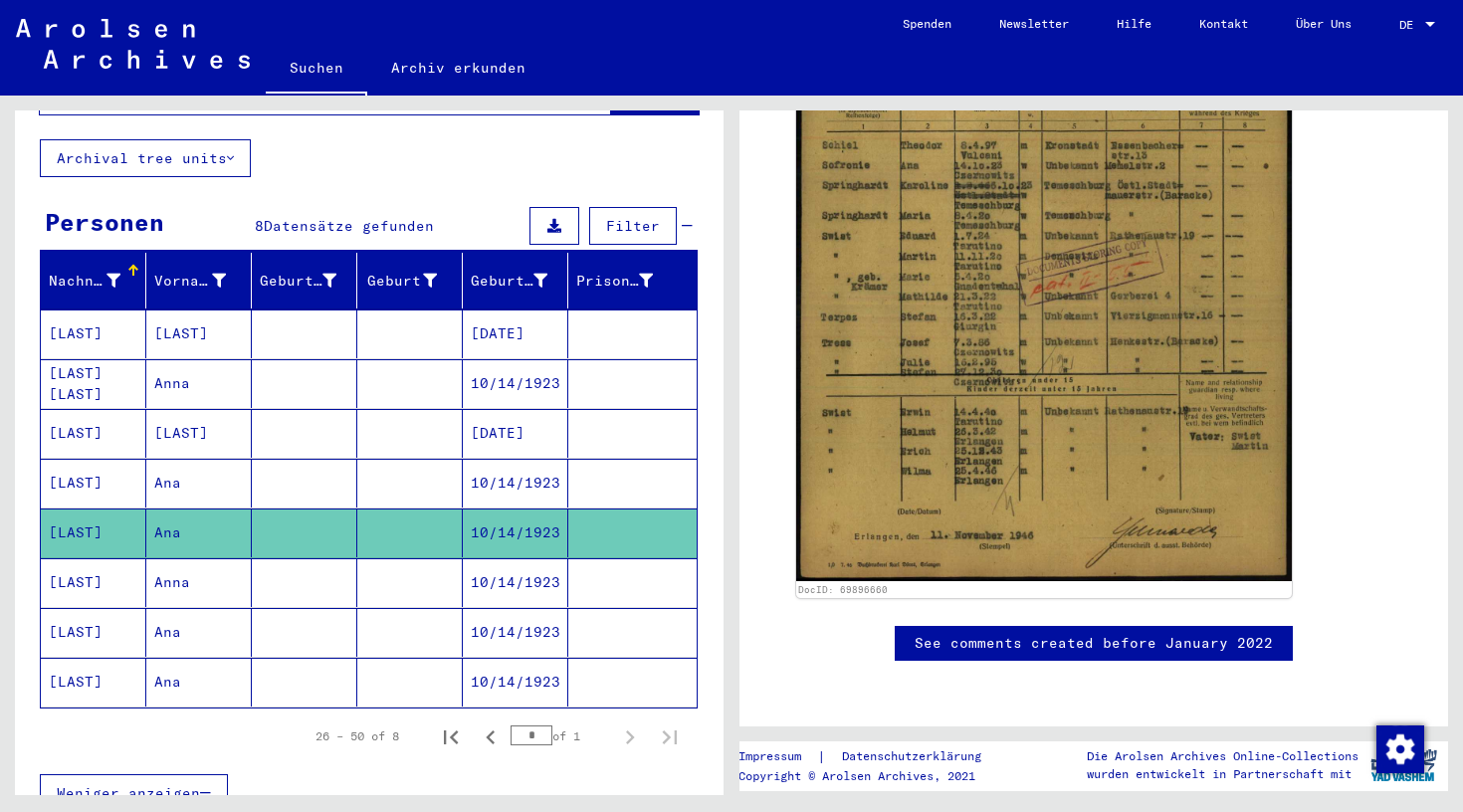 click on "10/14/1923" at bounding box center [516, 632] 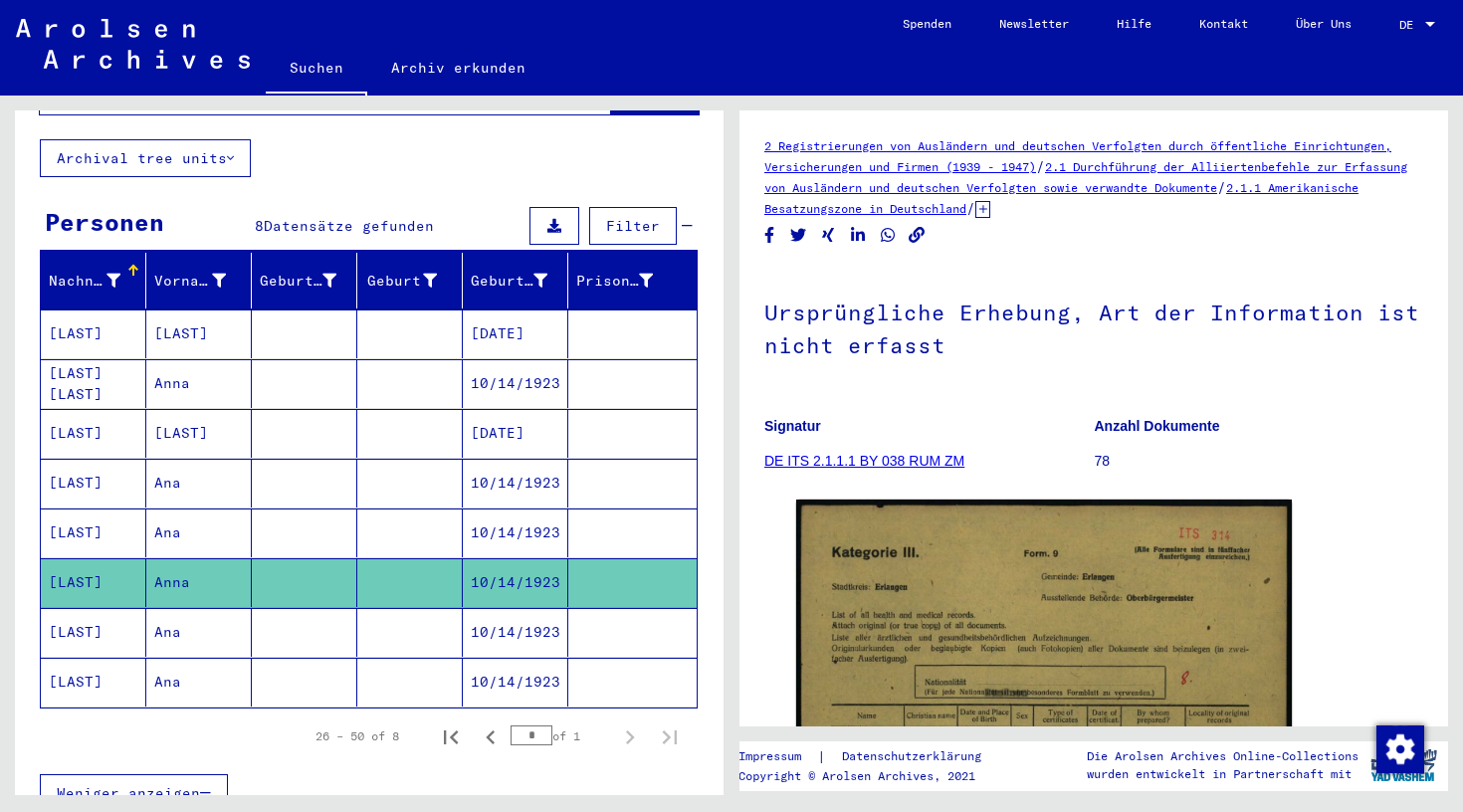 scroll, scrollTop: 0, scrollLeft: 0, axis: both 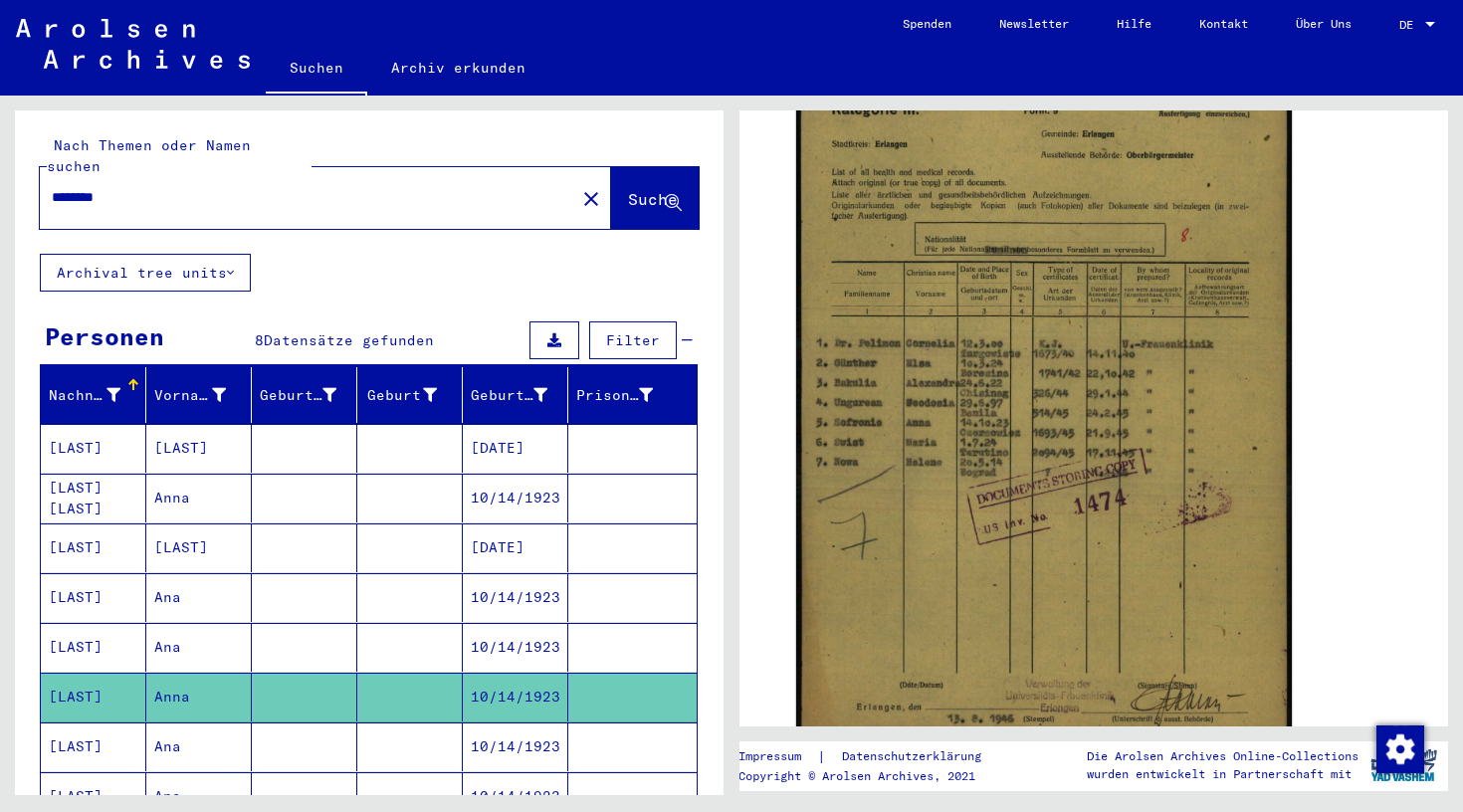 click on "********" at bounding box center (308, 197) 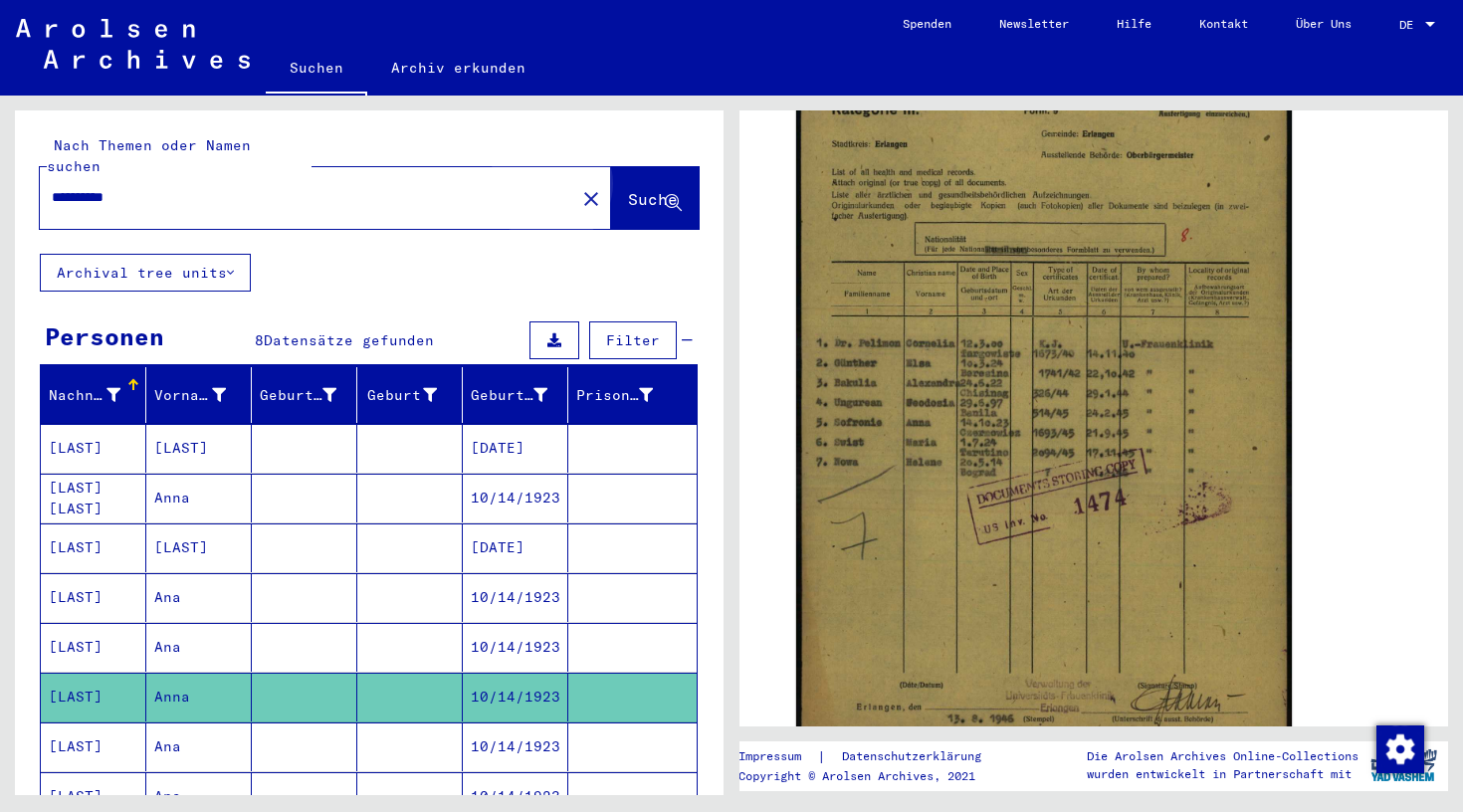 click on "Suche" 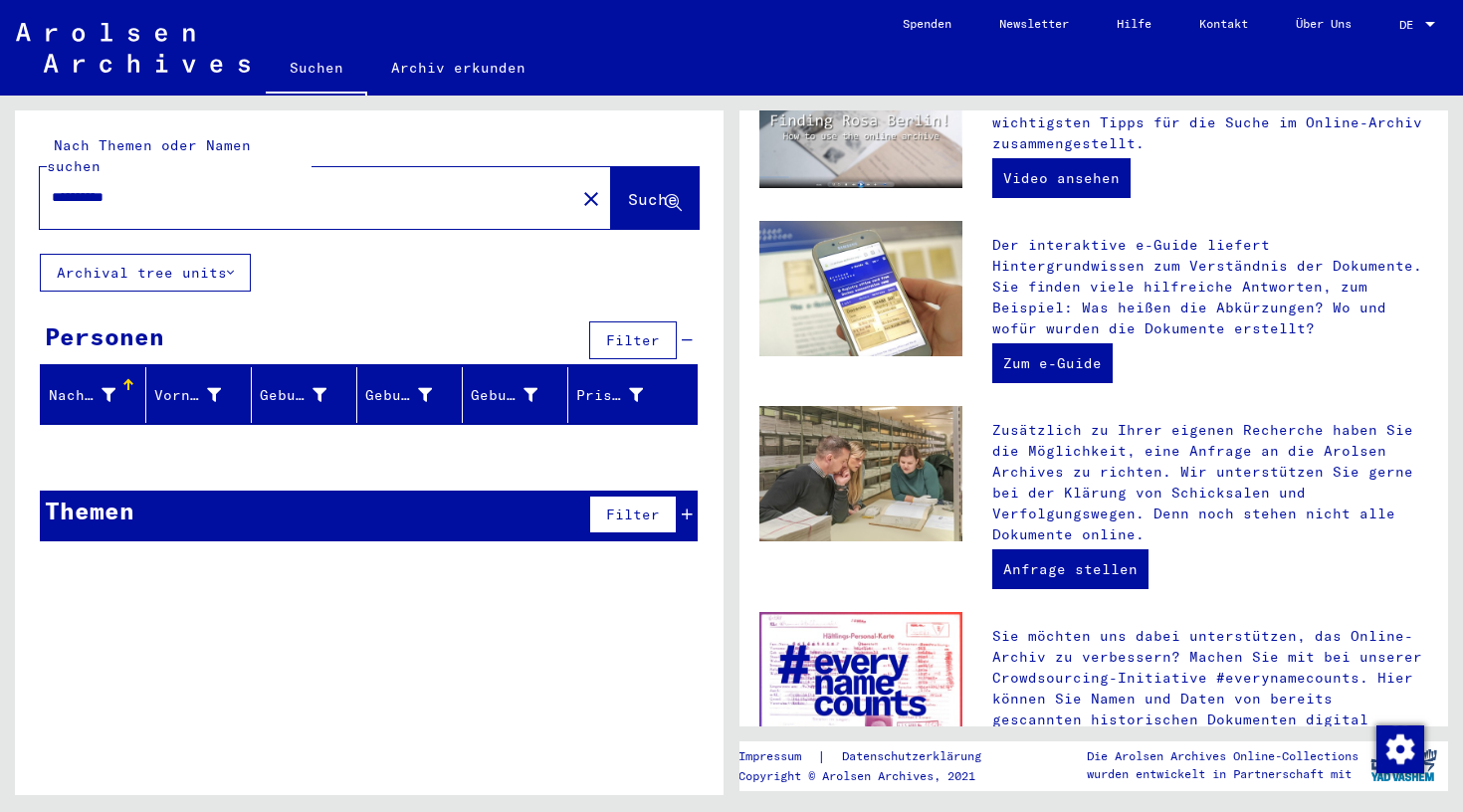 click on "**********" at bounding box center [302, 197] 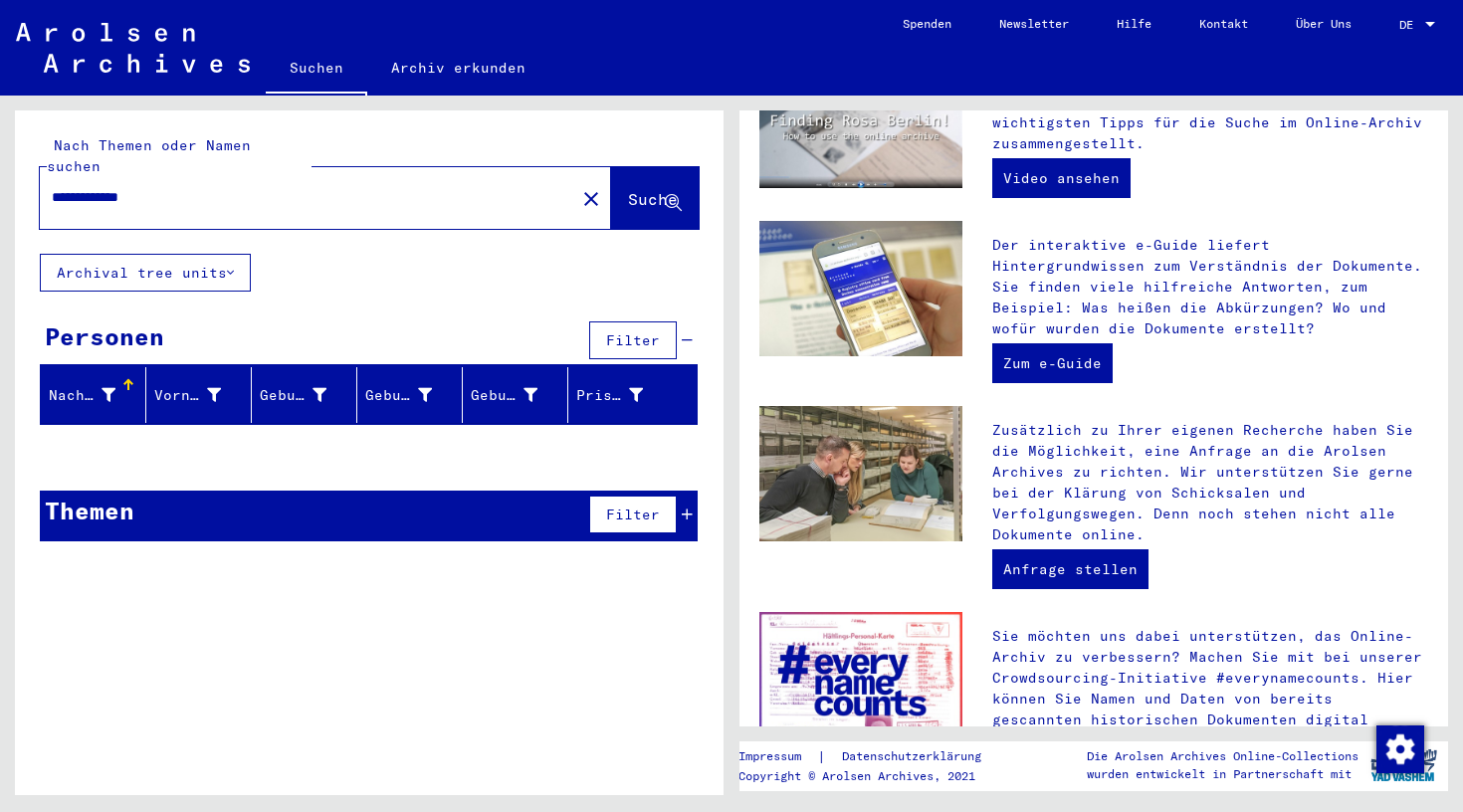 type on "**********" 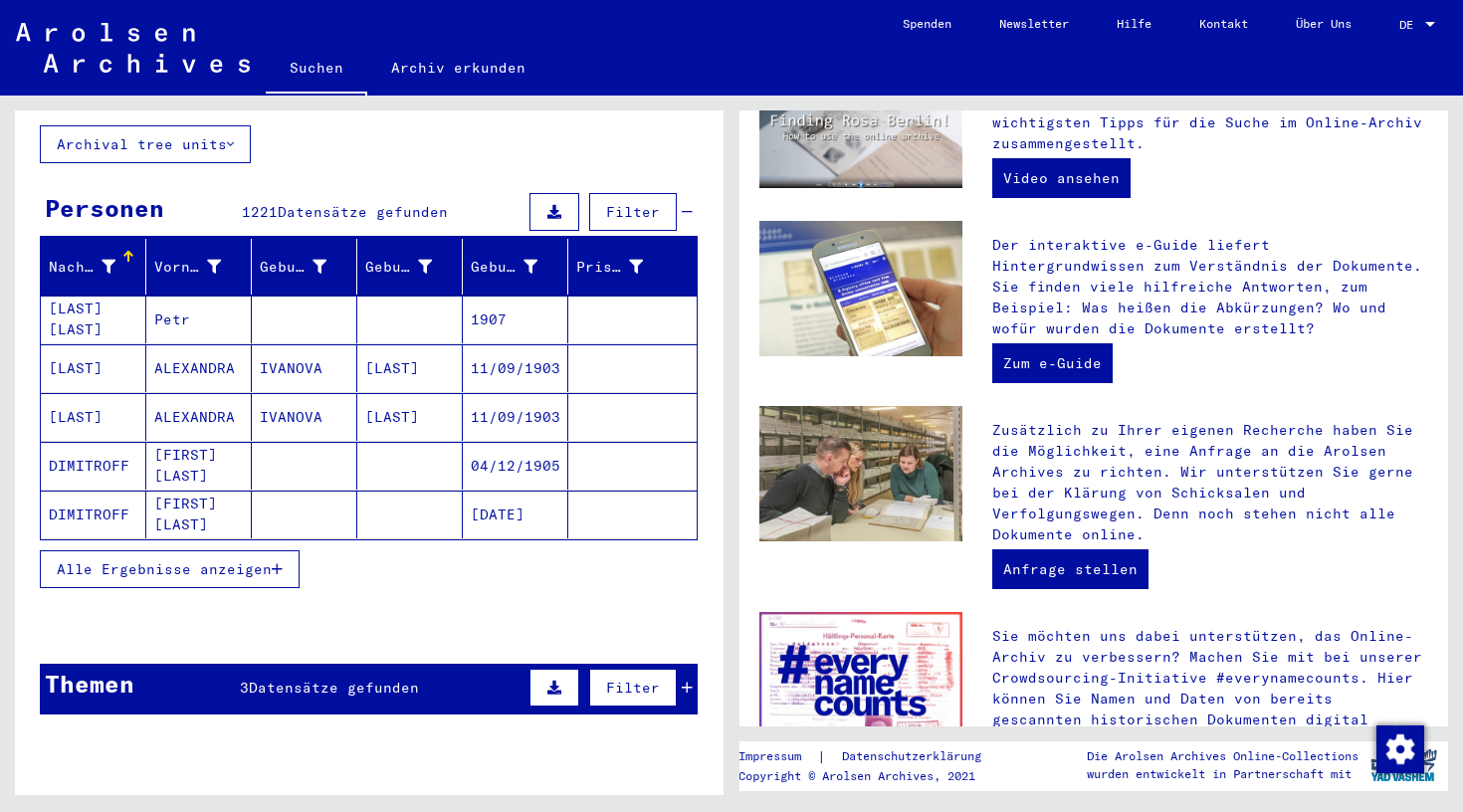 scroll, scrollTop: 129, scrollLeft: 0, axis: vertical 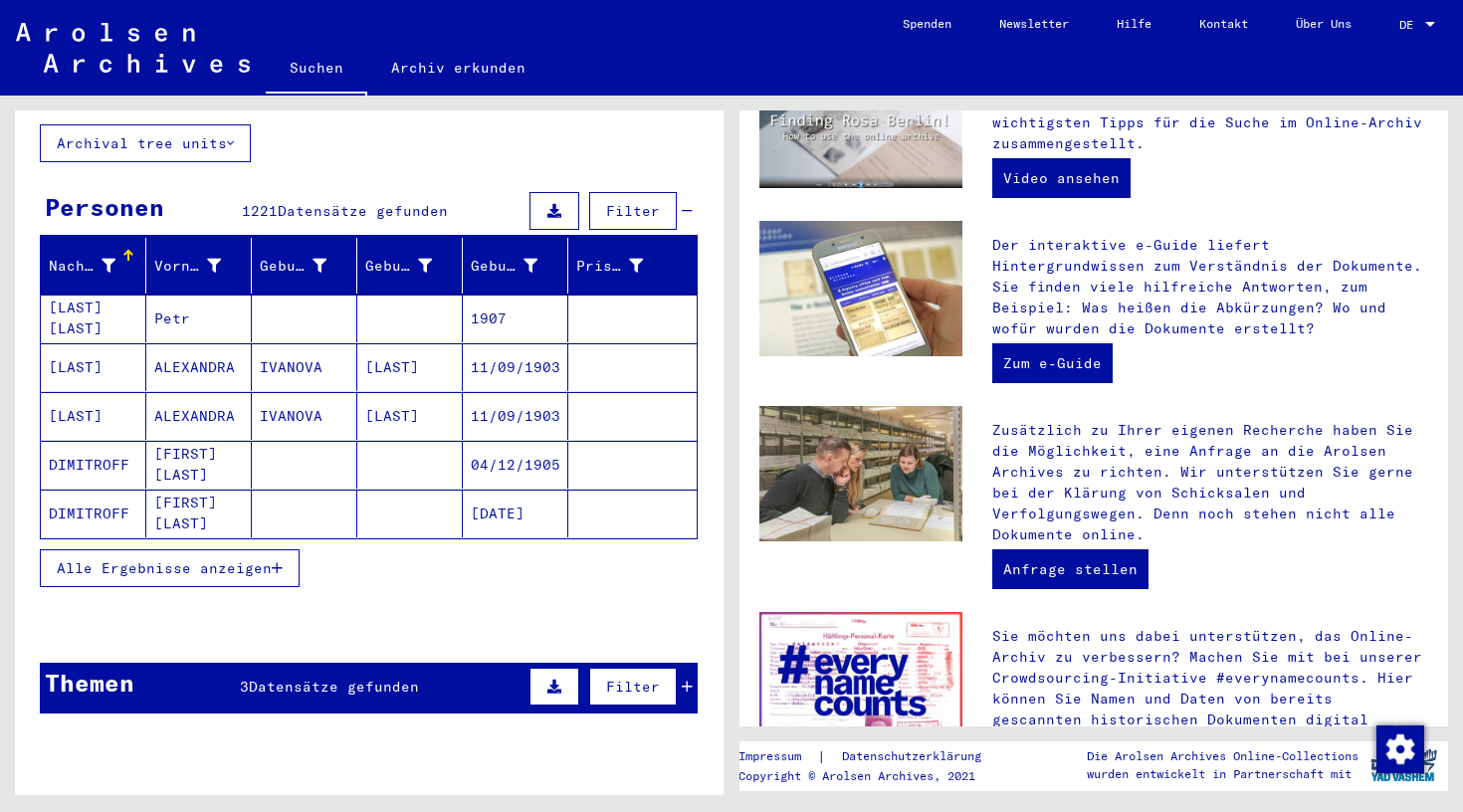 click on "Alle Ergebnisse anzeigen" at bounding box center (164, 568) 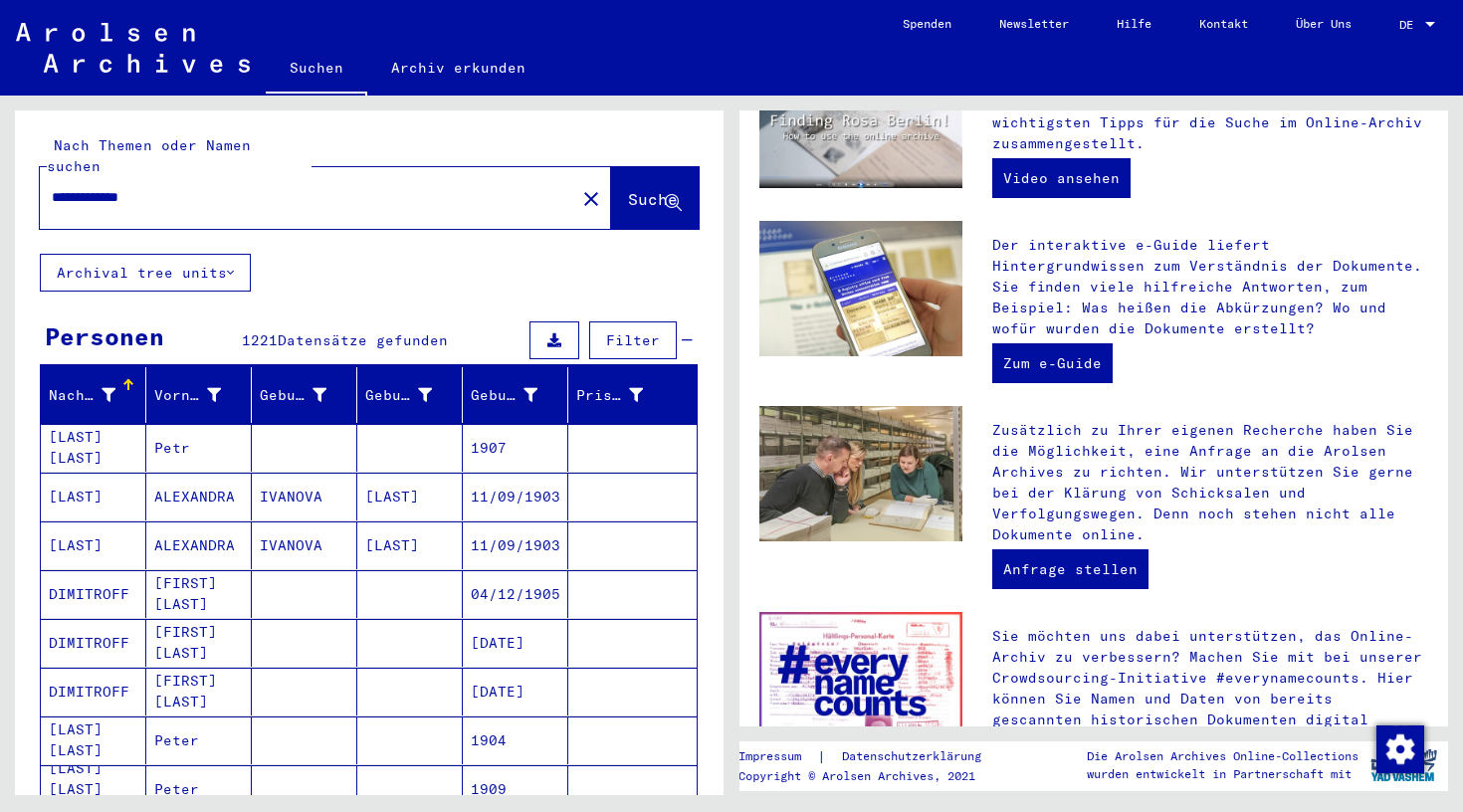 scroll, scrollTop: 0, scrollLeft: 0, axis: both 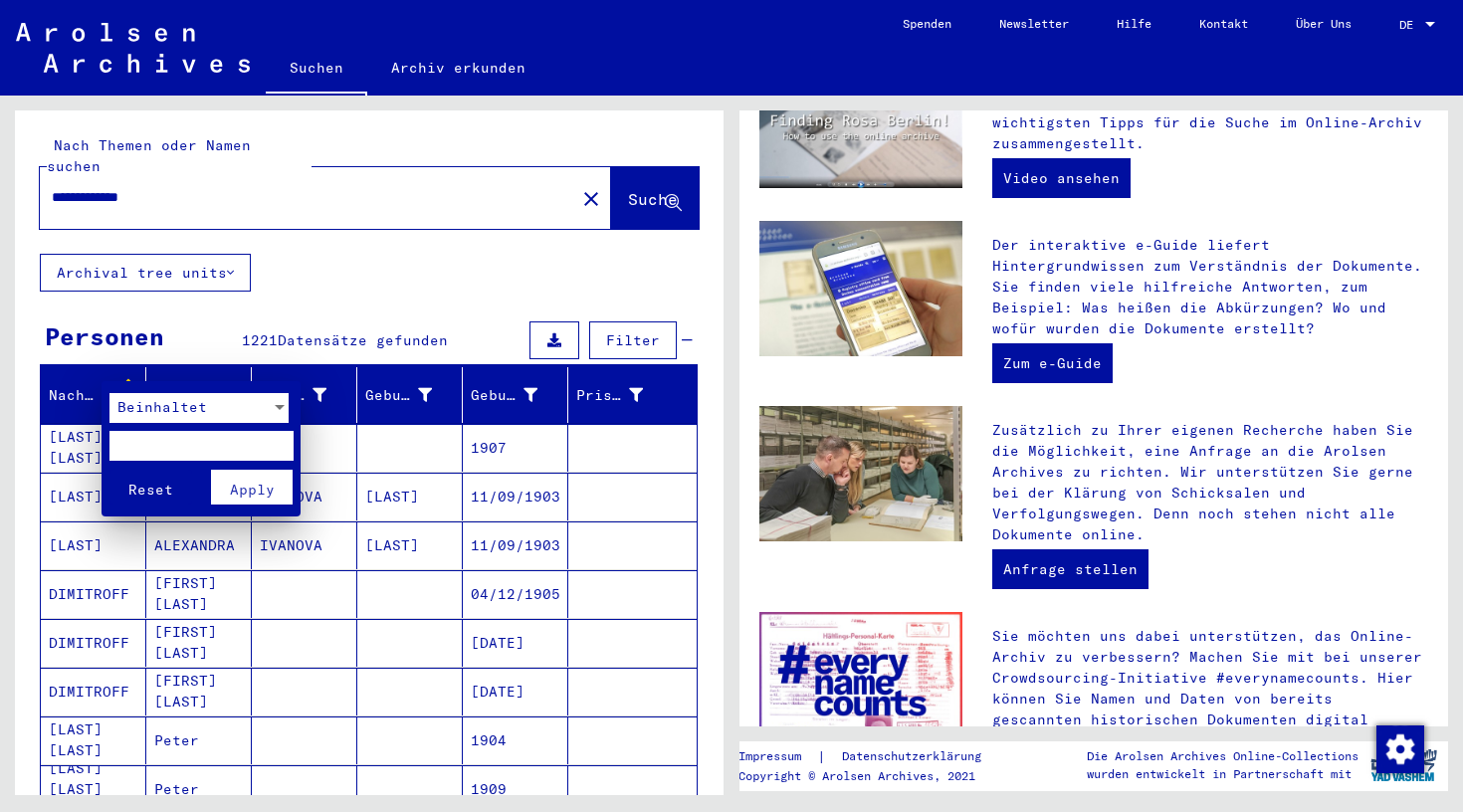 click at bounding box center (201, 446) 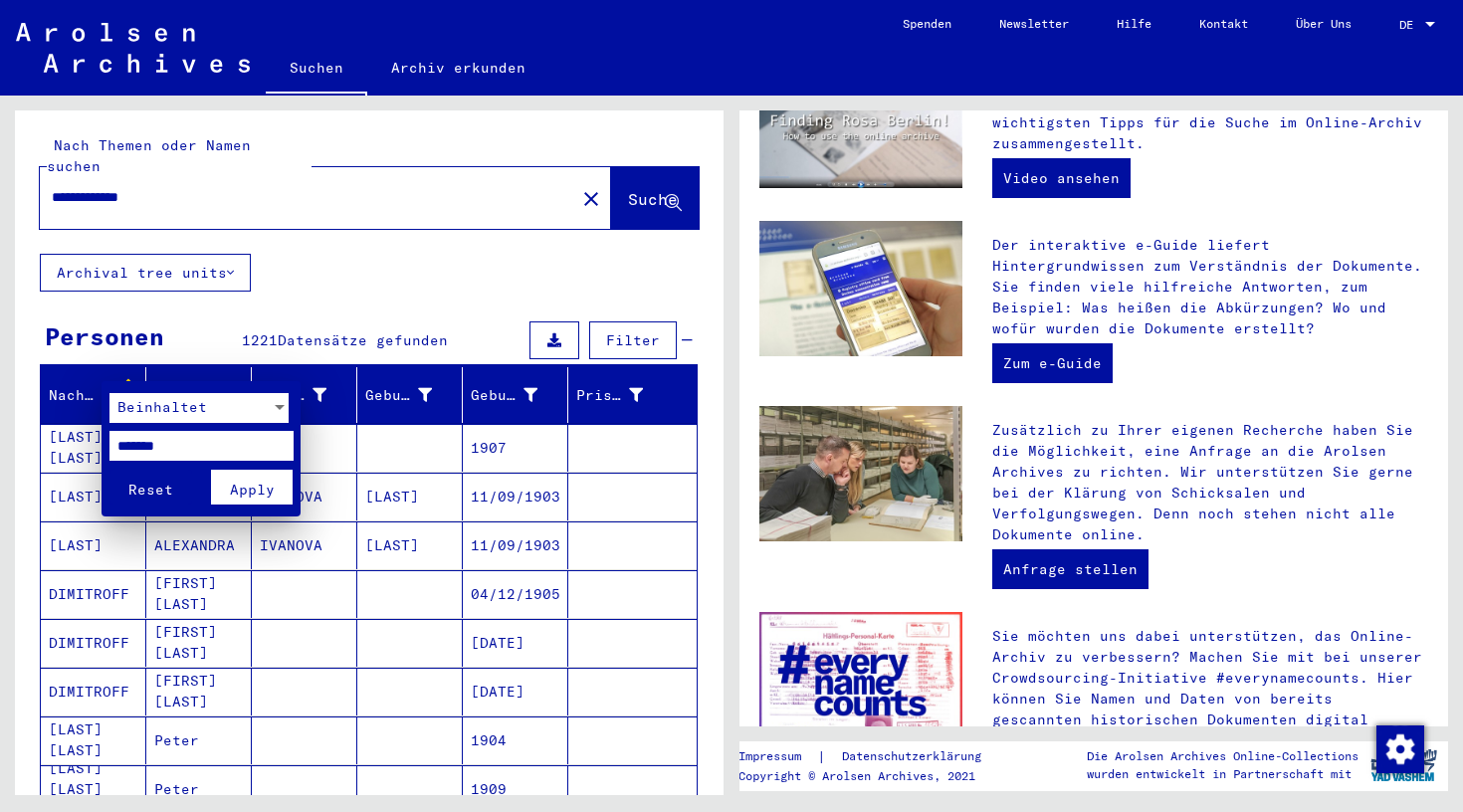 type on "*******" 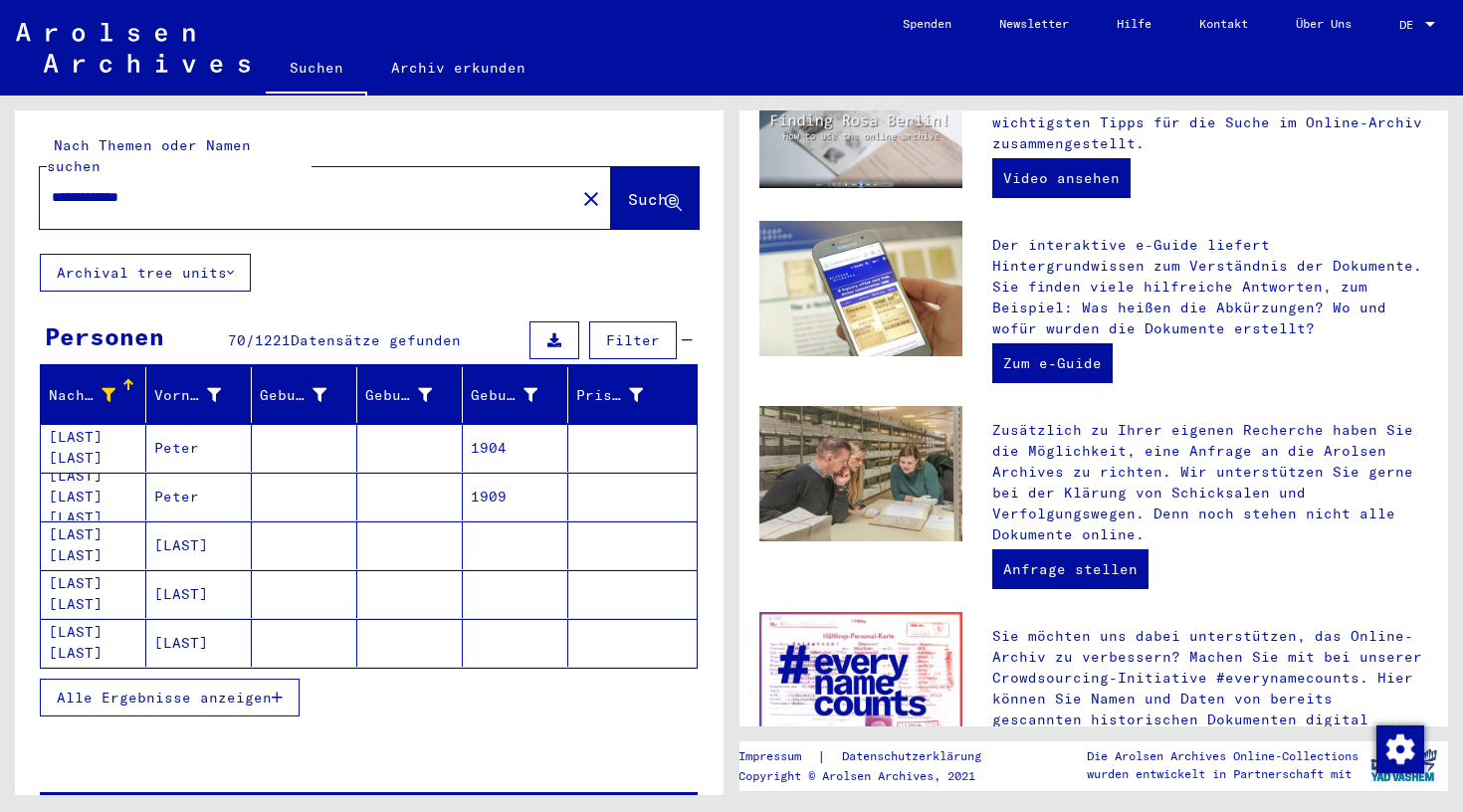 click on "Alle Ergebnisse anzeigen" at bounding box center [164, 698] 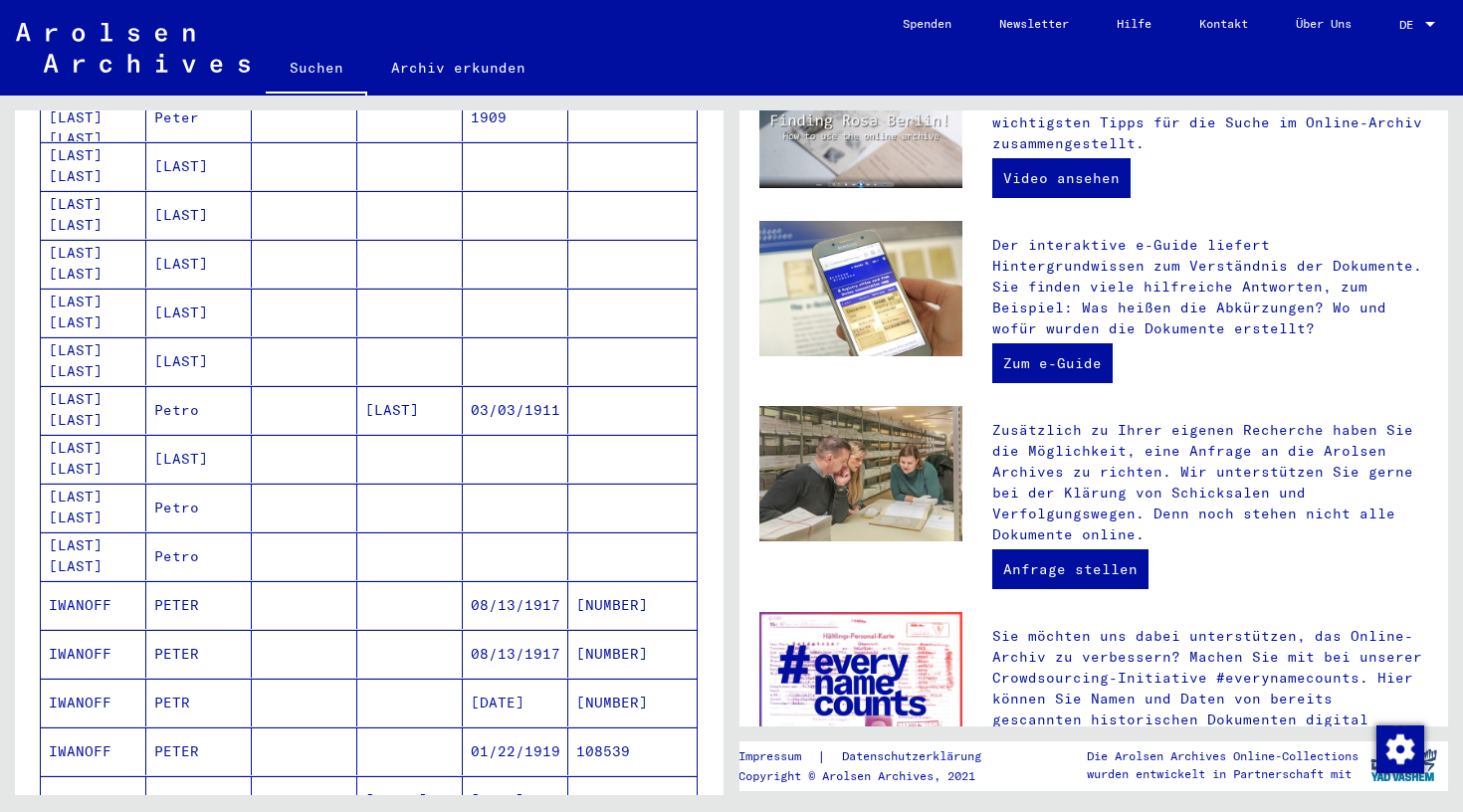 scroll, scrollTop: 380, scrollLeft: 0, axis: vertical 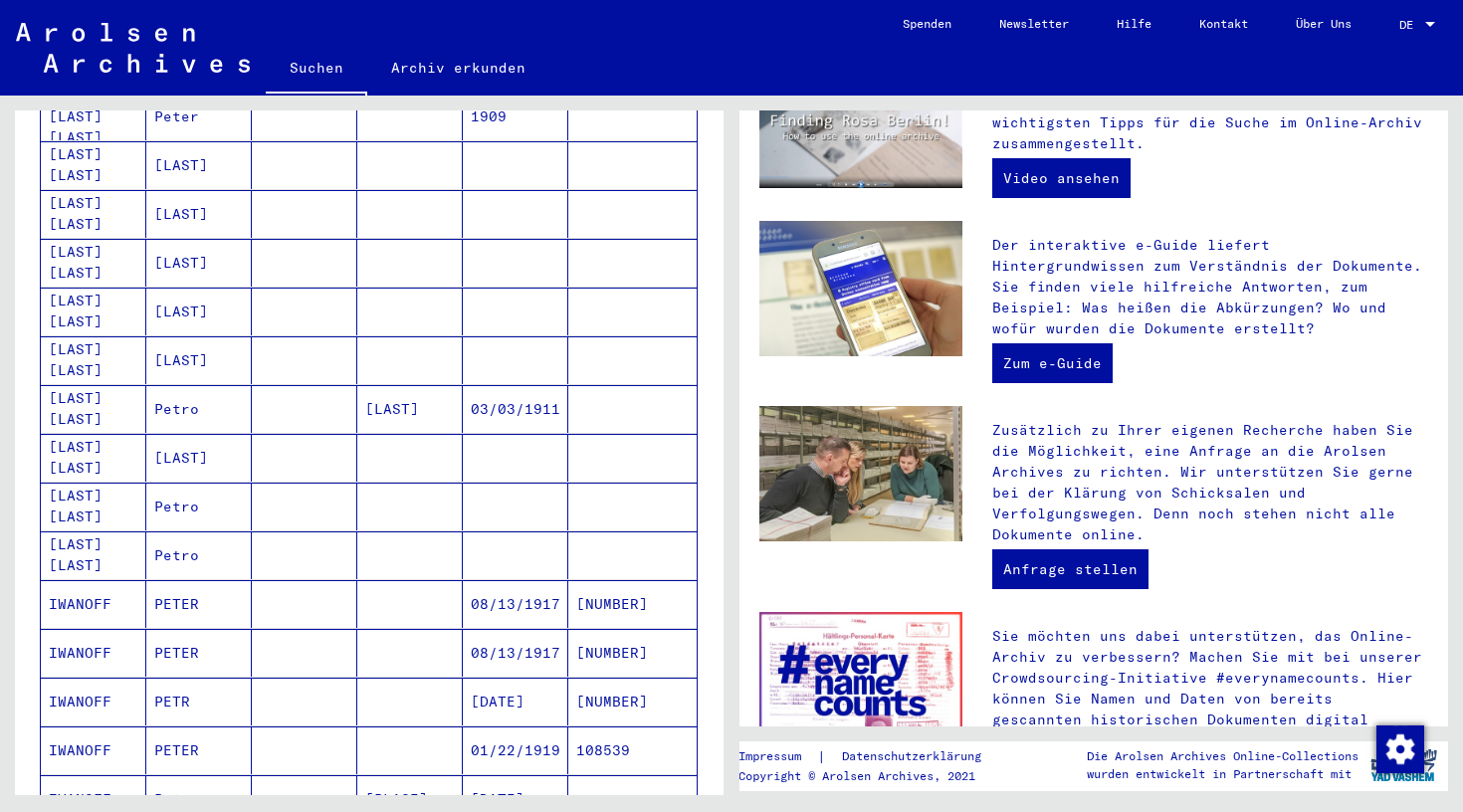 click on "PETER" at bounding box center [199, 653] 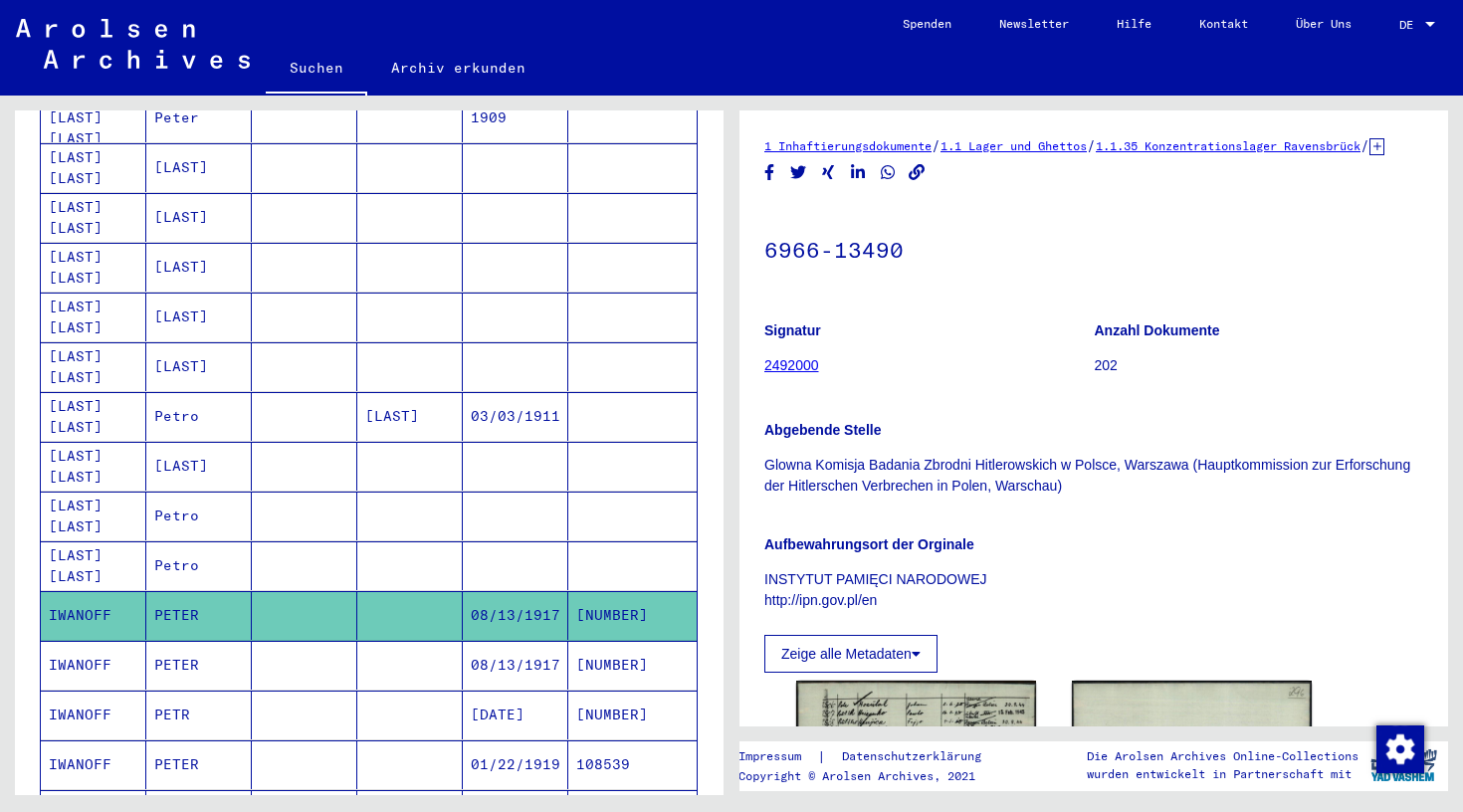 scroll, scrollTop: 0, scrollLeft: 0, axis: both 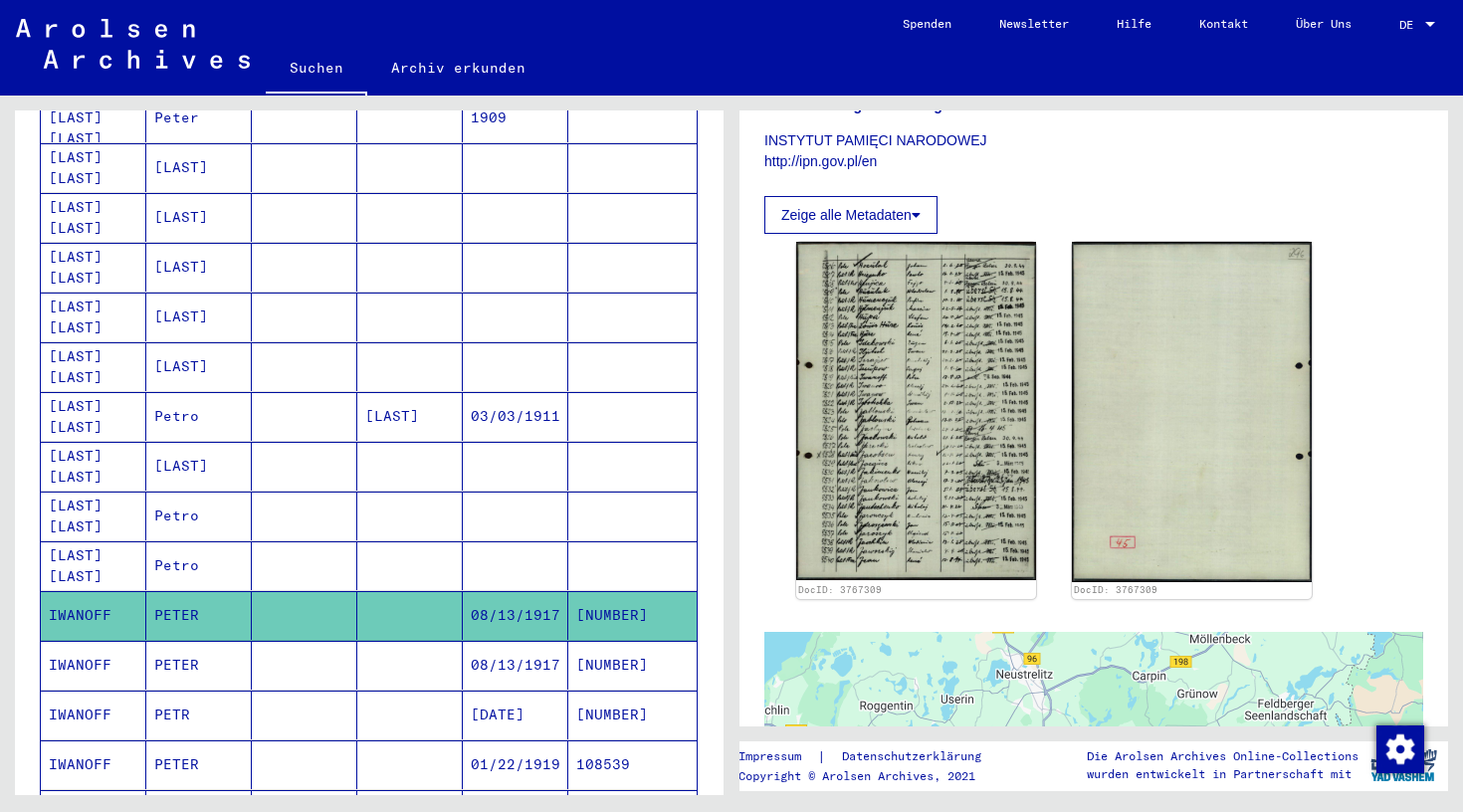 click at bounding box center [410, 714] 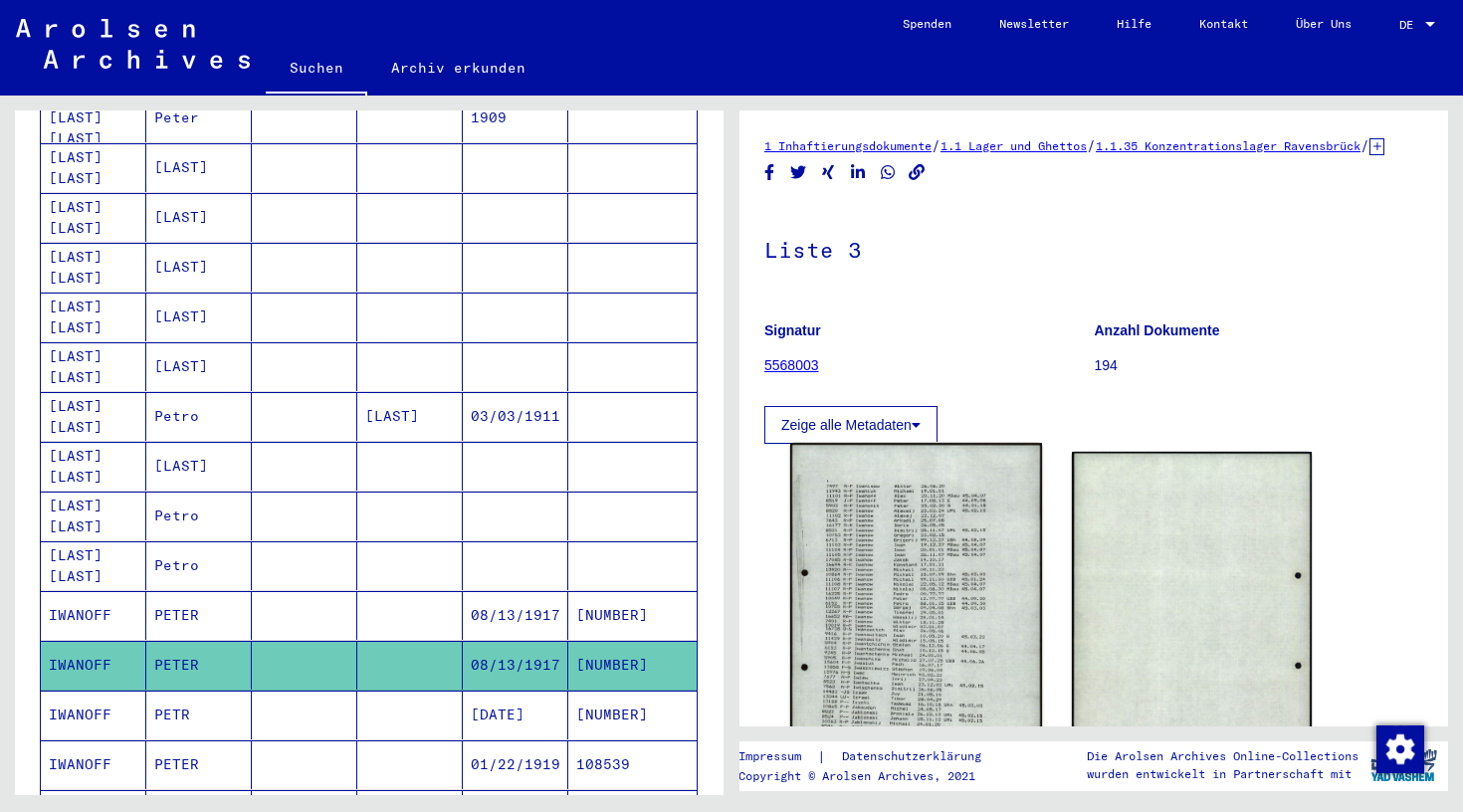 scroll, scrollTop: 0, scrollLeft: 0, axis: both 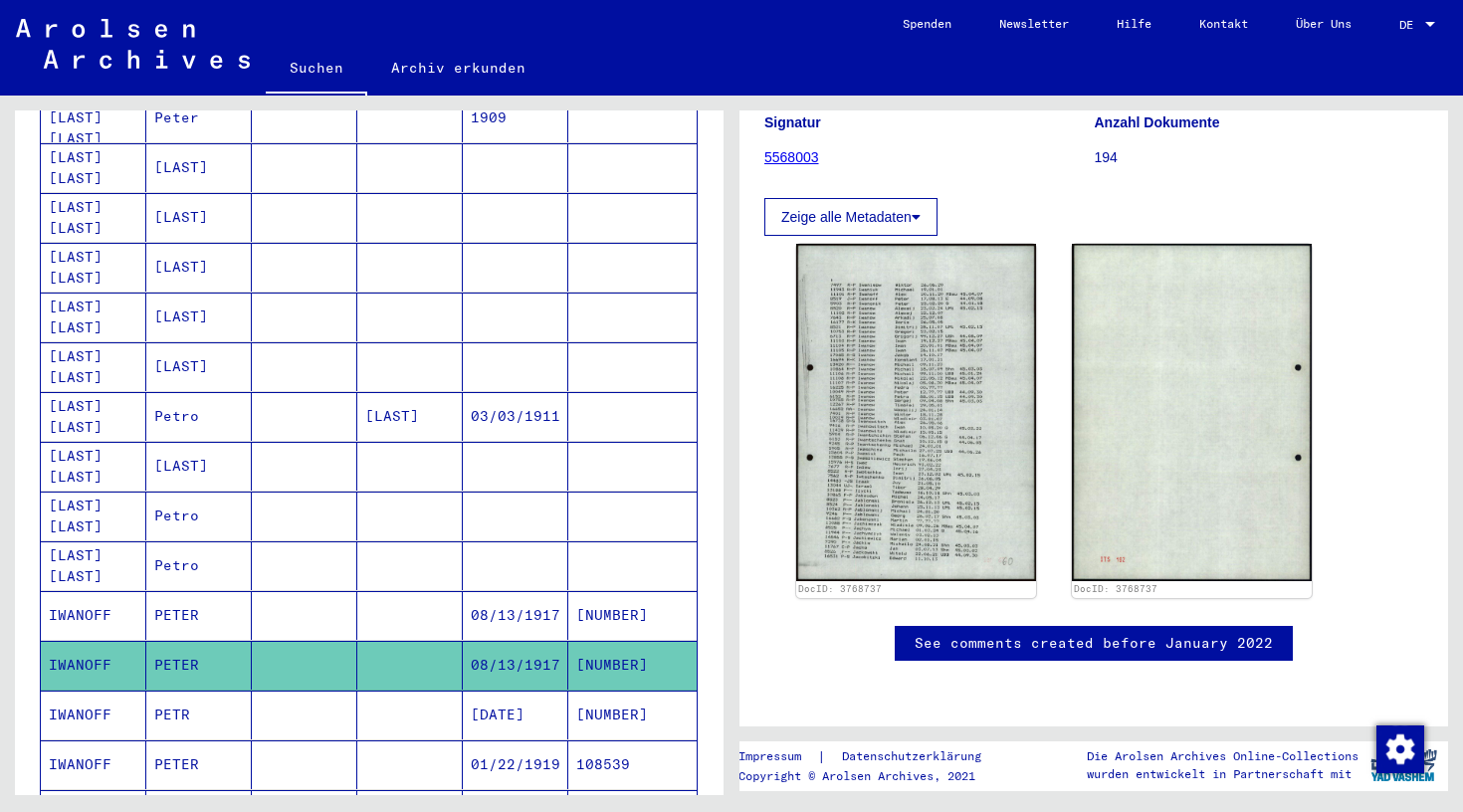 click at bounding box center [410, 764] 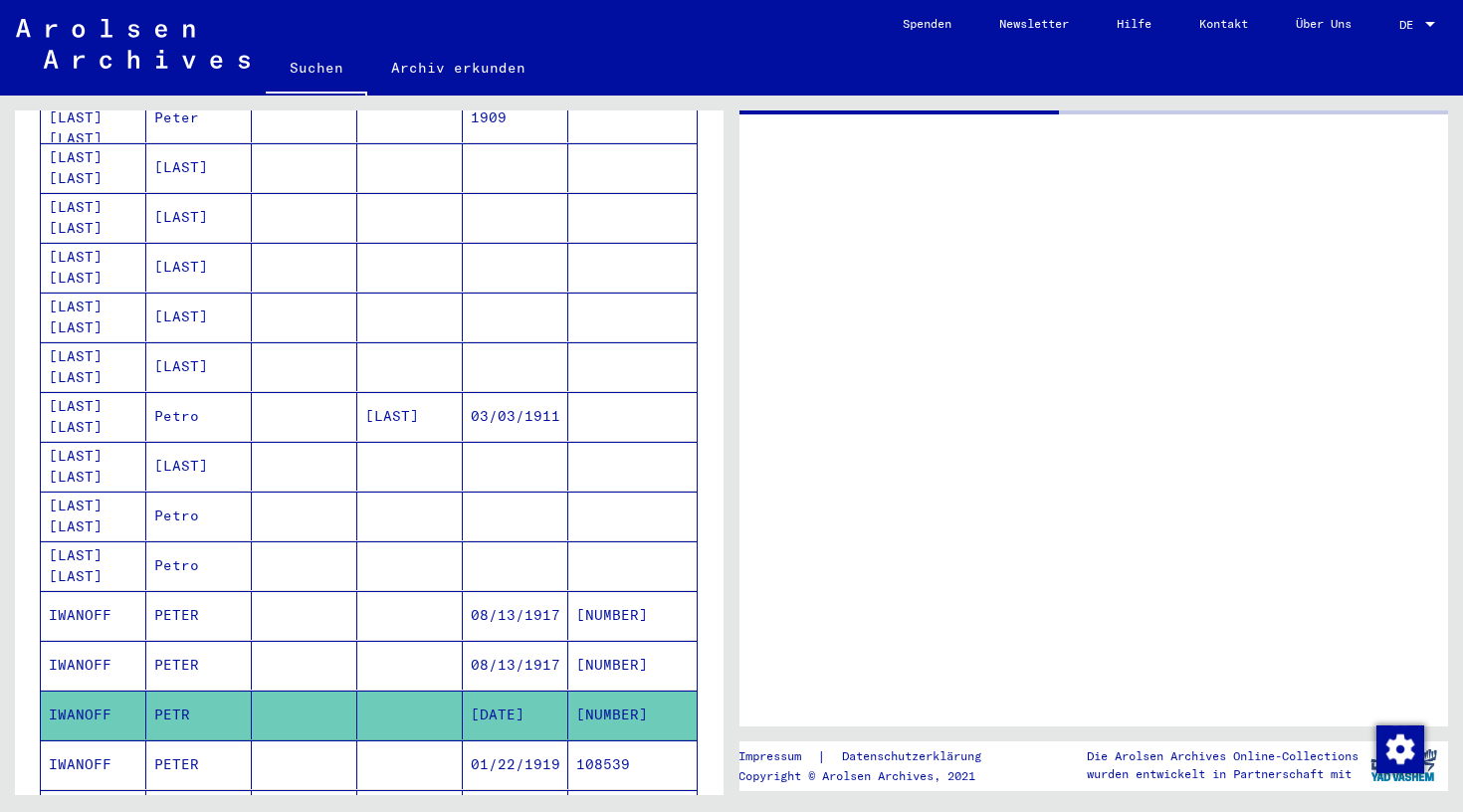 scroll, scrollTop: 0, scrollLeft: 0, axis: both 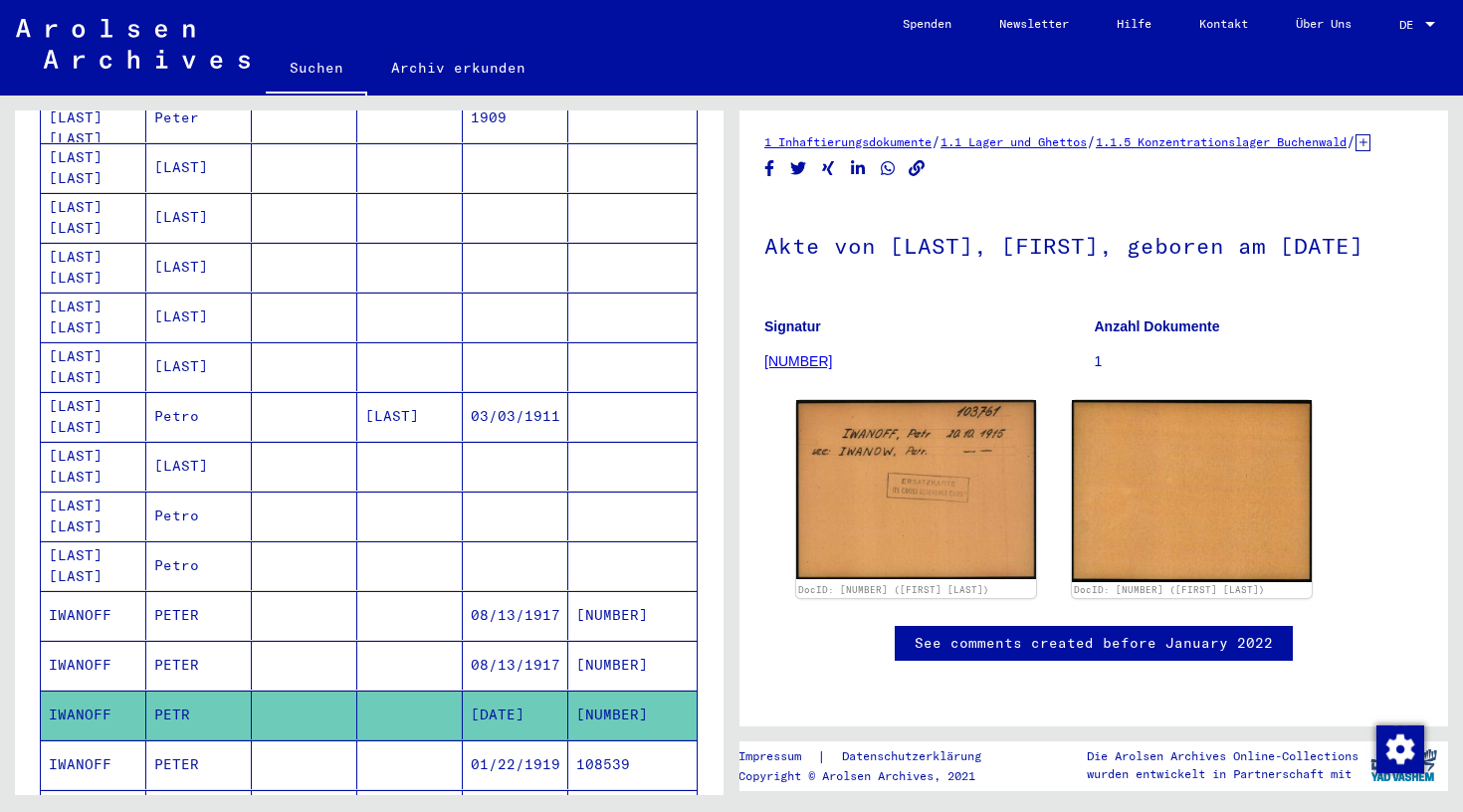 click at bounding box center (305, 814) 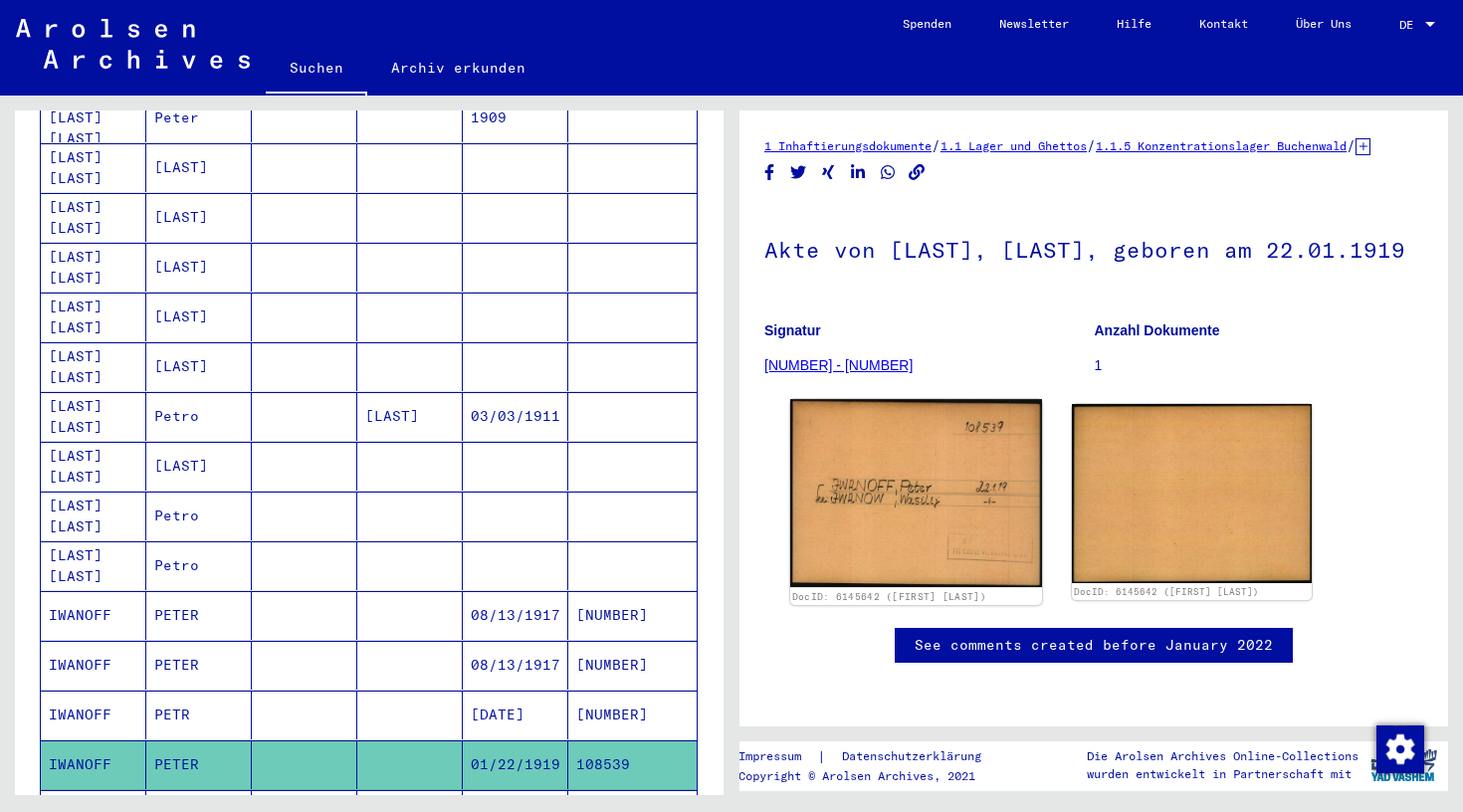 scroll, scrollTop: 0, scrollLeft: 0, axis: both 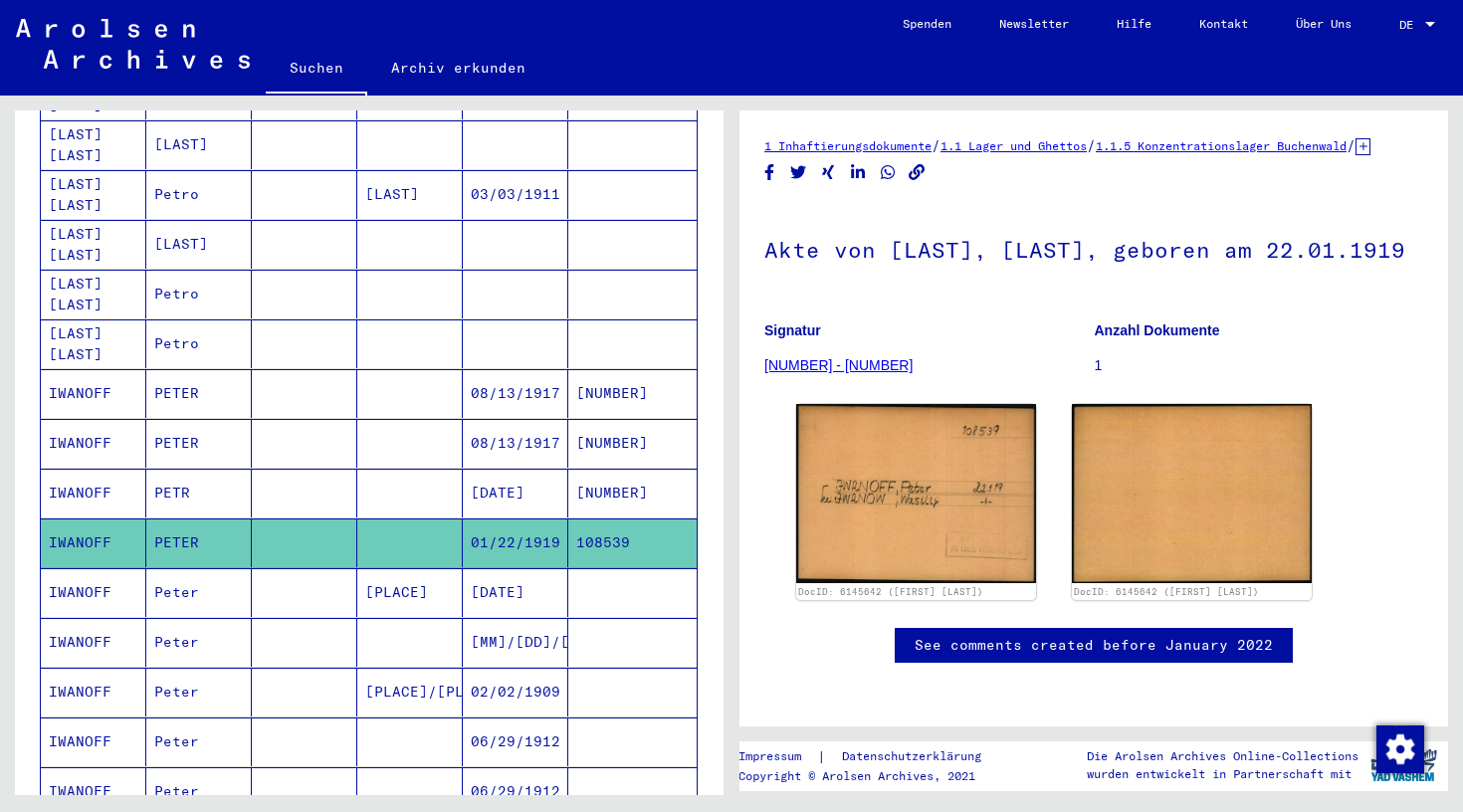 click on "[DATE]" at bounding box center (516, 642) 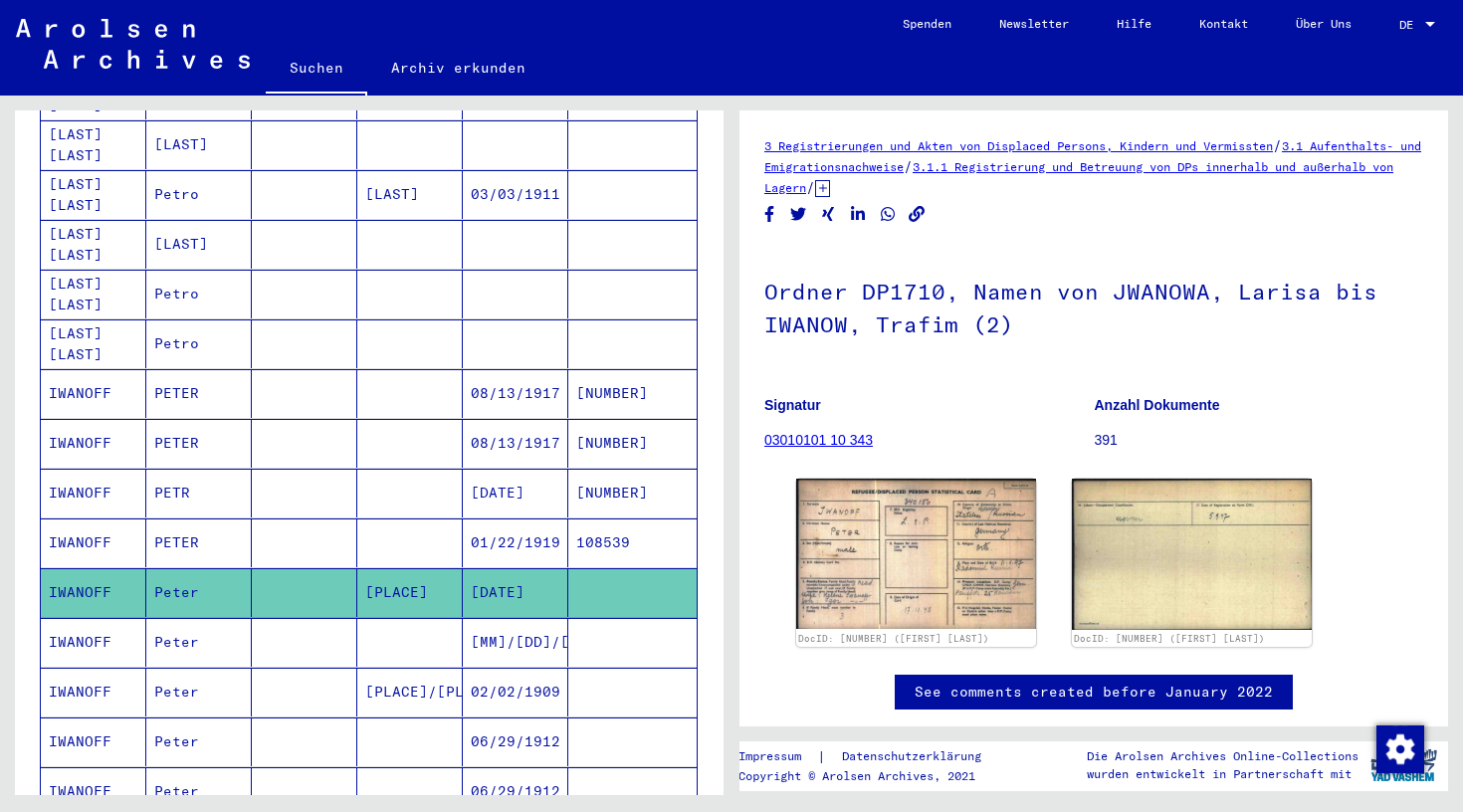 scroll, scrollTop: 0, scrollLeft: 0, axis: both 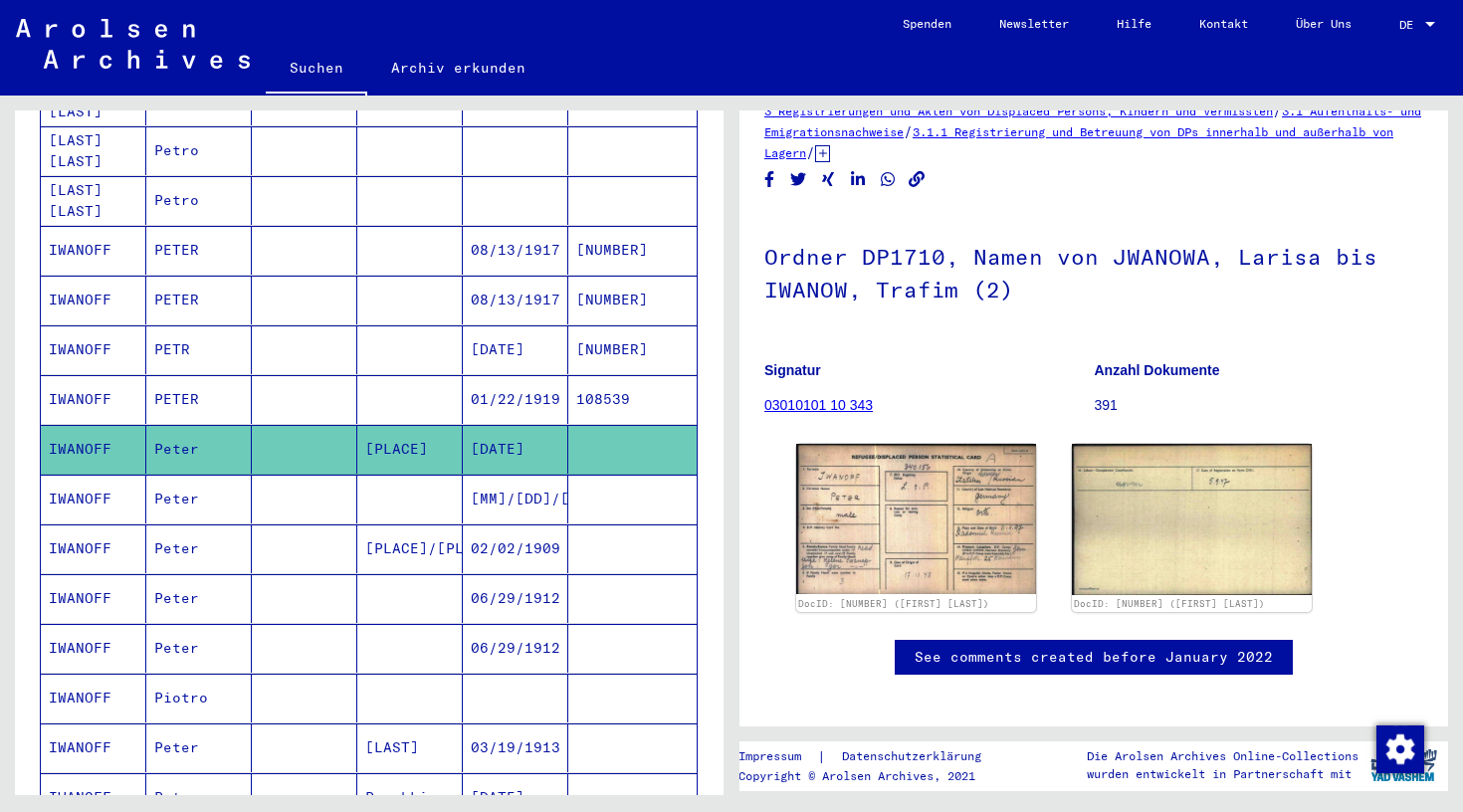click at bounding box center [305, 648] 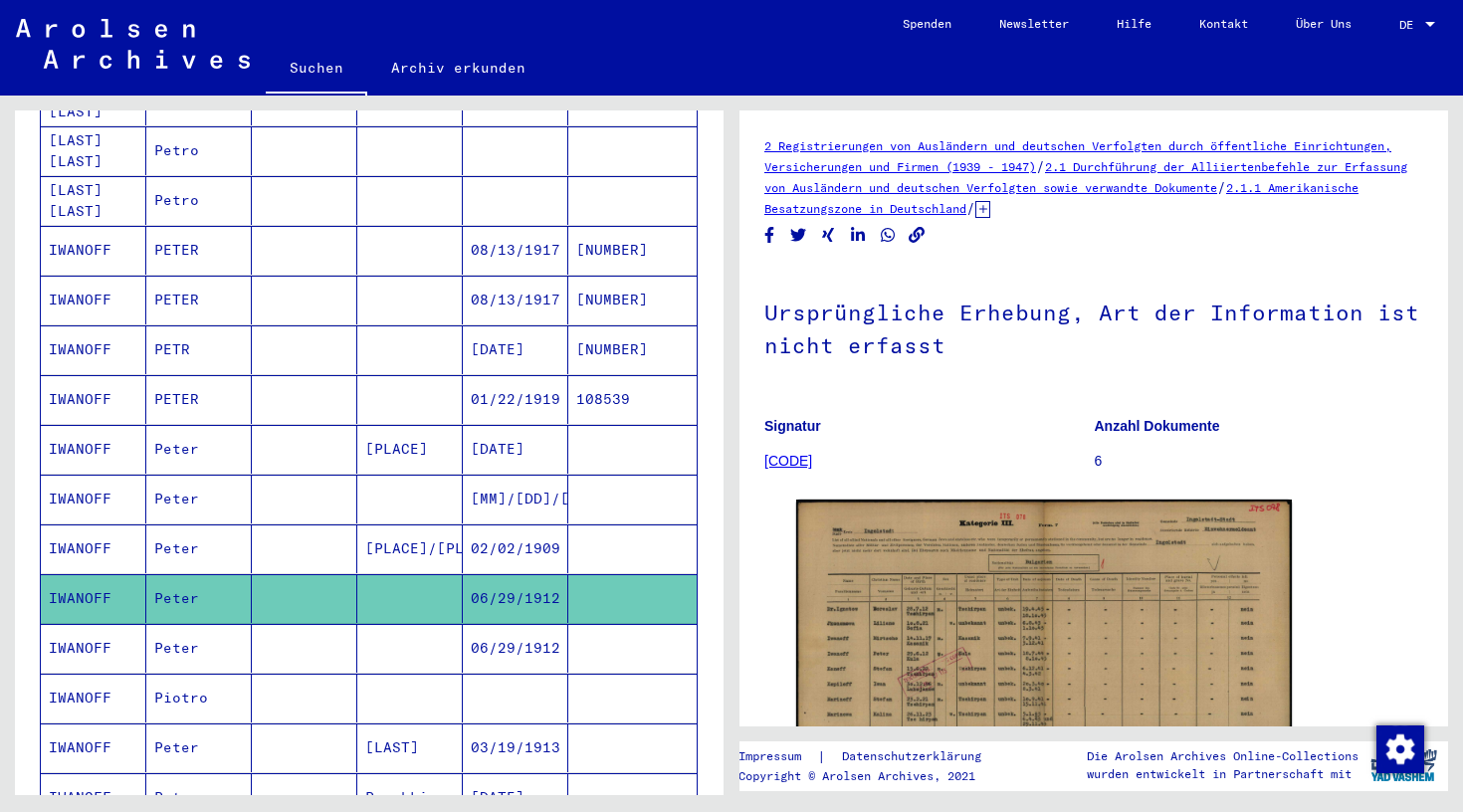 scroll, scrollTop: 0, scrollLeft: 0, axis: both 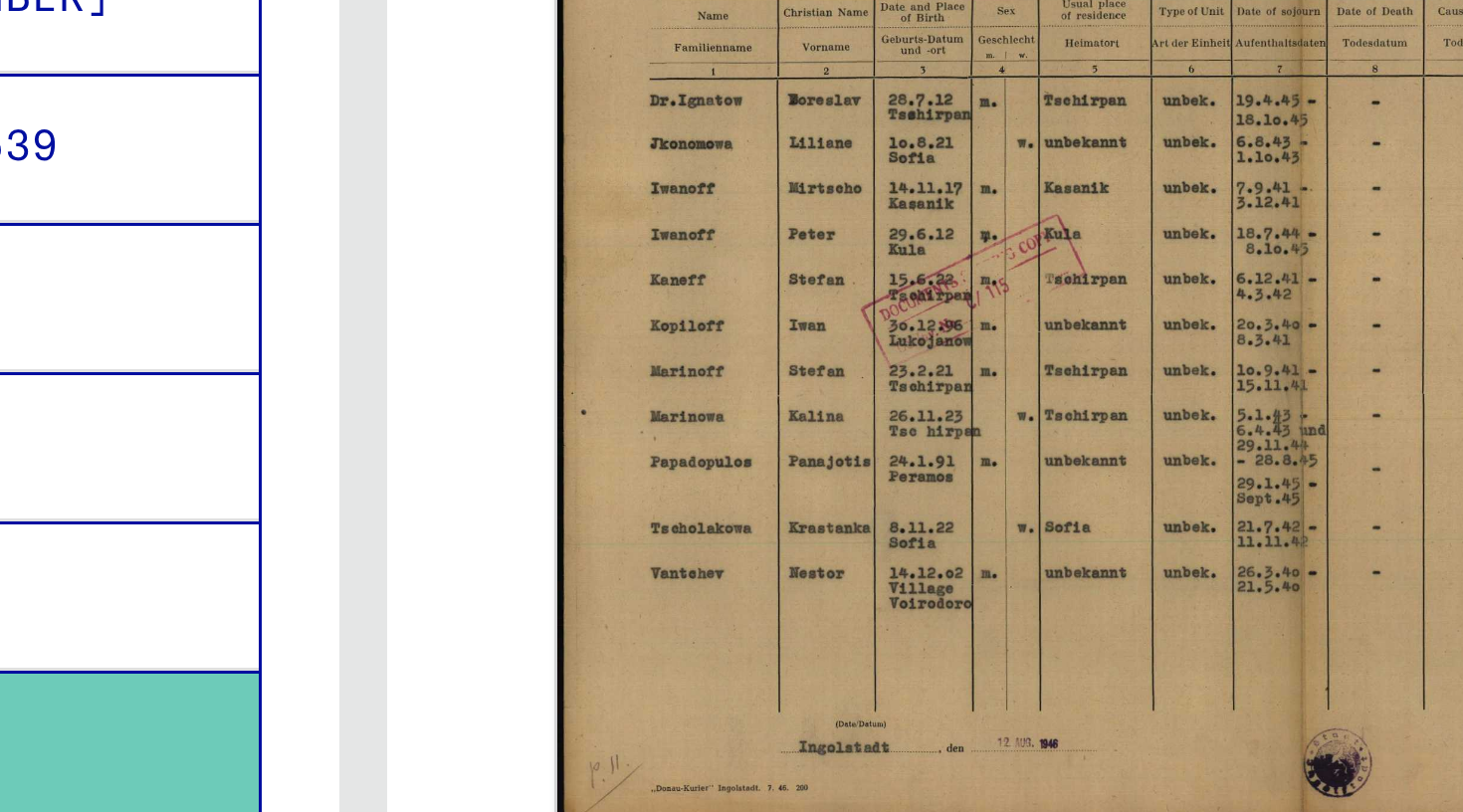 drag, startPoint x: 98, startPoint y: 177, endPoint x: 104, endPoint y: 219, distance: 42.426407 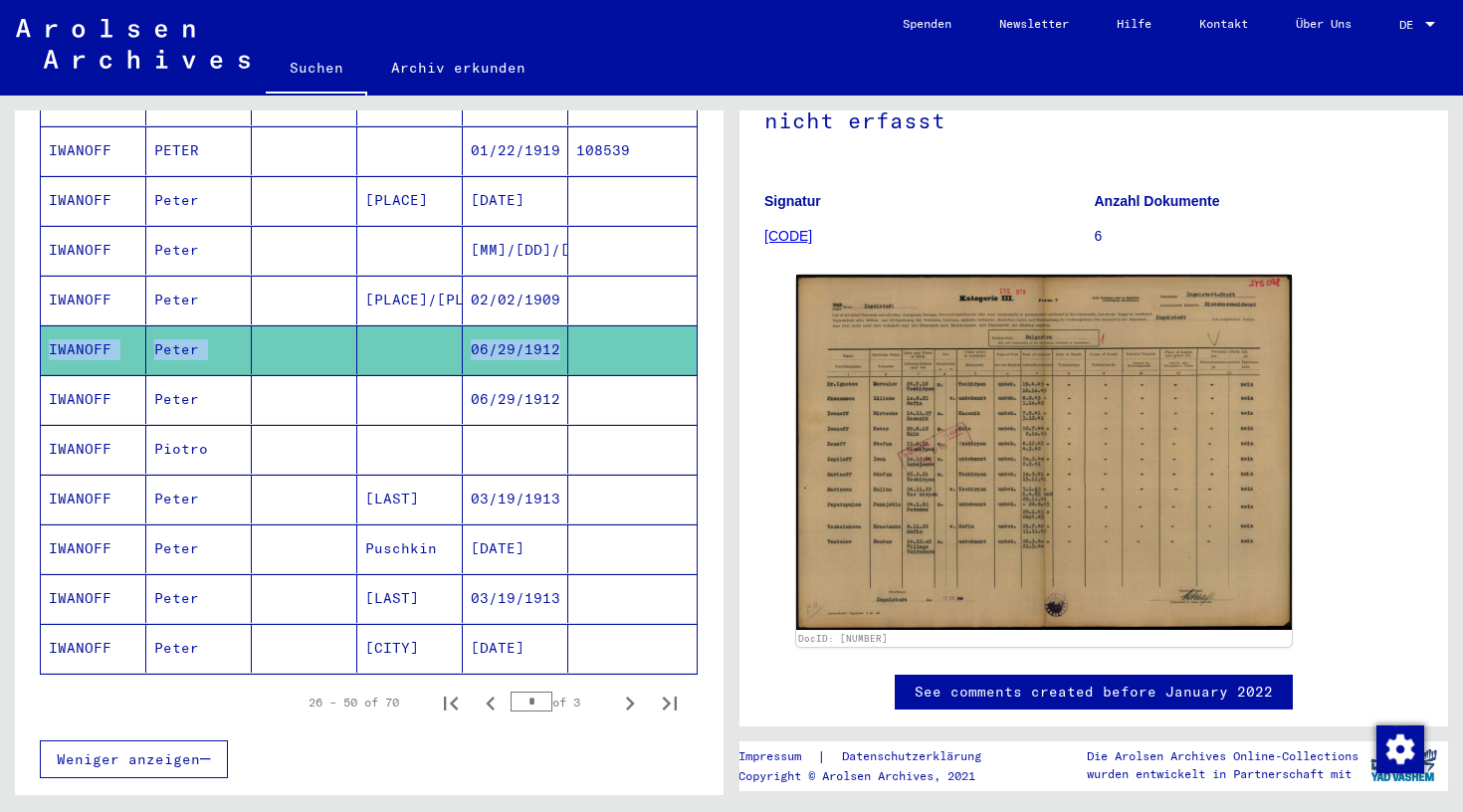 scroll, scrollTop: 998, scrollLeft: 0, axis: vertical 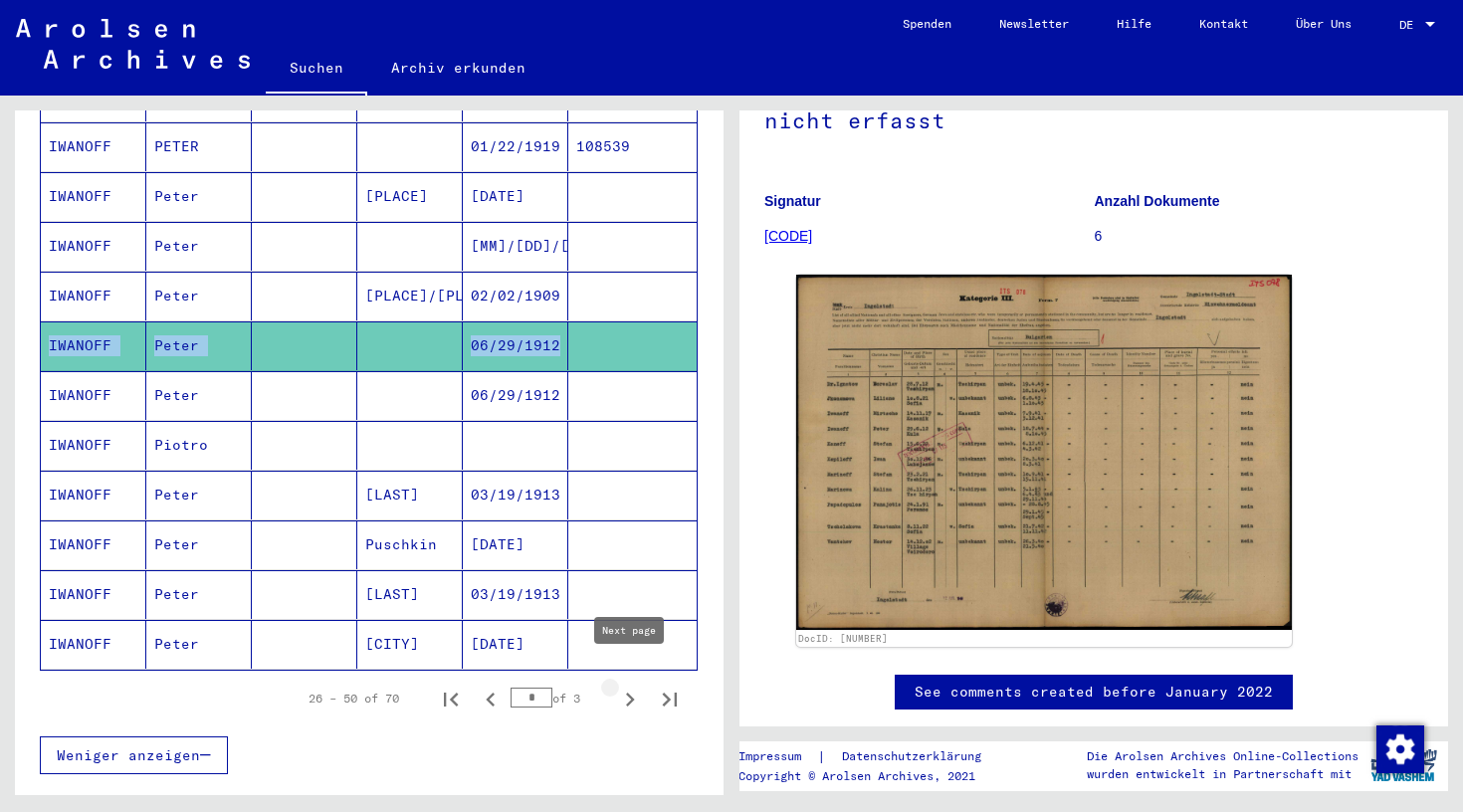 click 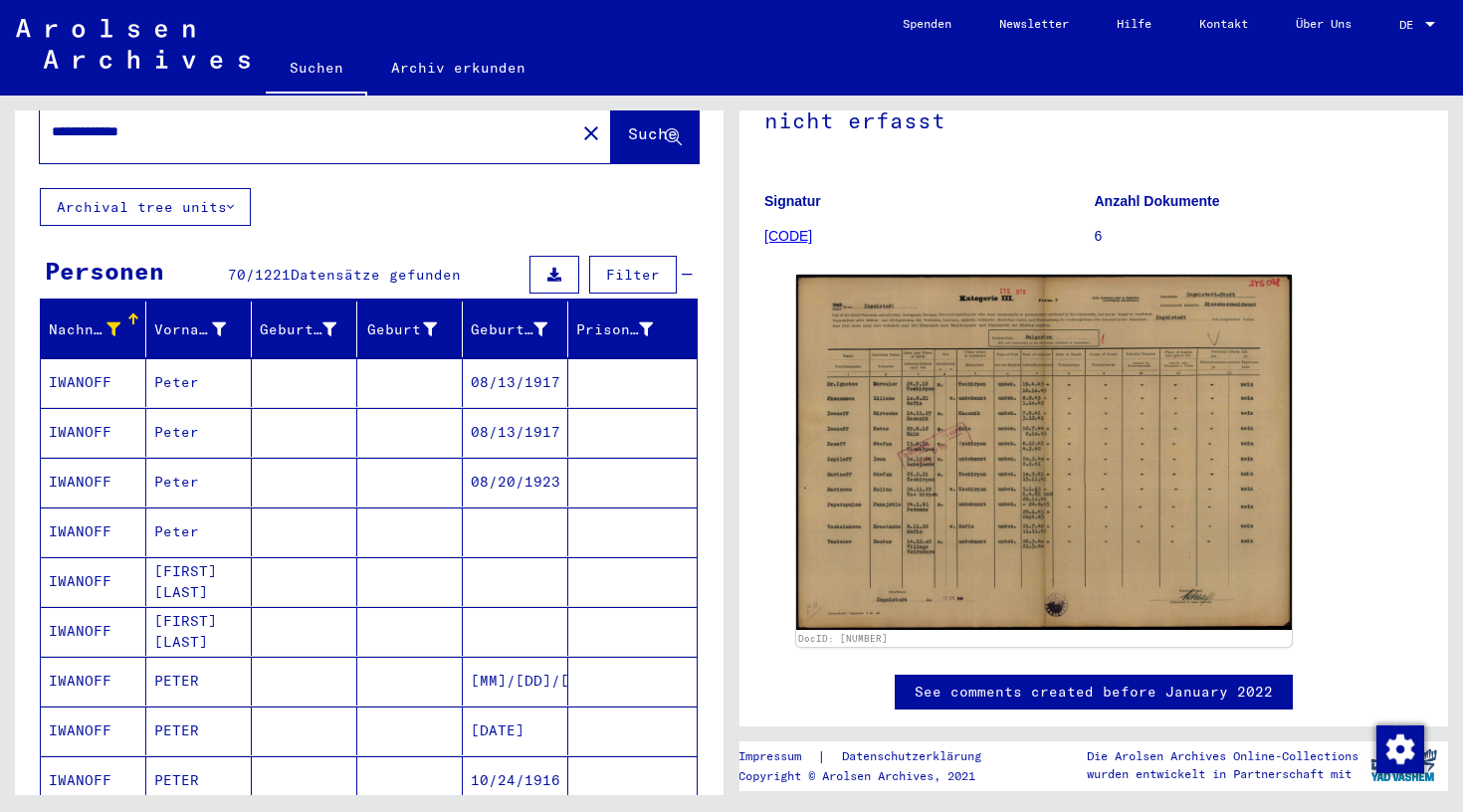scroll, scrollTop: 64, scrollLeft: 0, axis: vertical 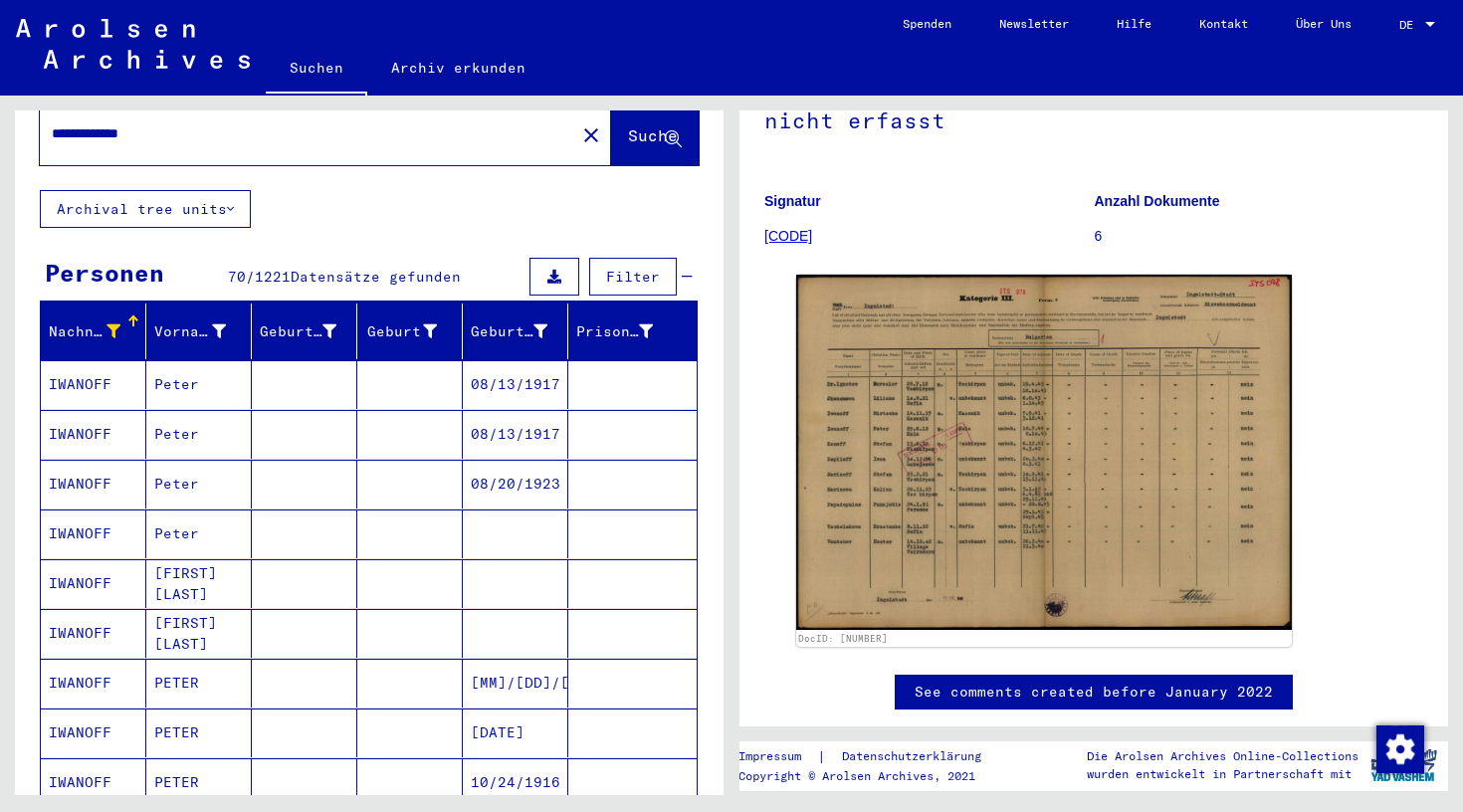 click at bounding box center (305, 533) 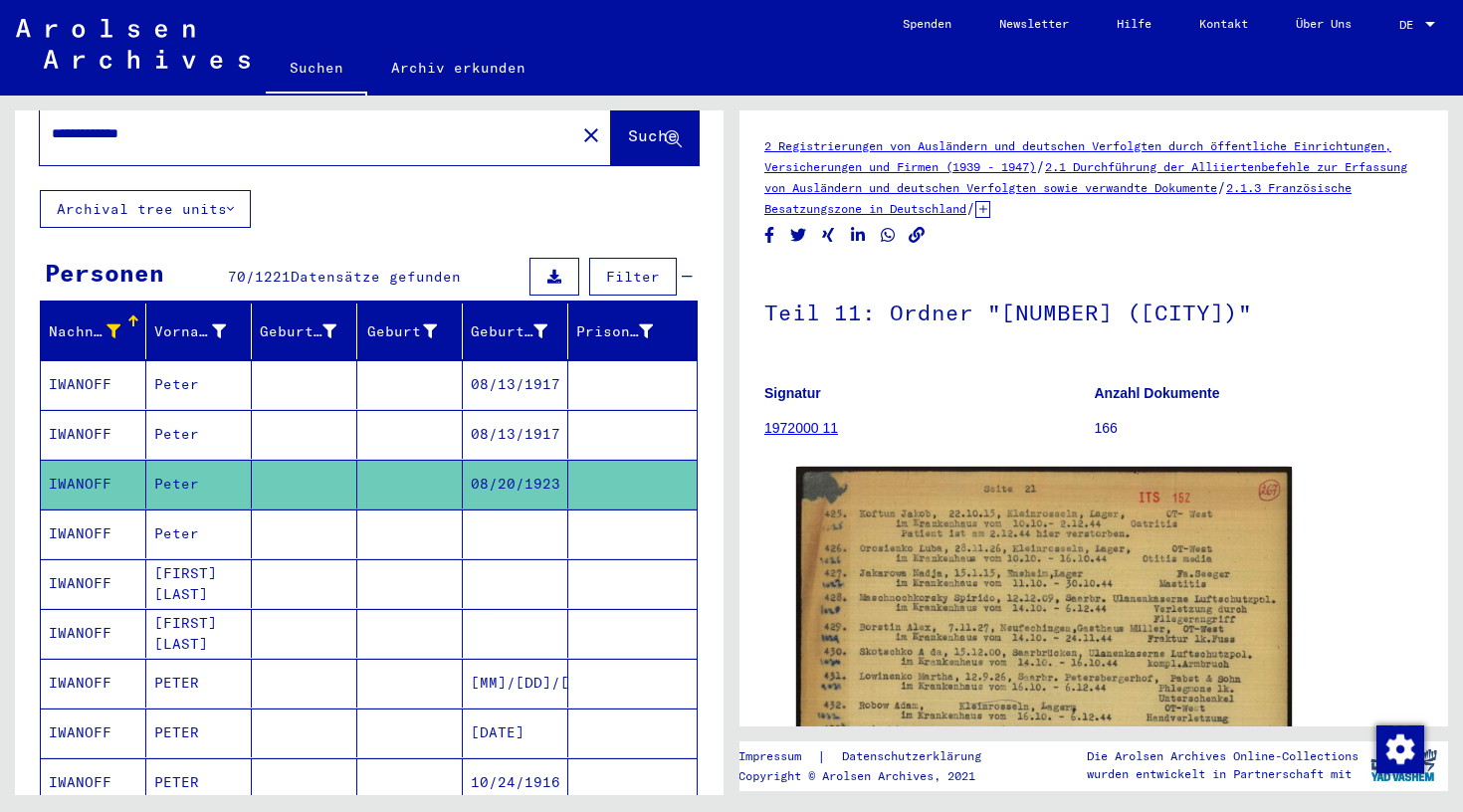 scroll, scrollTop: 0, scrollLeft: 0, axis: both 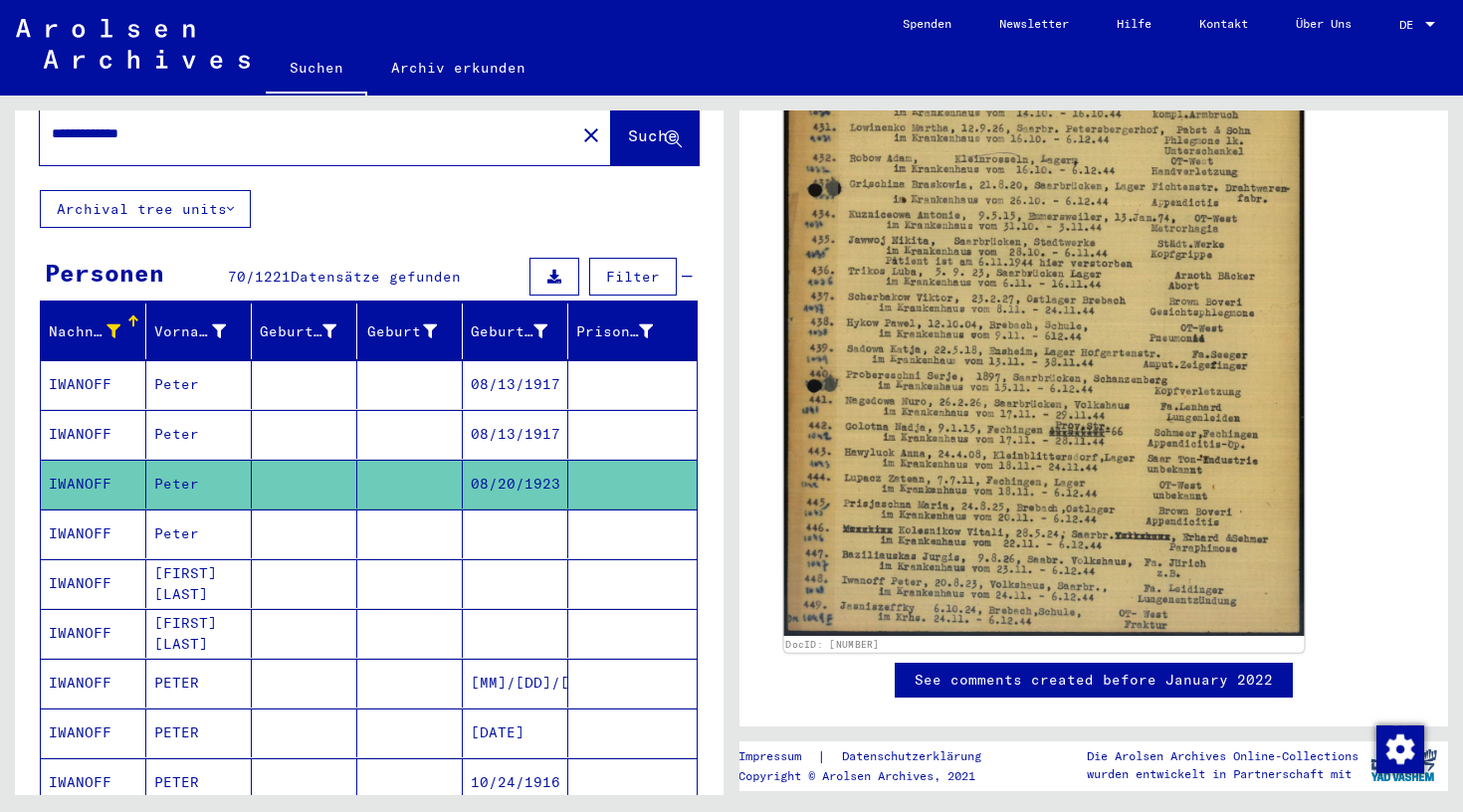 click 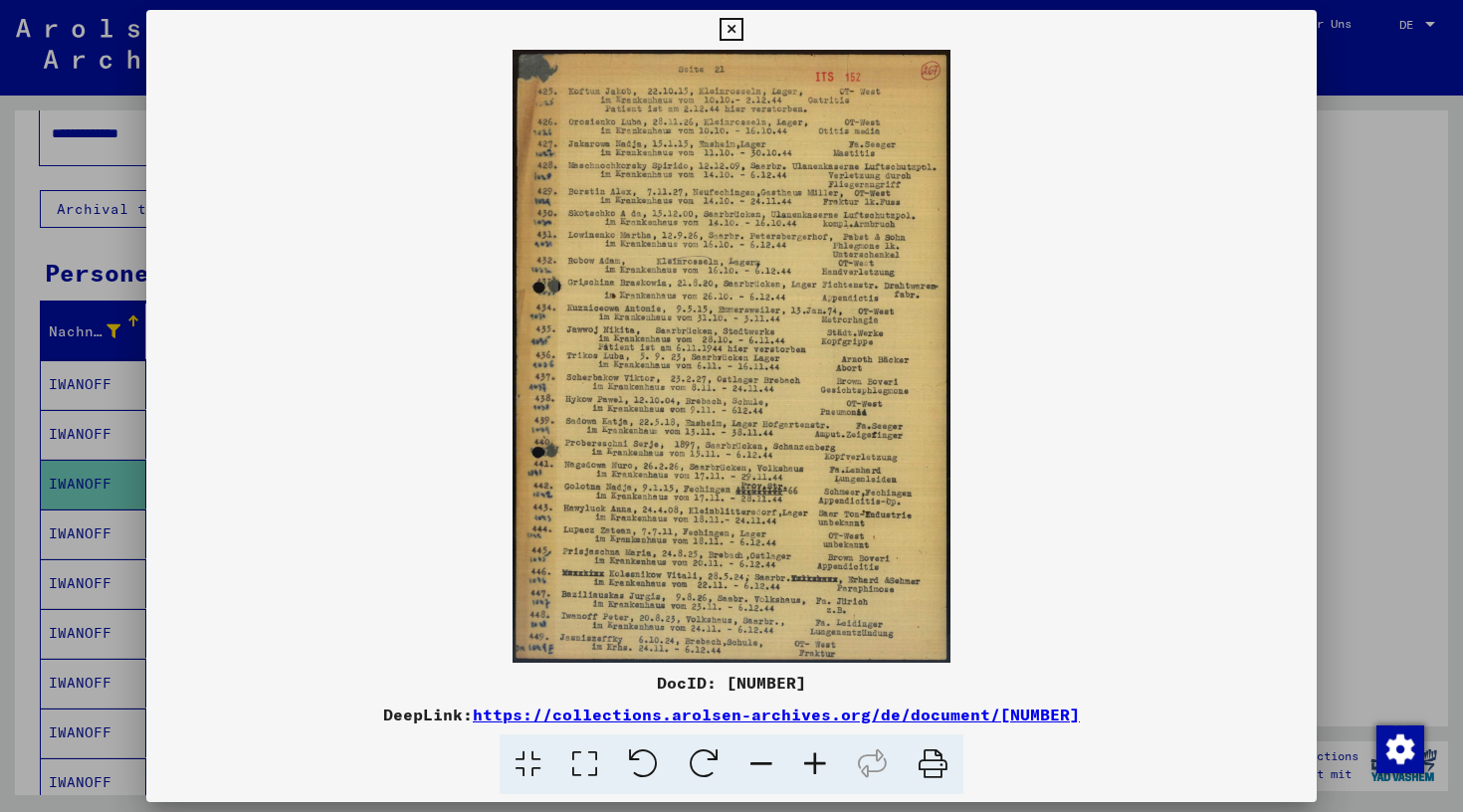 click at bounding box center [732, 356] 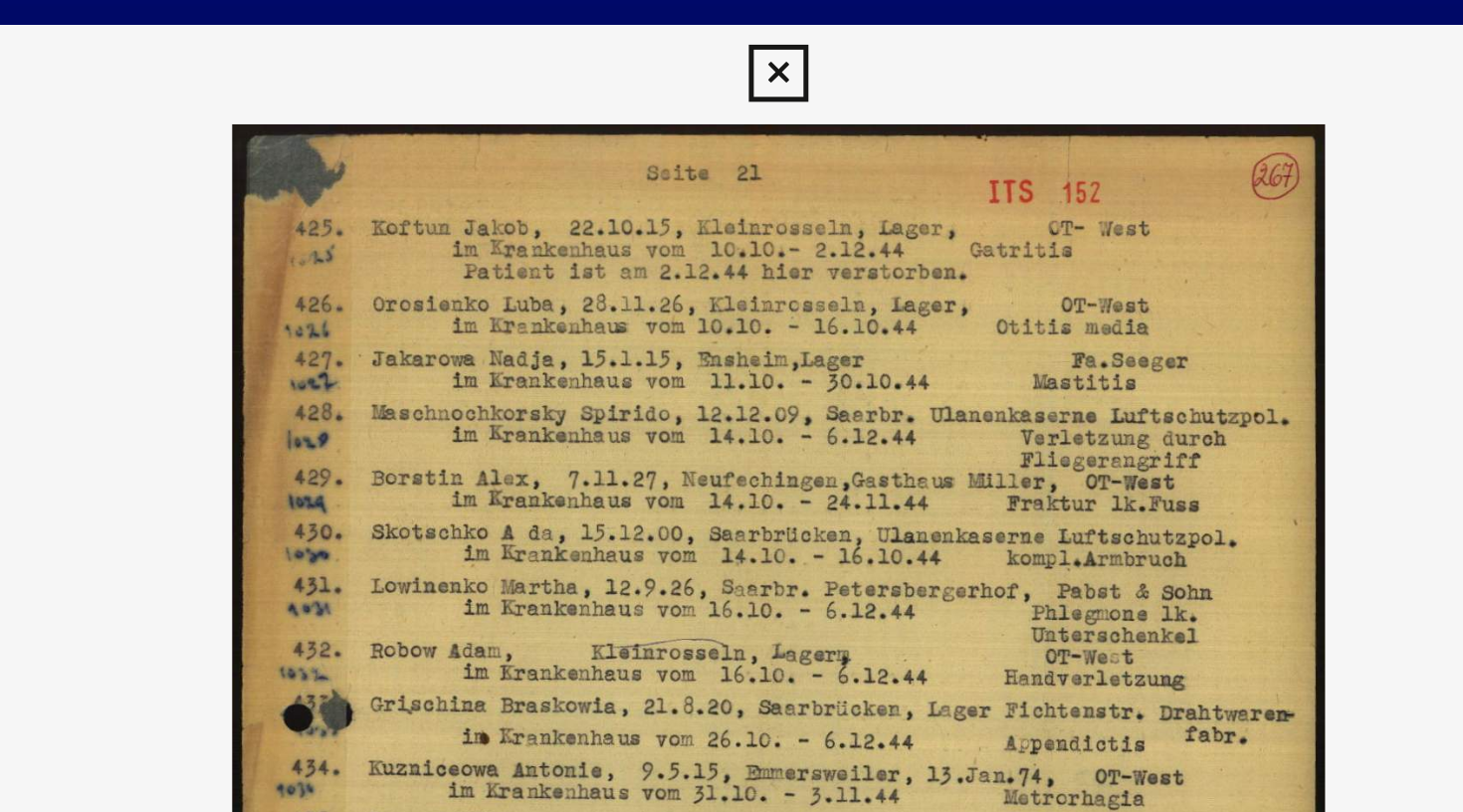 scroll, scrollTop: 0, scrollLeft: 0, axis: both 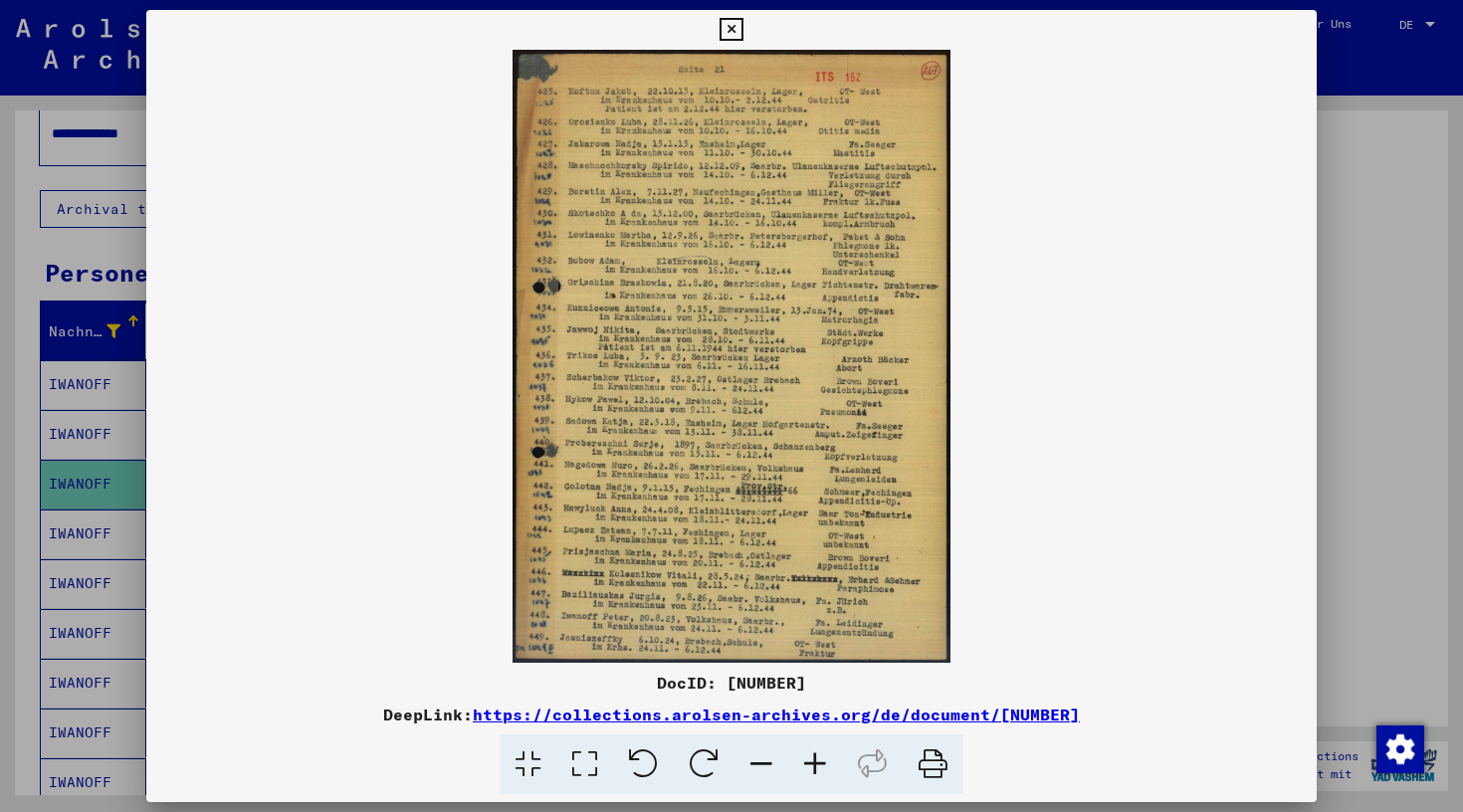 click at bounding box center [731, 30] 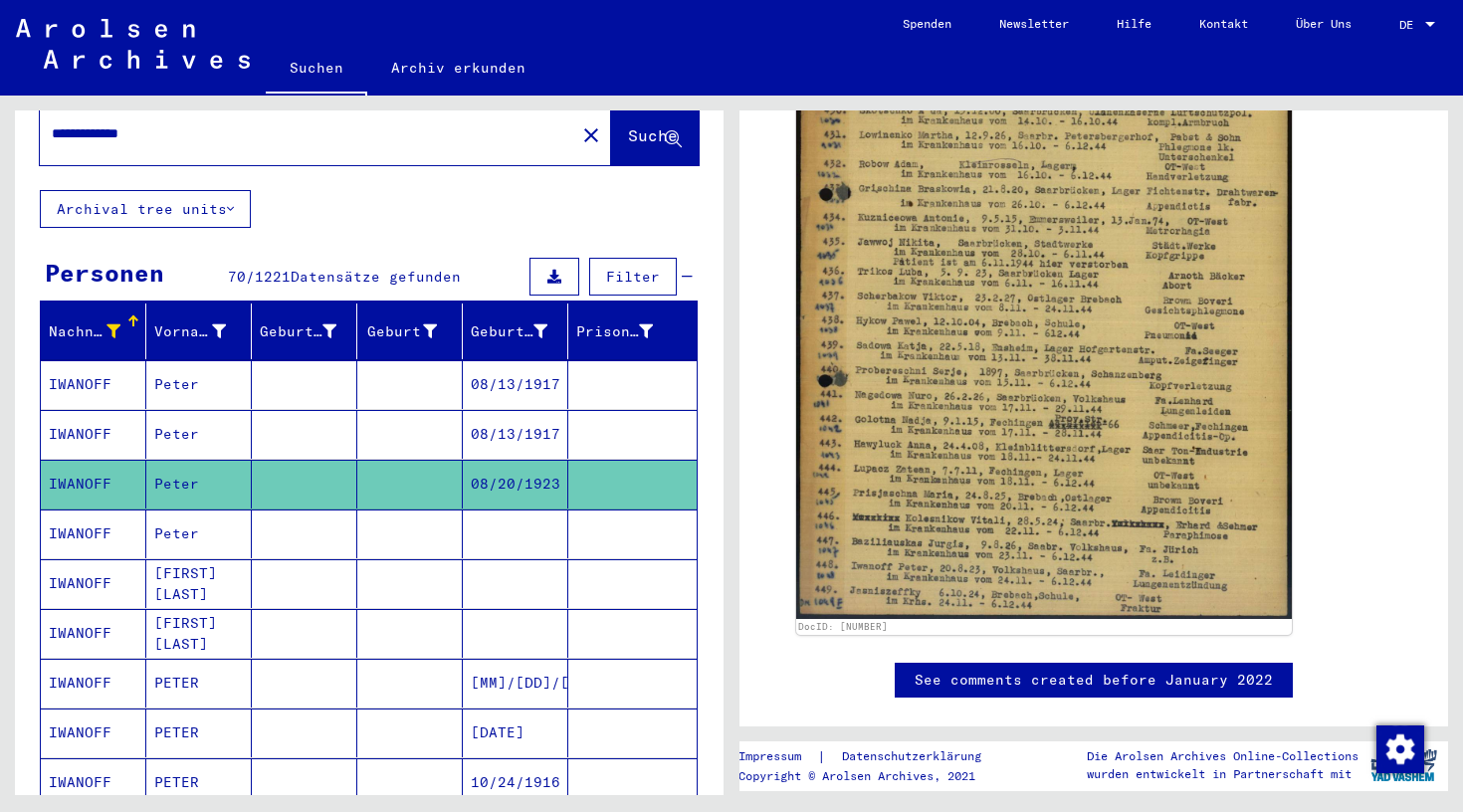 click at bounding box center [305, 583] 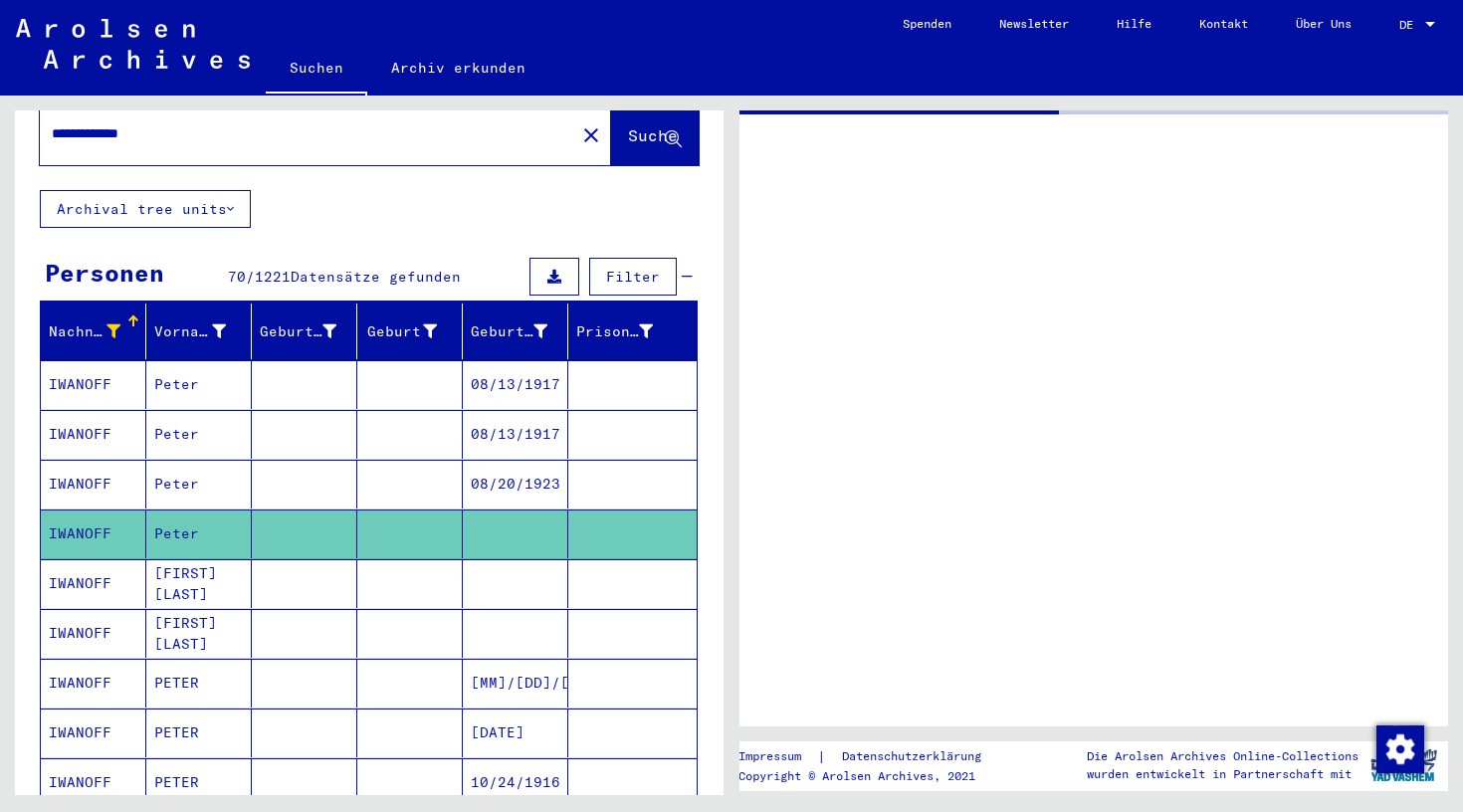 scroll, scrollTop: 0, scrollLeft: 0, axis: both 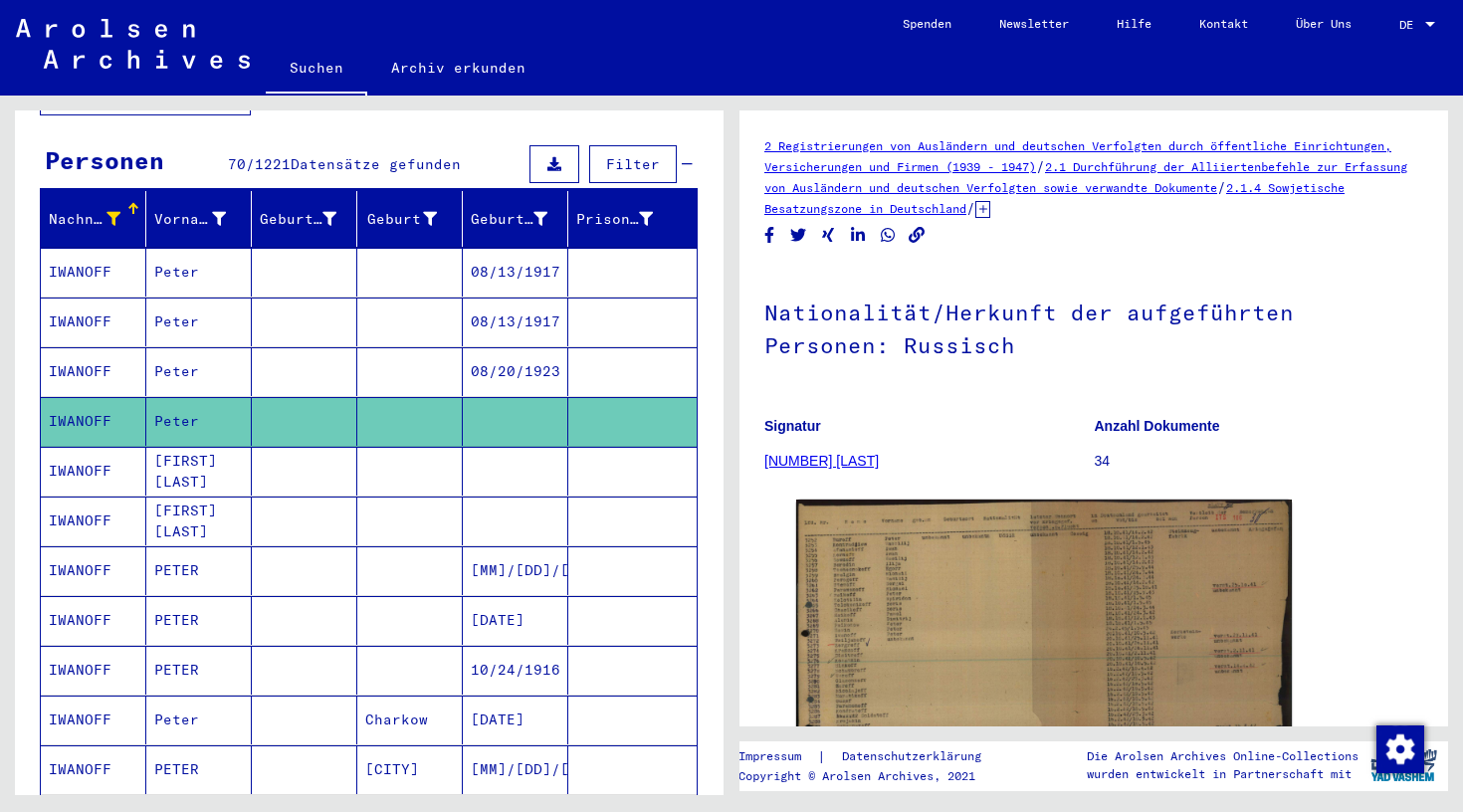 click at bounding box center (305, 620) 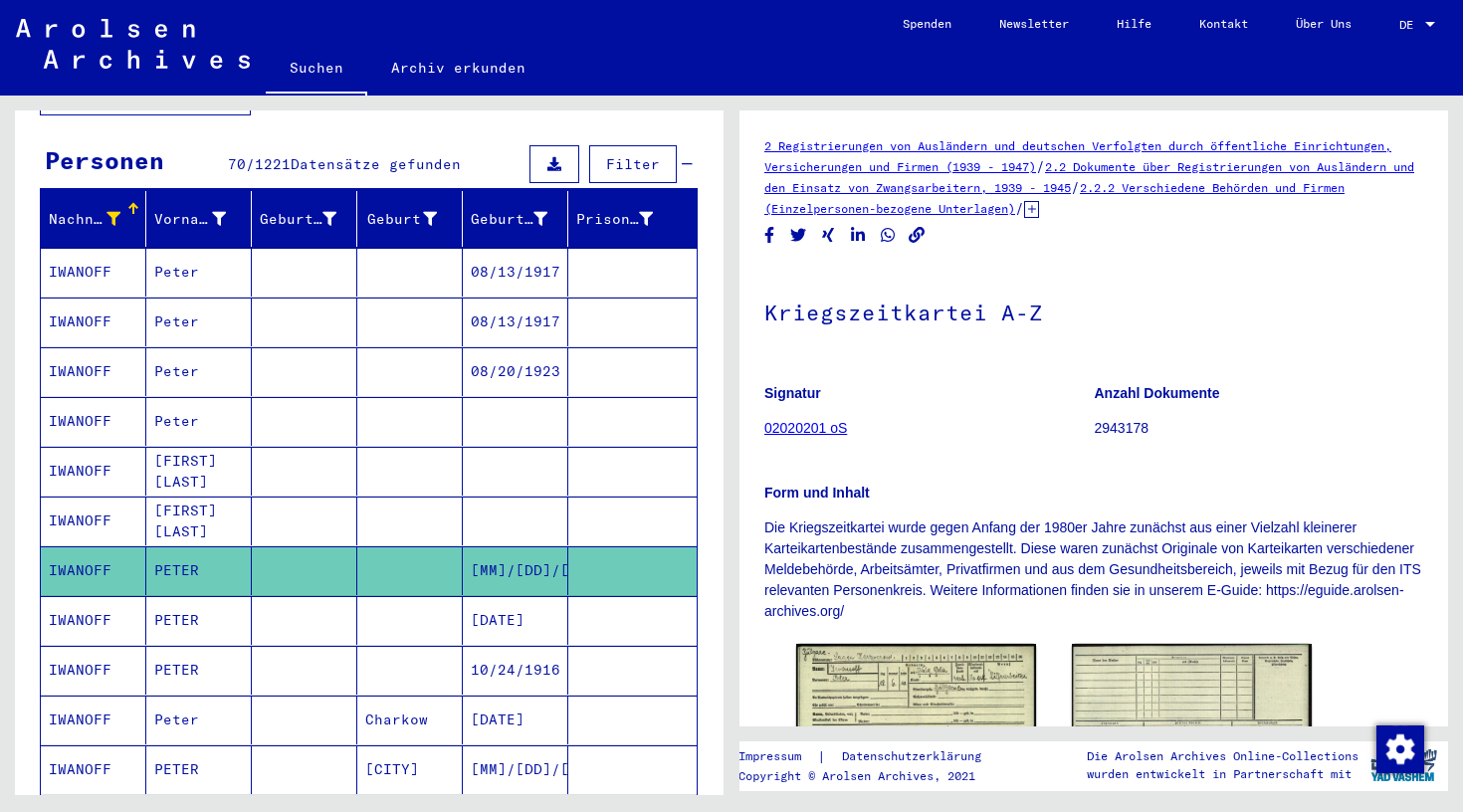 scroll, scrollTop: 0, scrollLeft: 0, axis: both 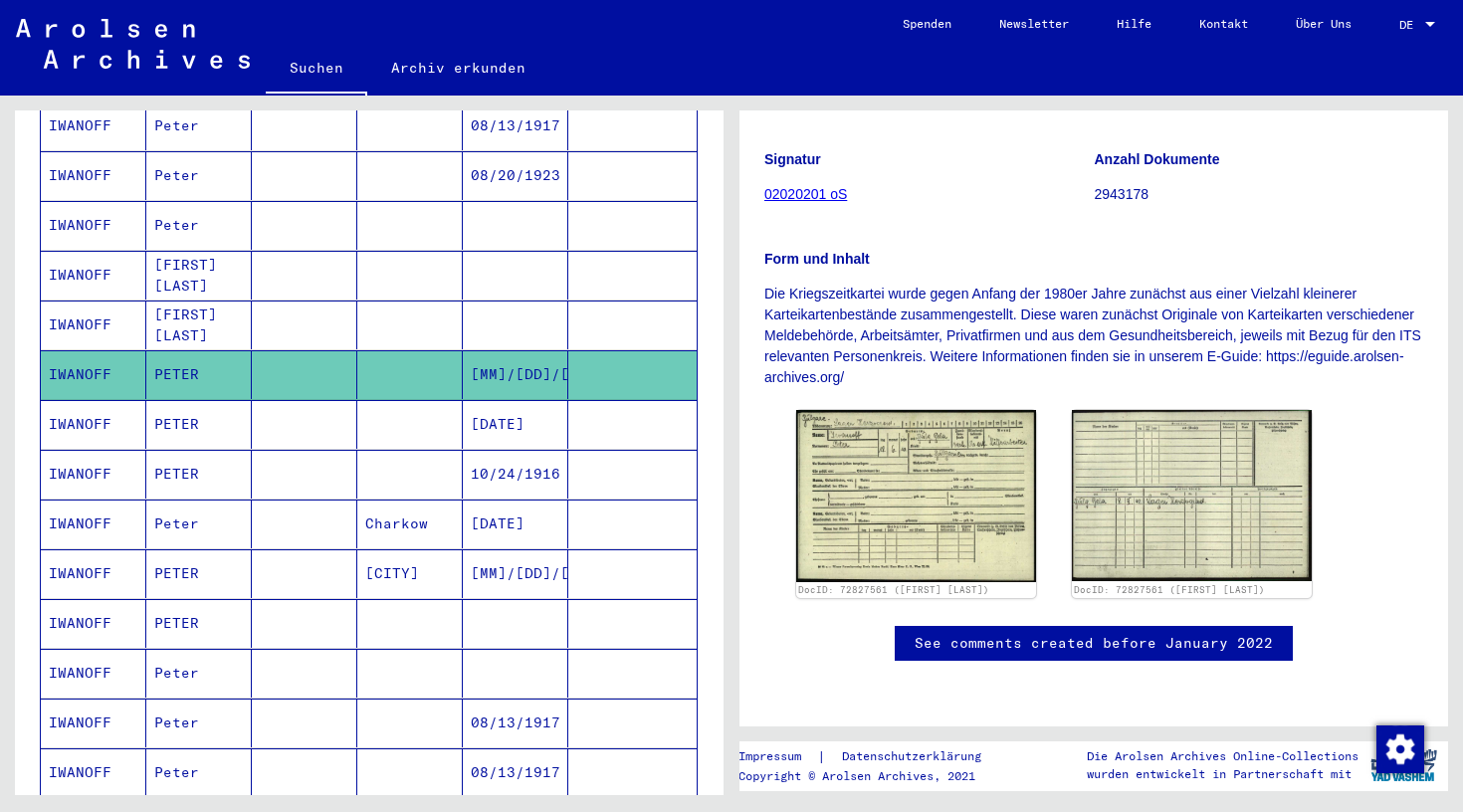 click at bounding box center [410, 474] 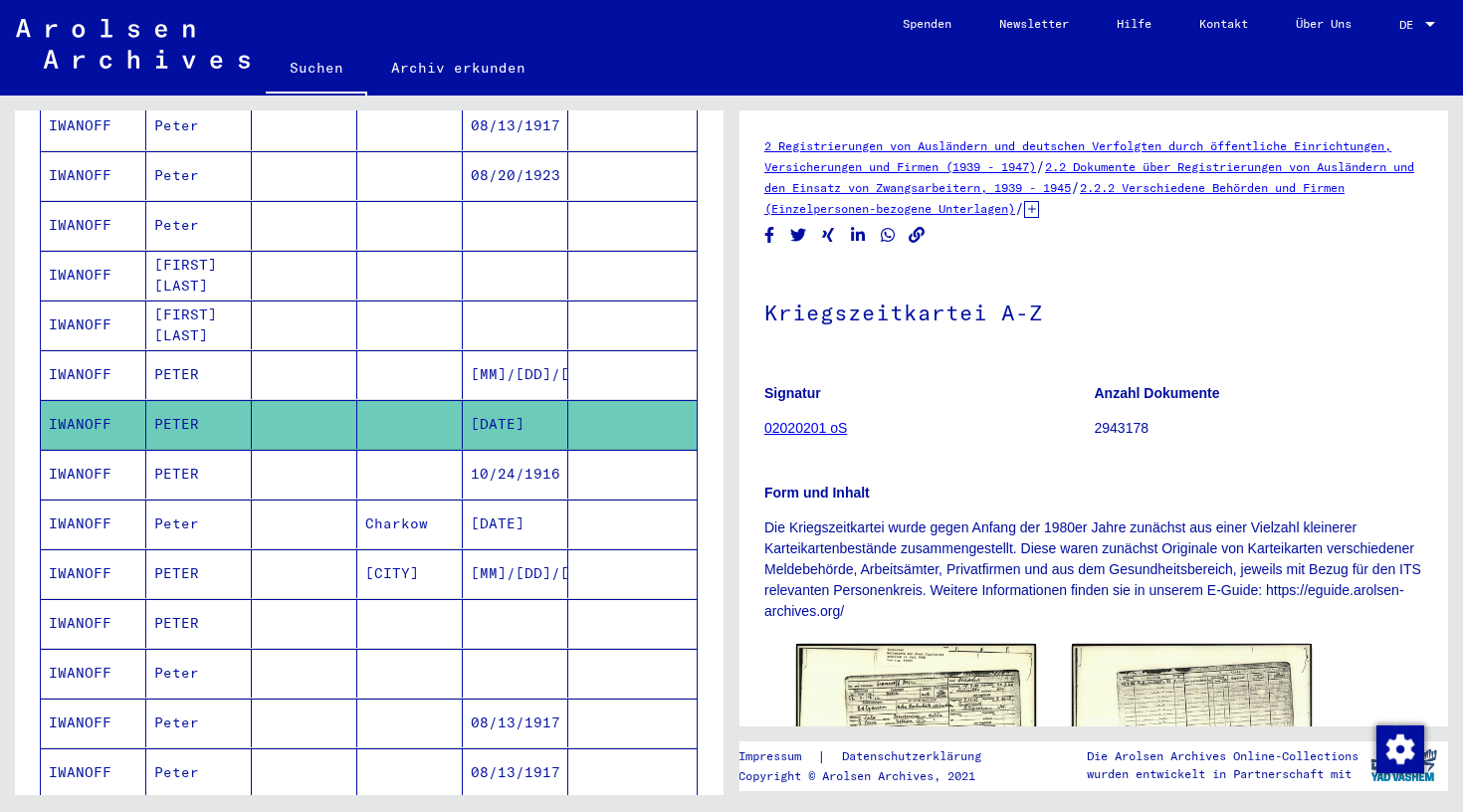 scroll, scrollTop: 0, scrollLeft: 0, axis: both 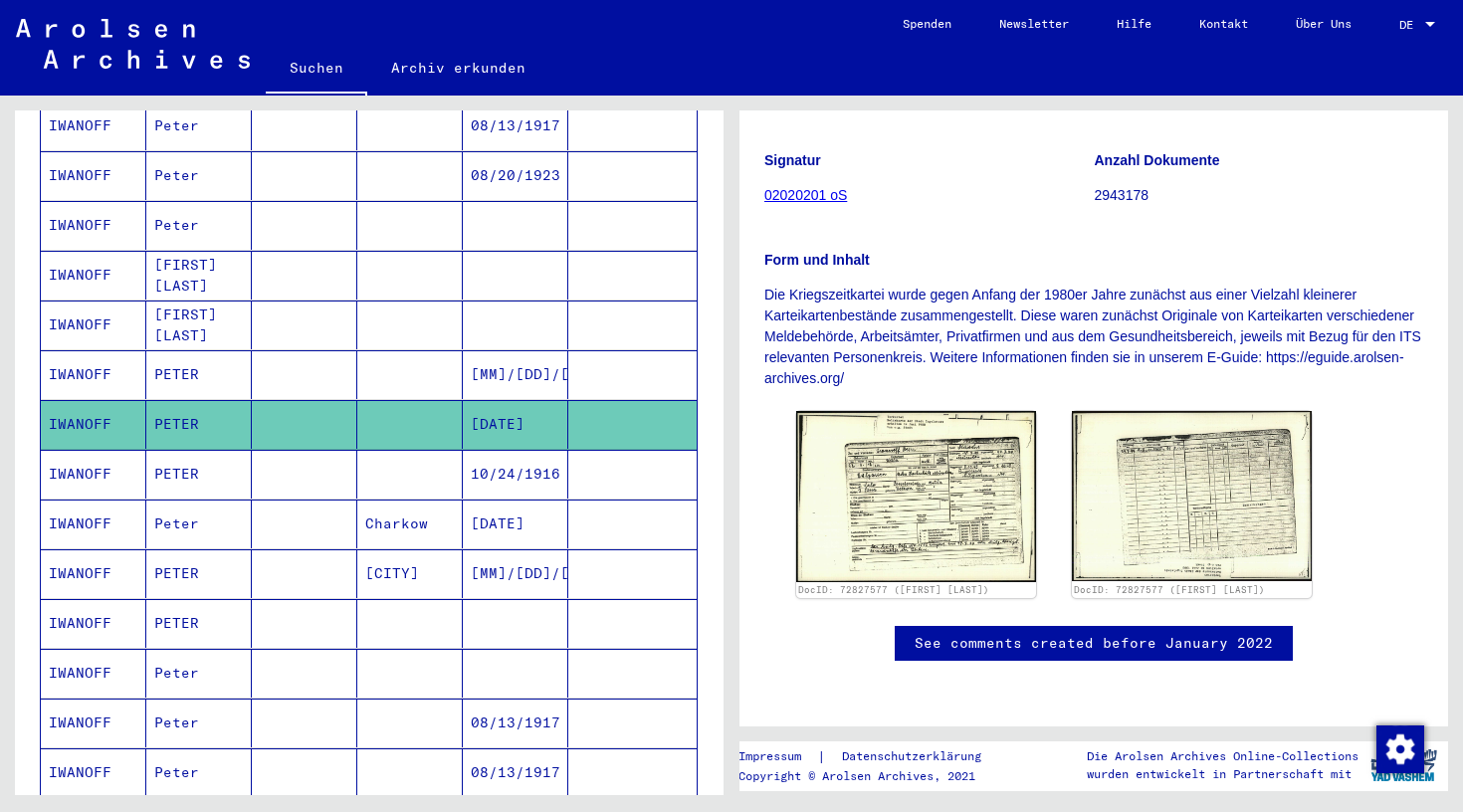 click at bounding box center (305, 523) 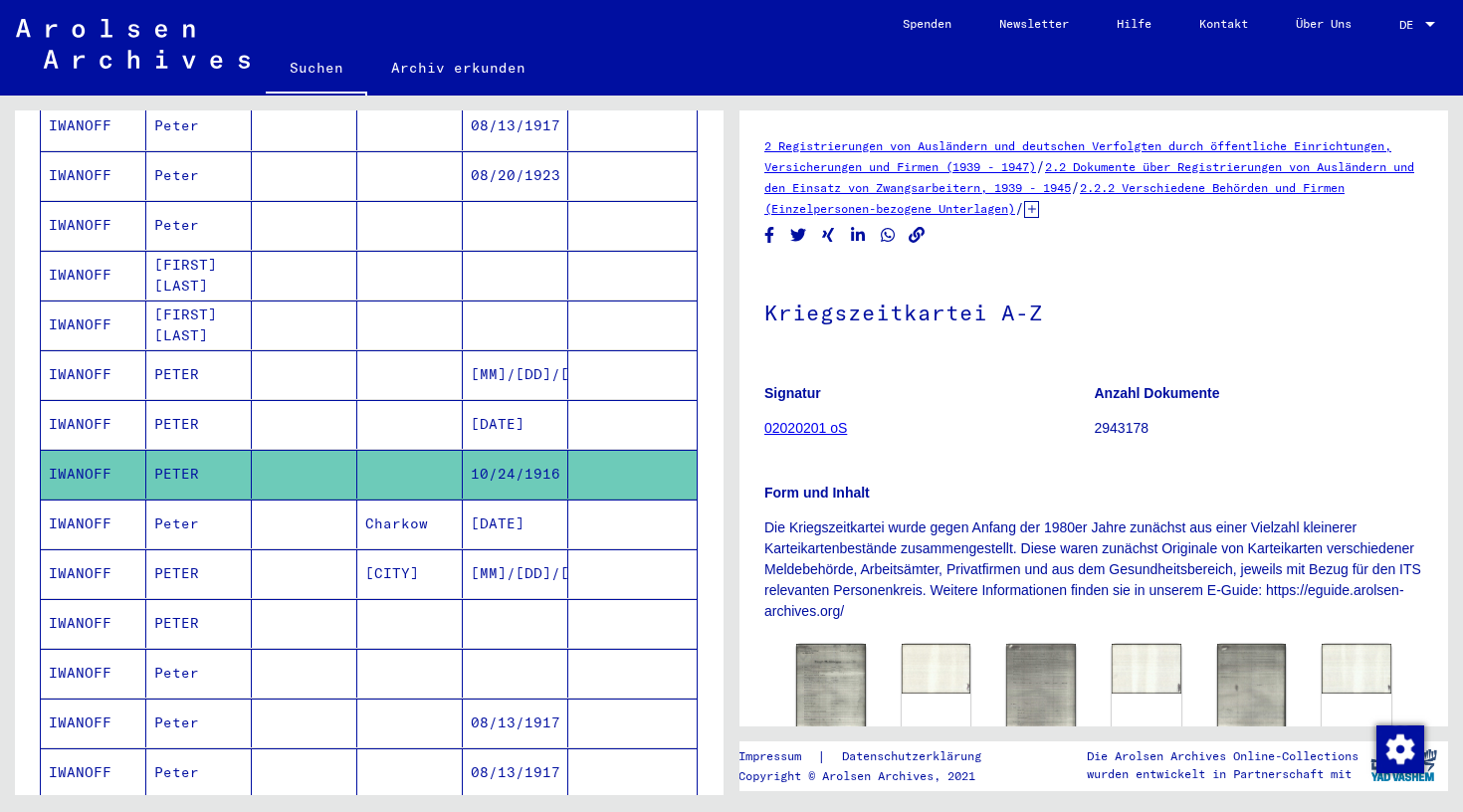 scroll, scrollTop: 0, scrollLeft: 0, axis: both 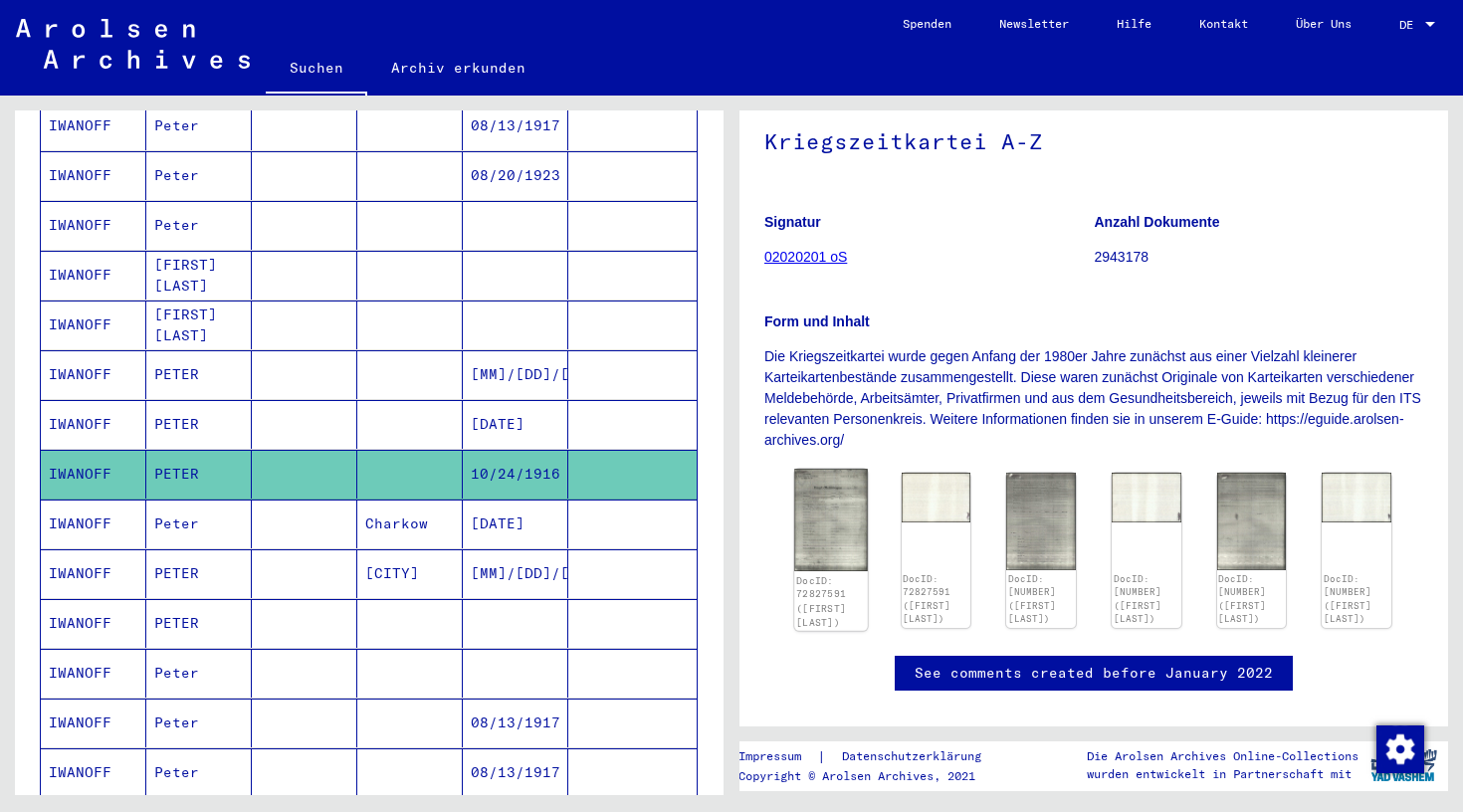click 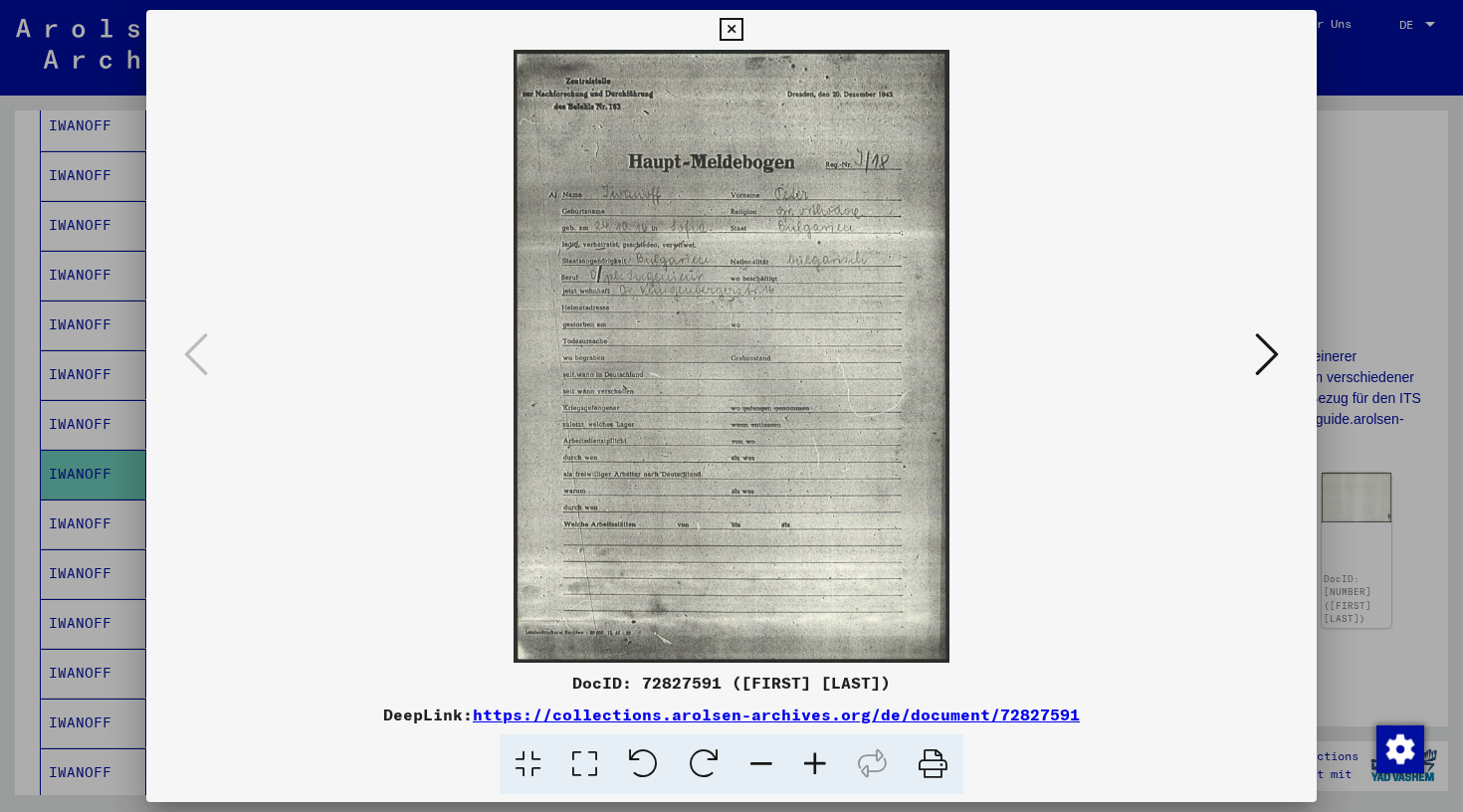 click at bounding box center (1267, 354) 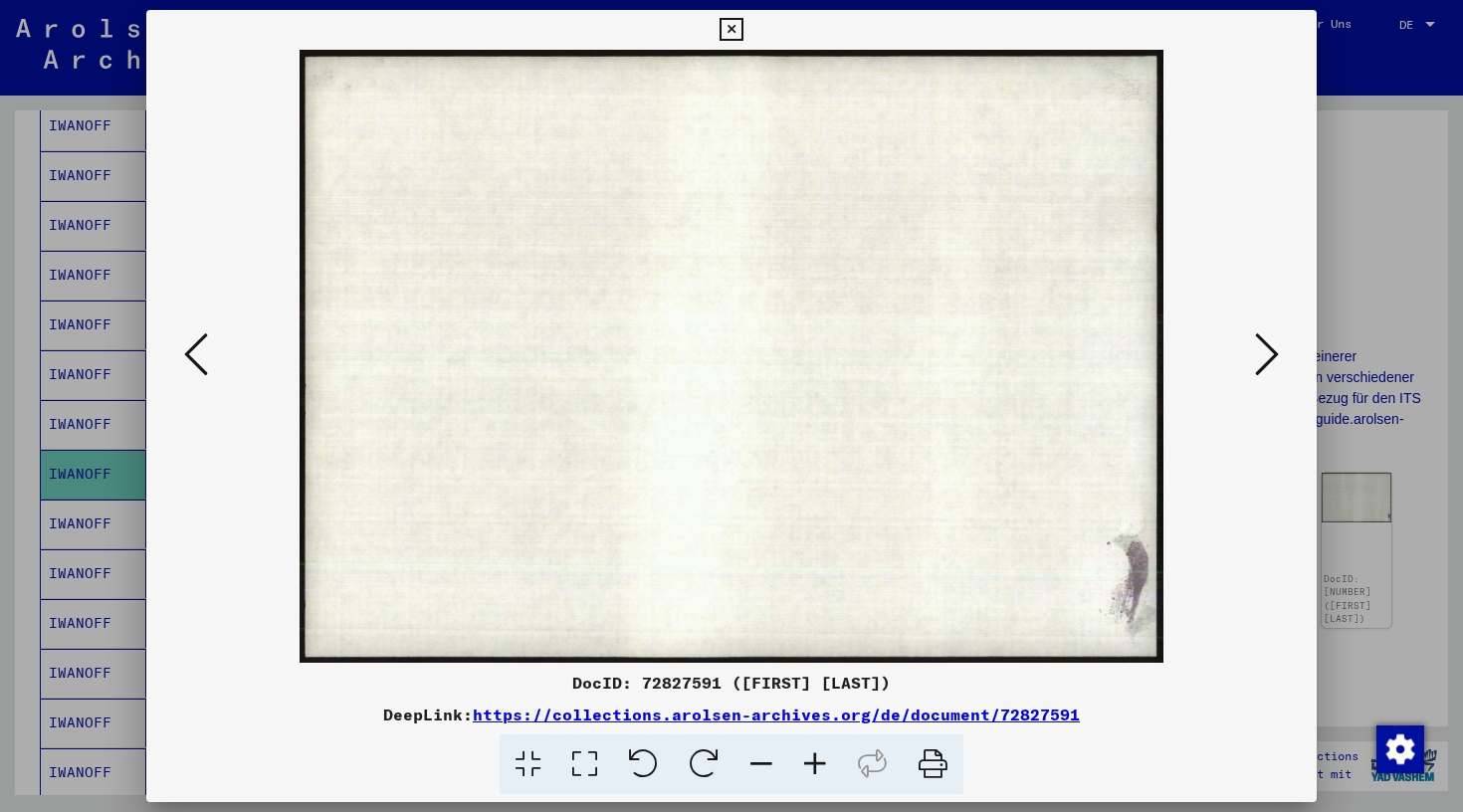click at bounding box center (1267, 354) 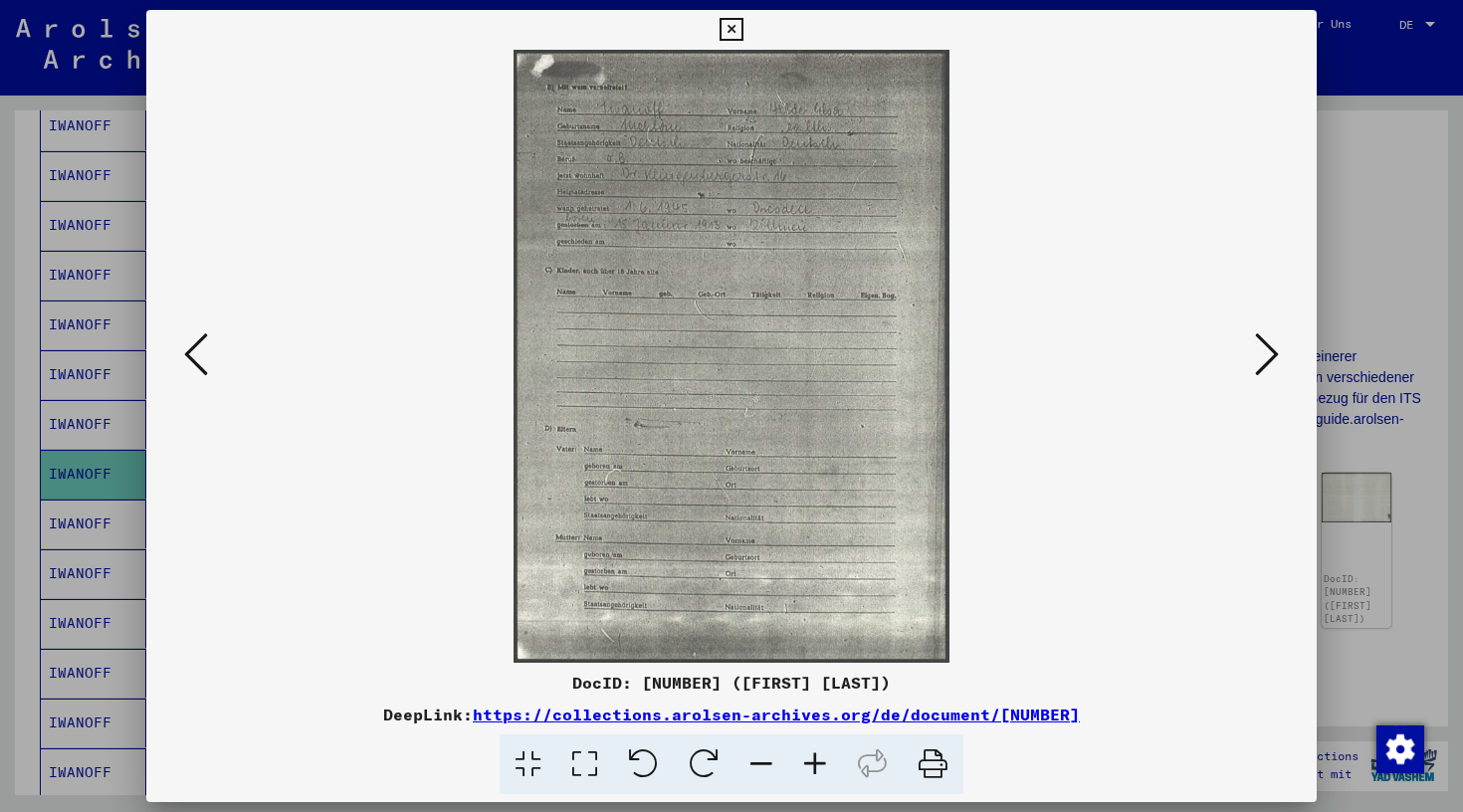 click at bounding box center [1267, 354] 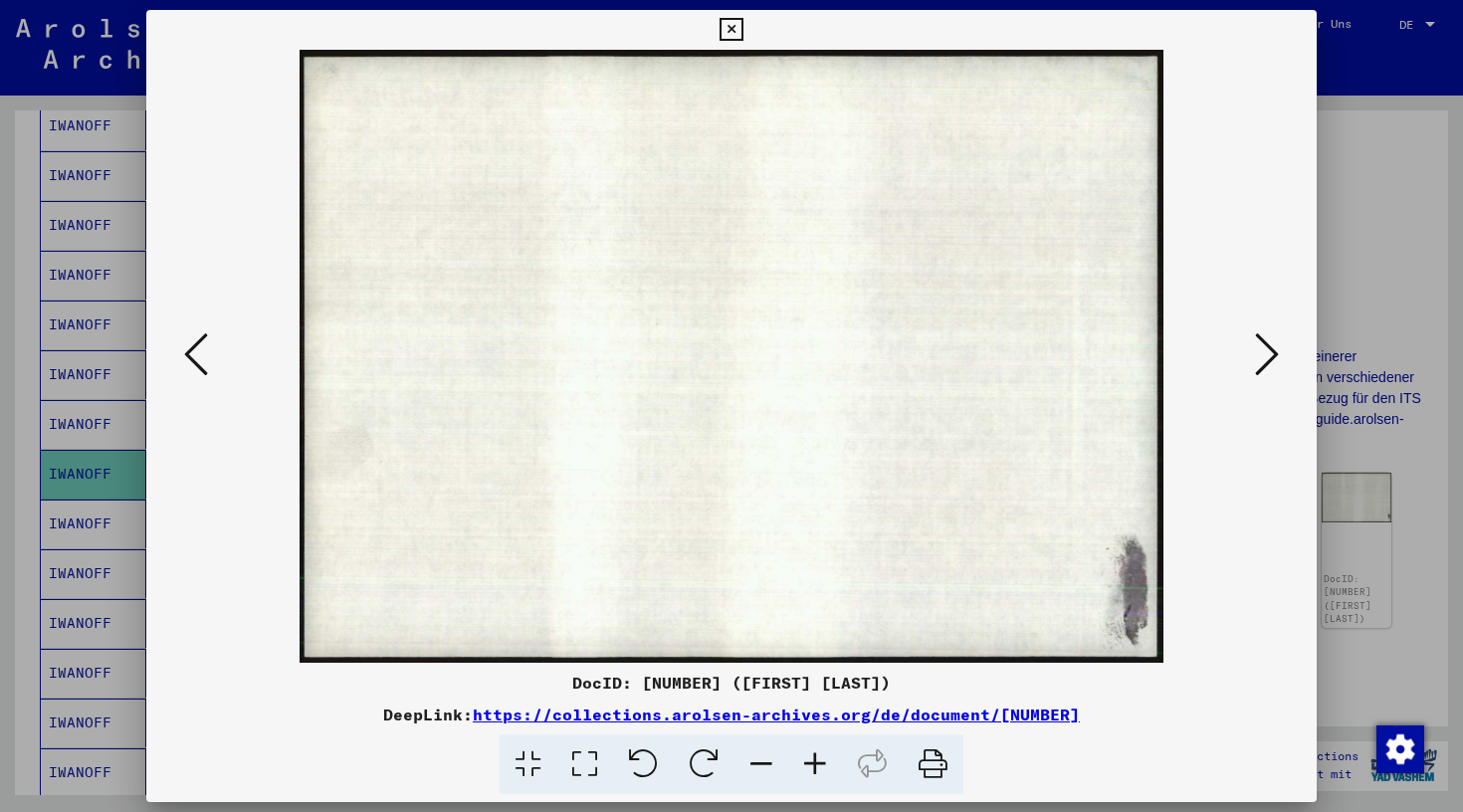 click at bounding box center [1267, 354] 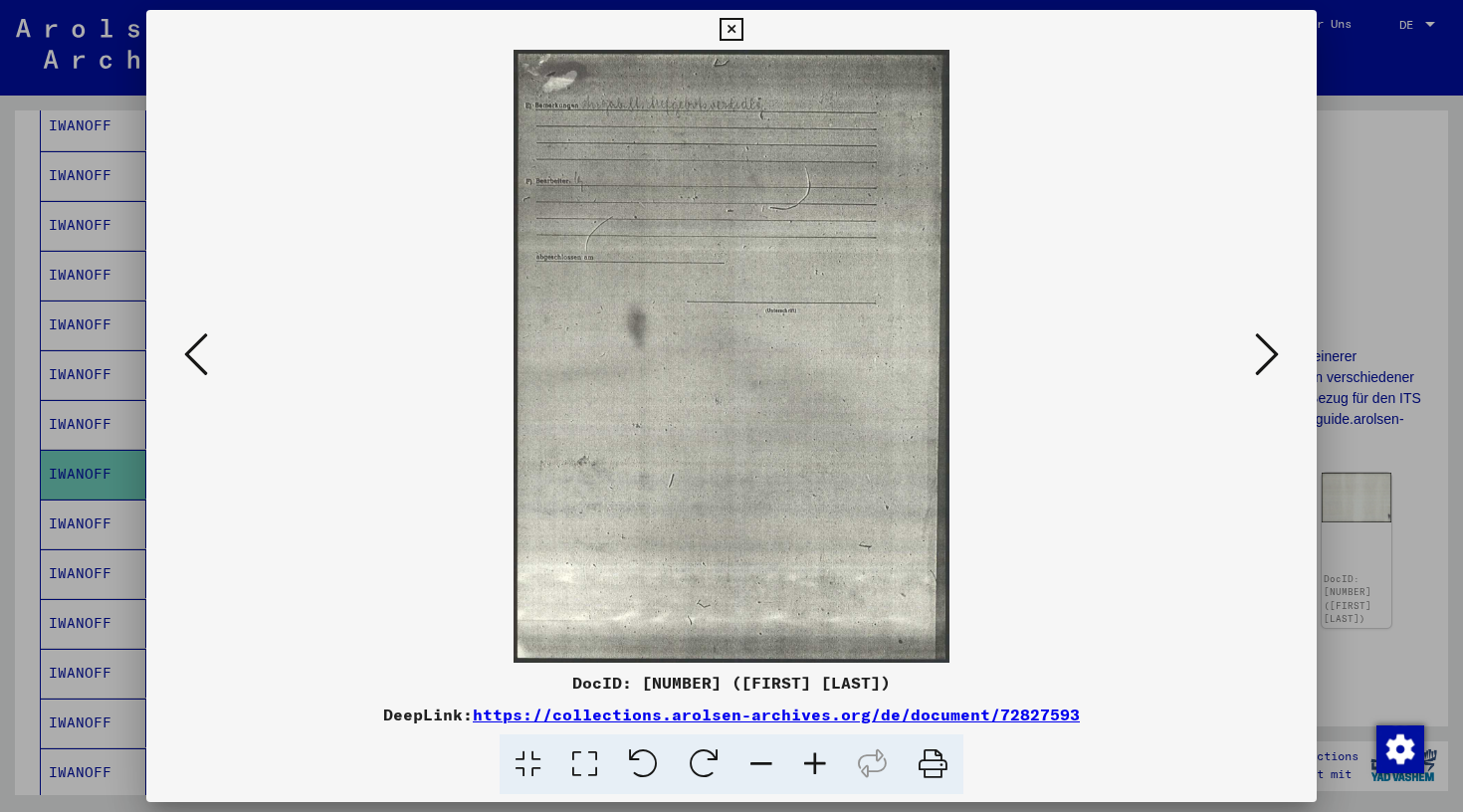 click at bounding box center [1267, 354] 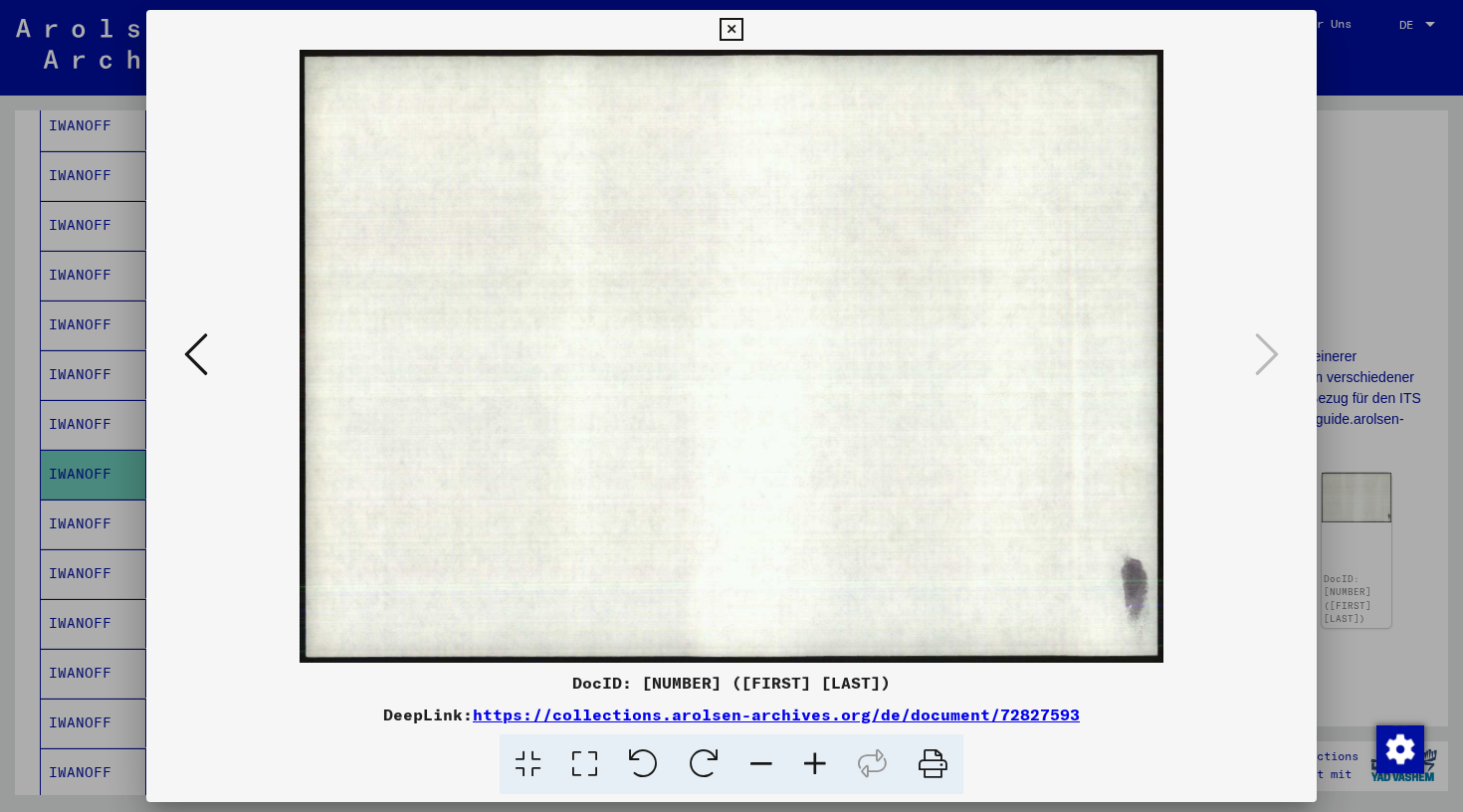 click at bounding box center (731, 30) 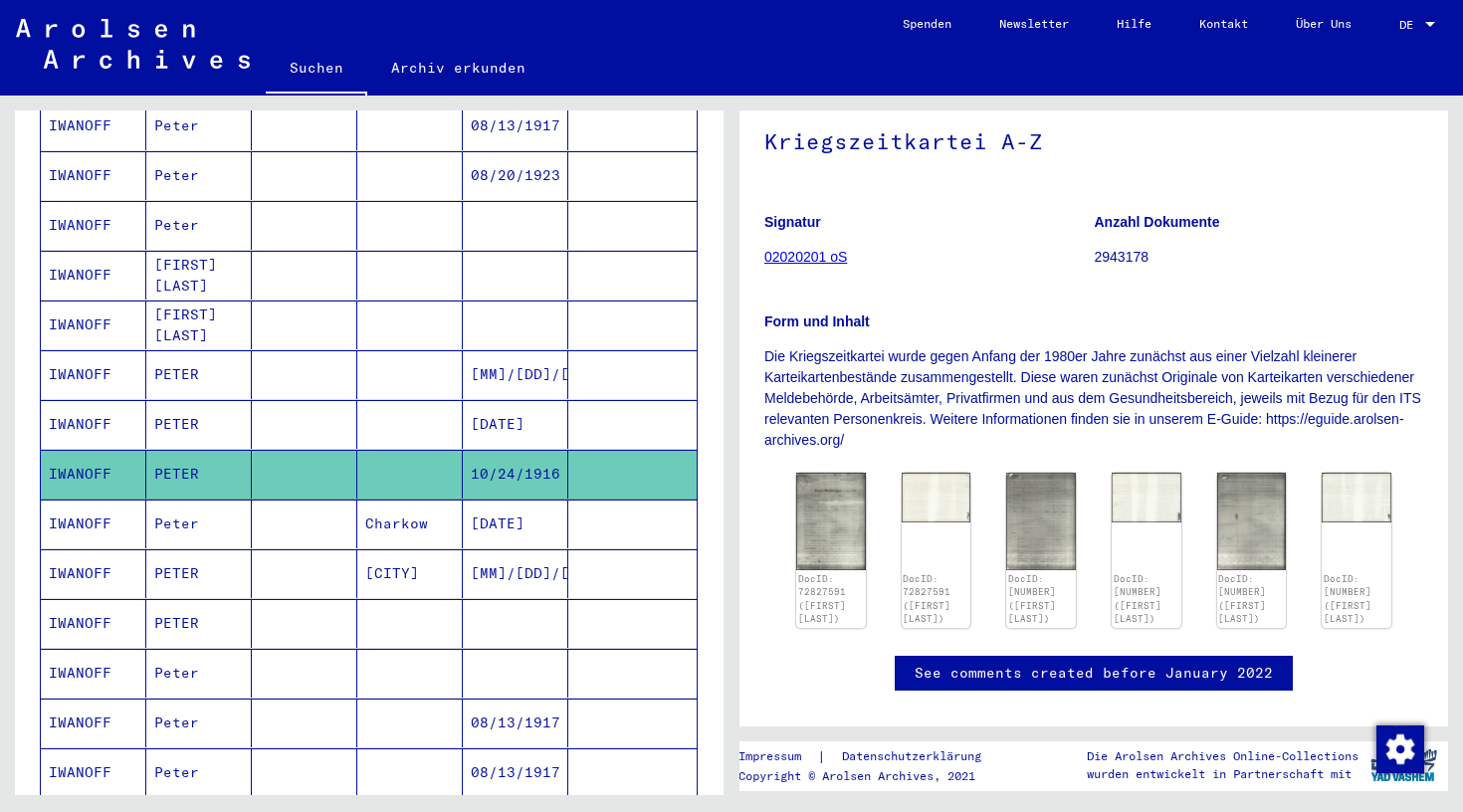 click at bounding box center [305, 673] 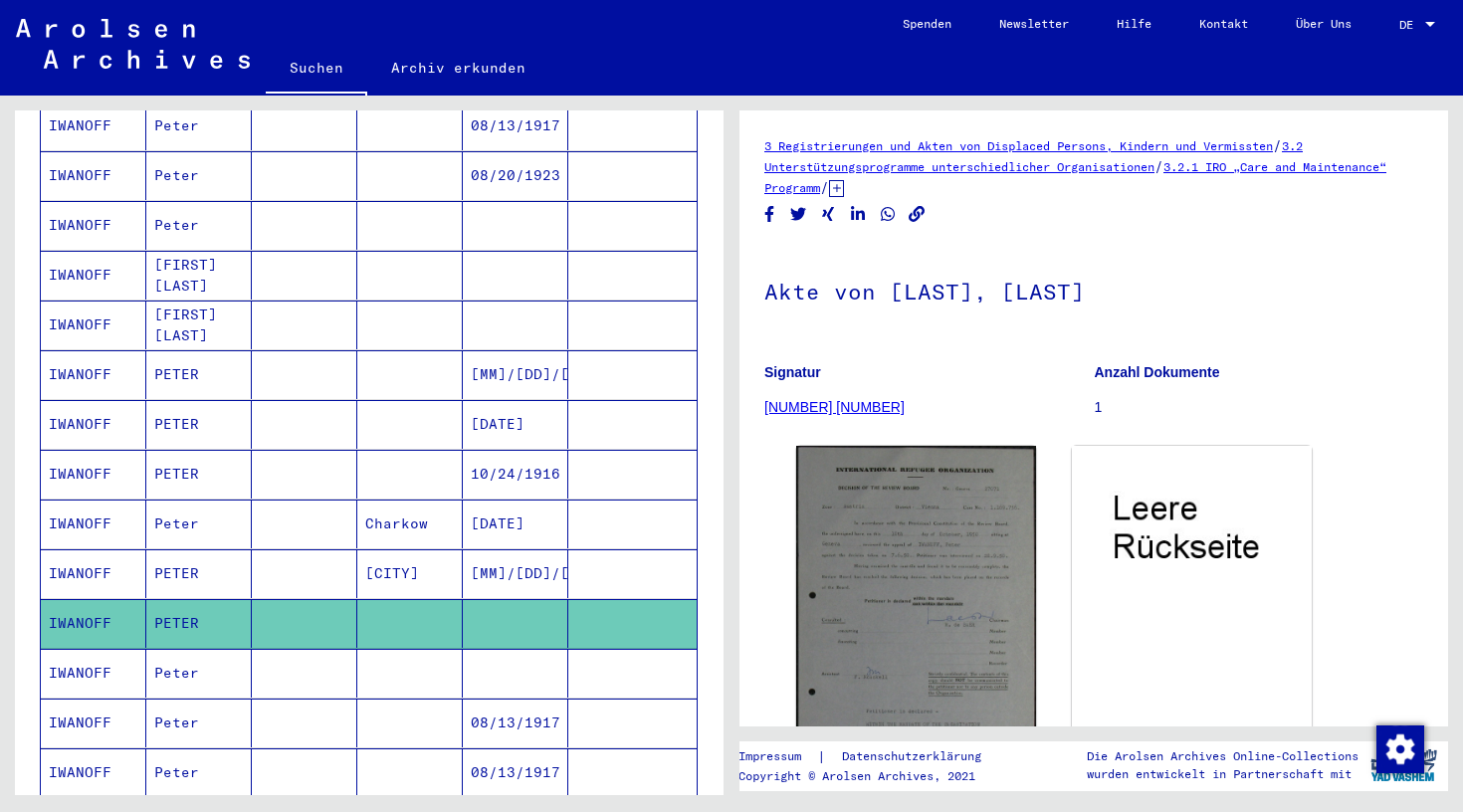 scroll, scrollTop: 0, scrollLeft: 0, axis: both 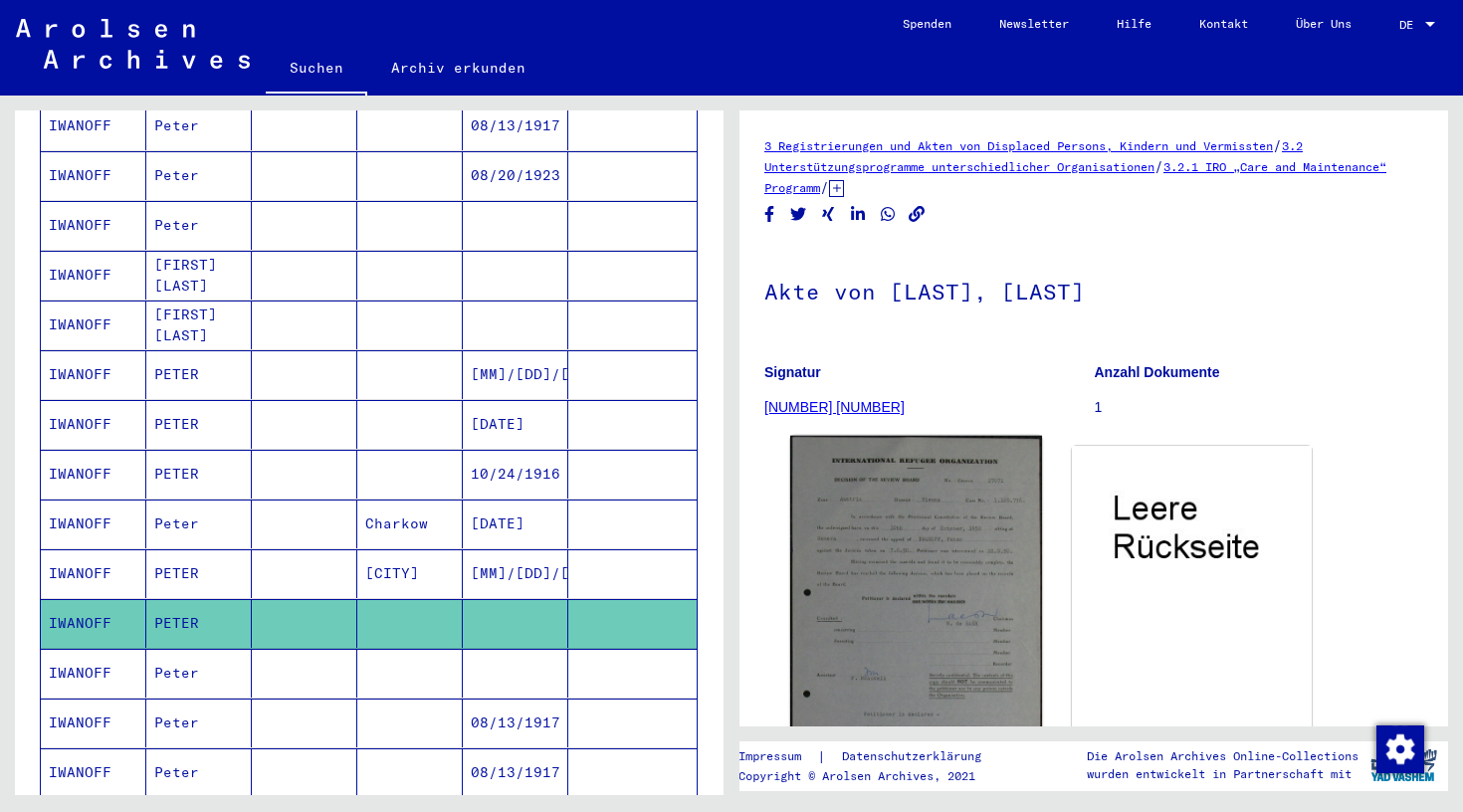 click 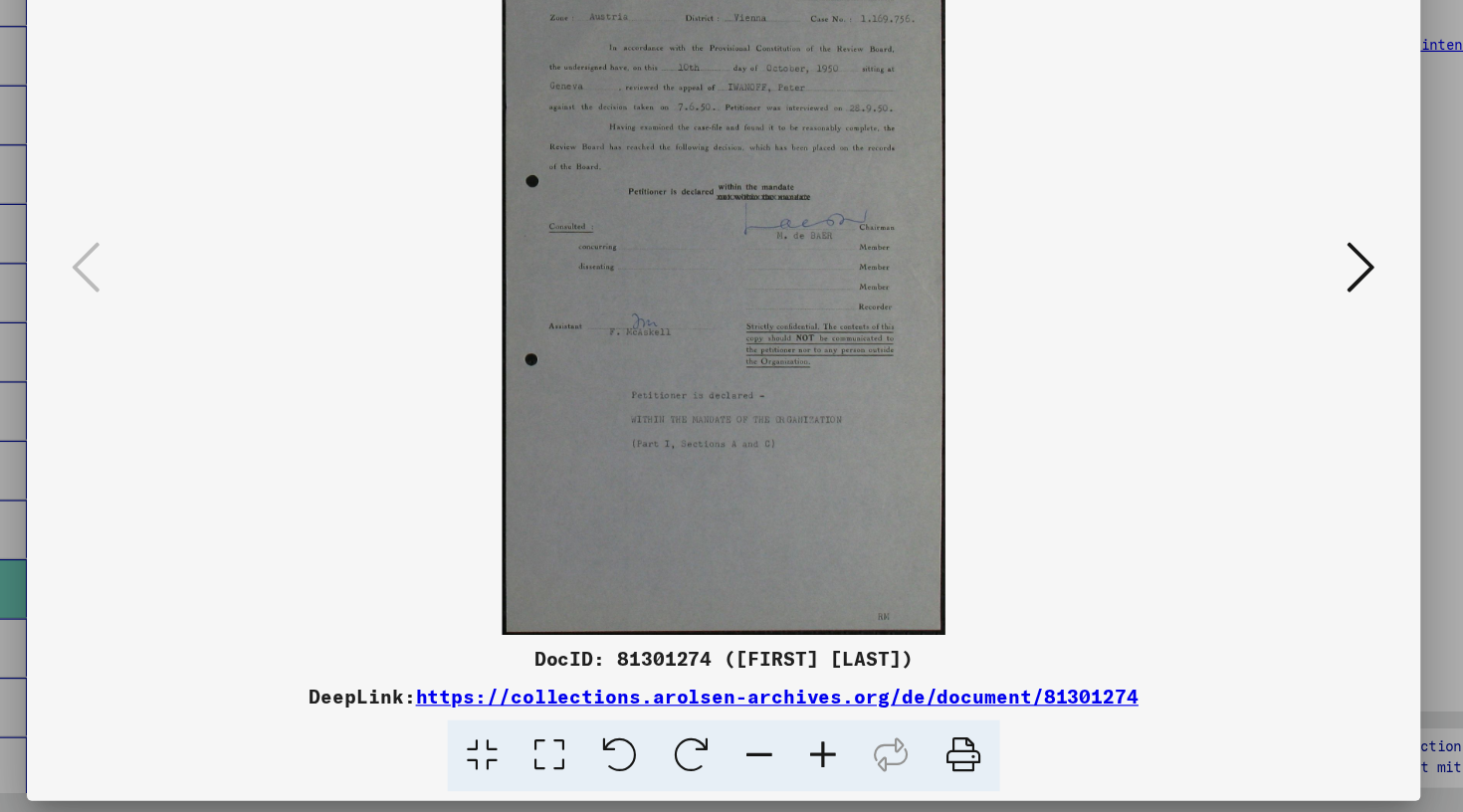 click at bounding box center (1267, 354) 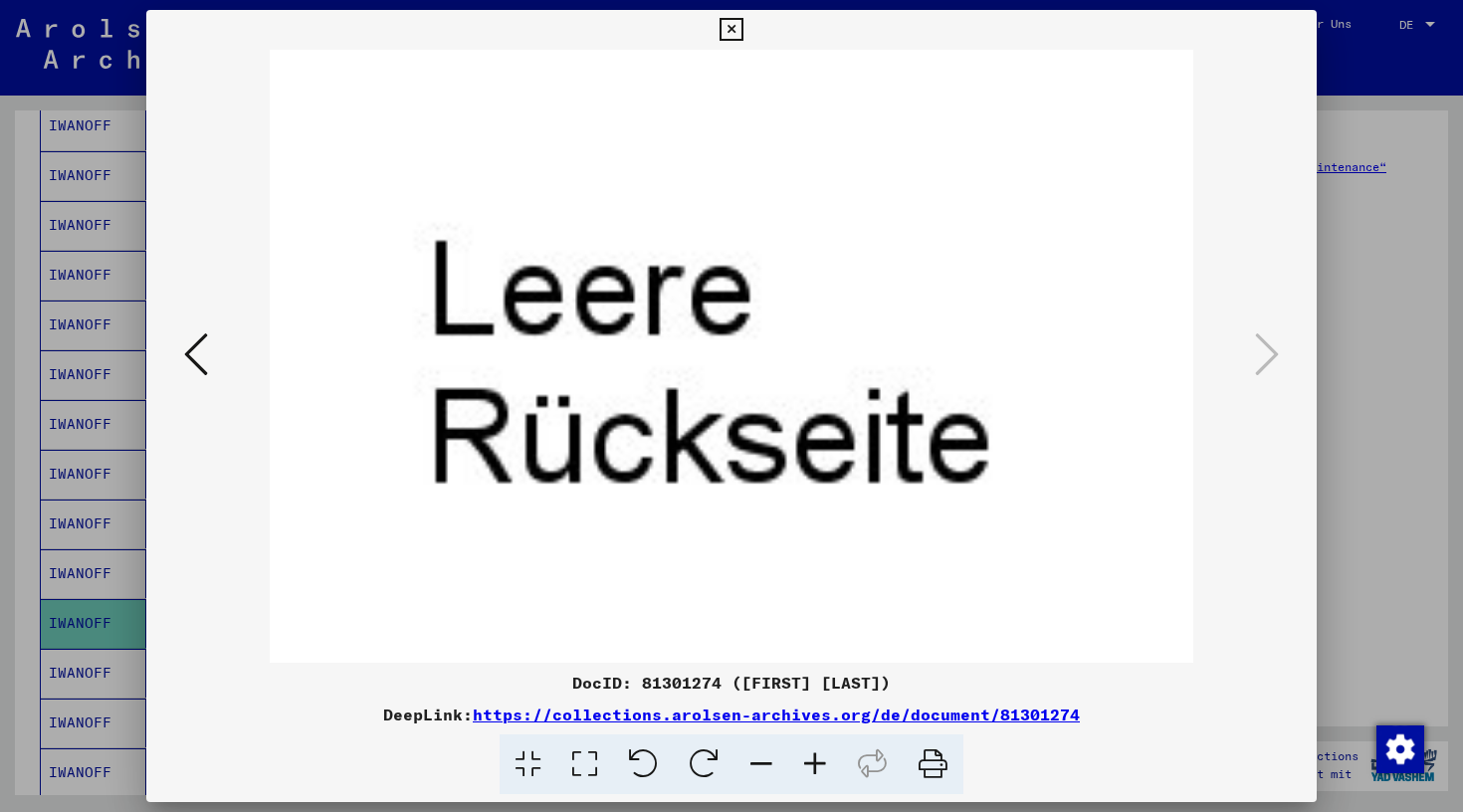 click at bounding box center (731, 30) 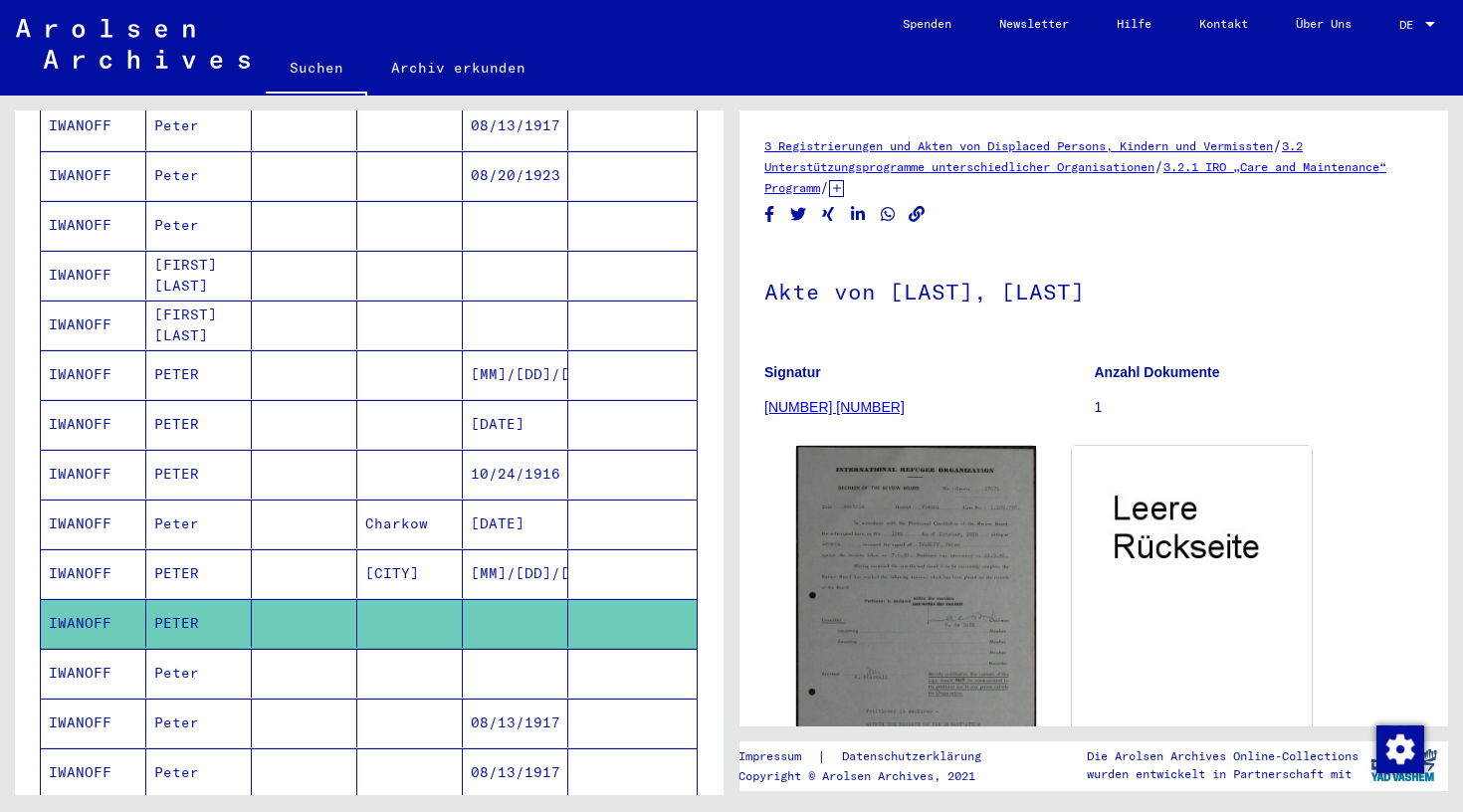 click at bounding box center (305, 722) 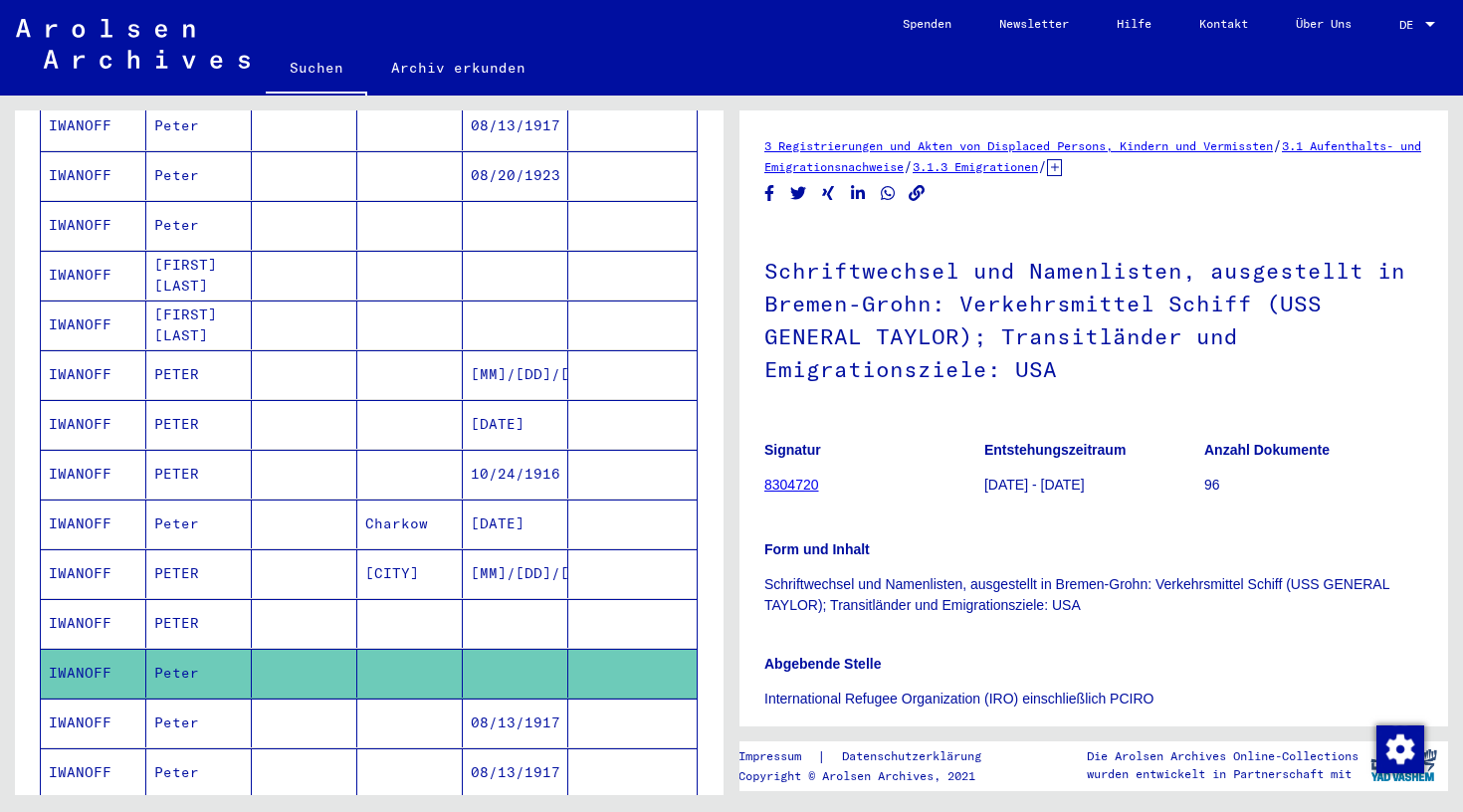 scroll, scrollTop: 0, scrollLeft: 0, axis: both 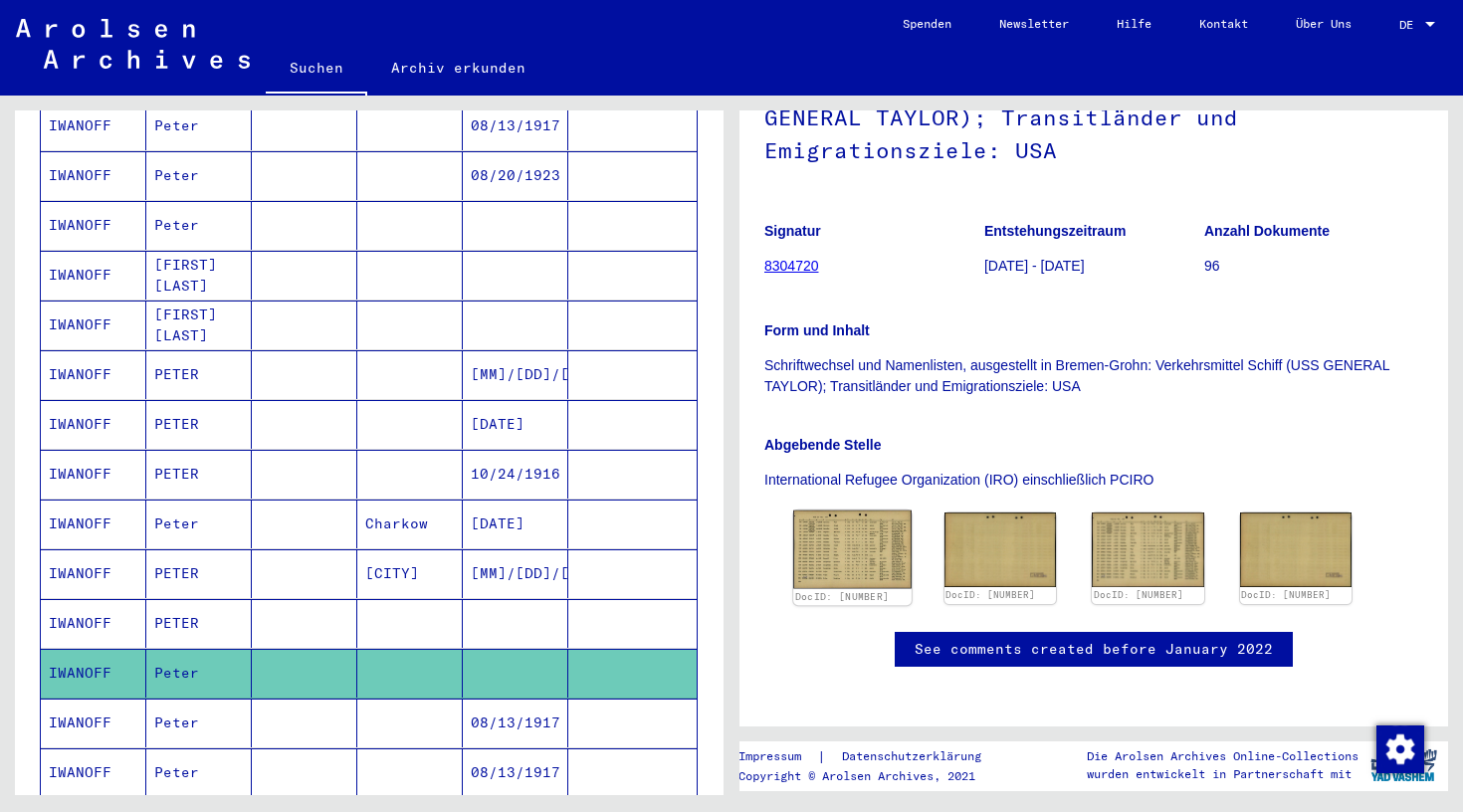 click 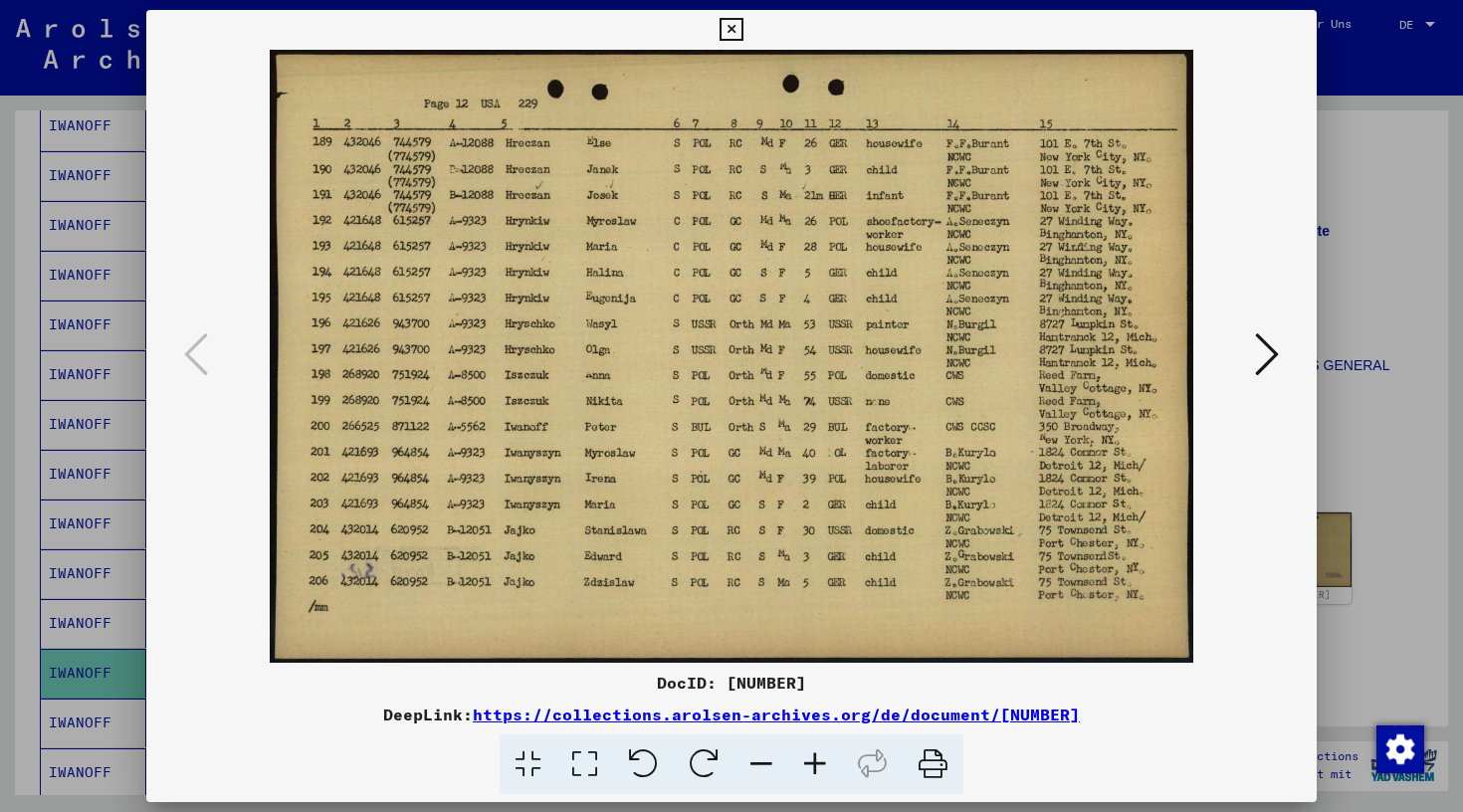 type 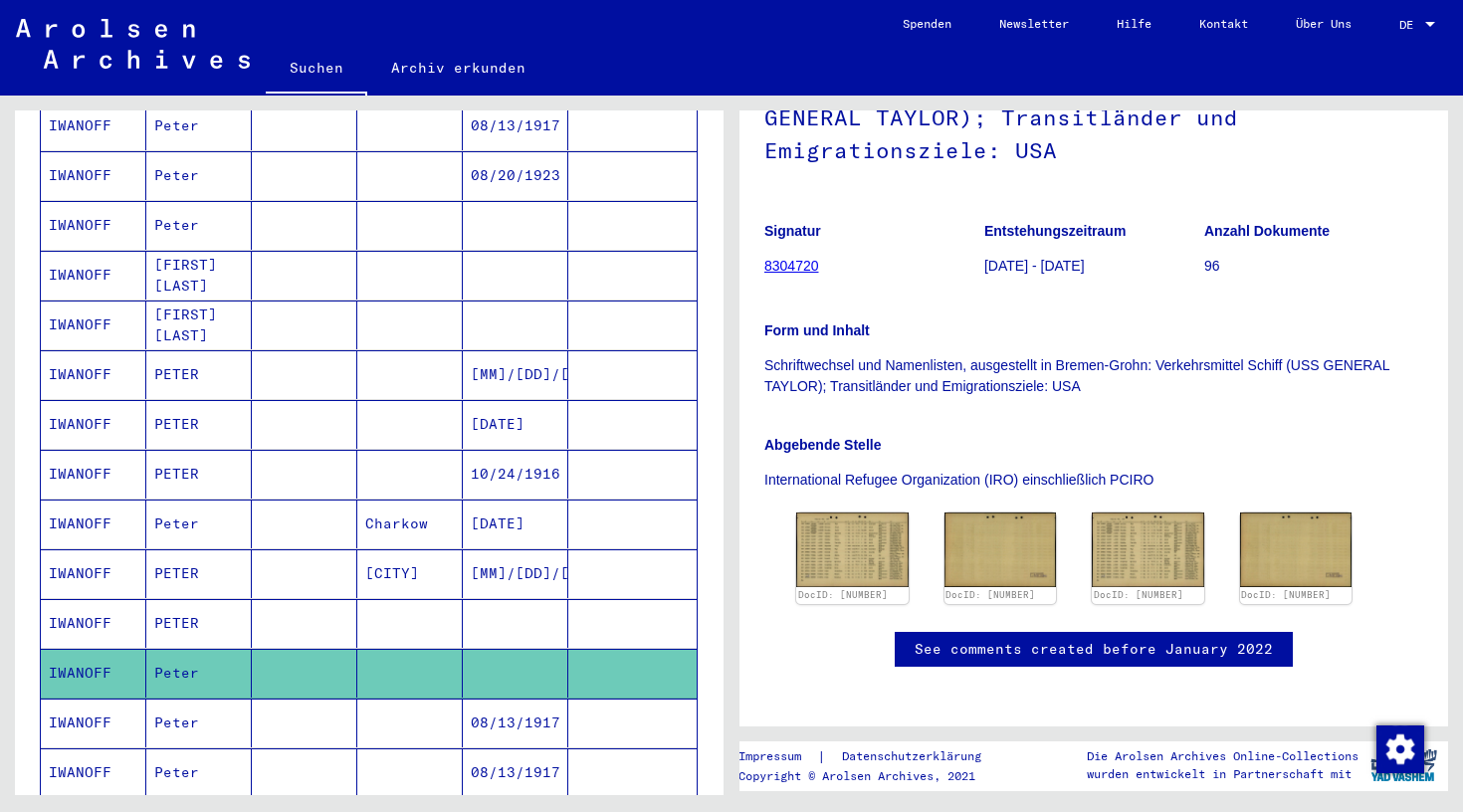 click at bounding box center [305, 772] 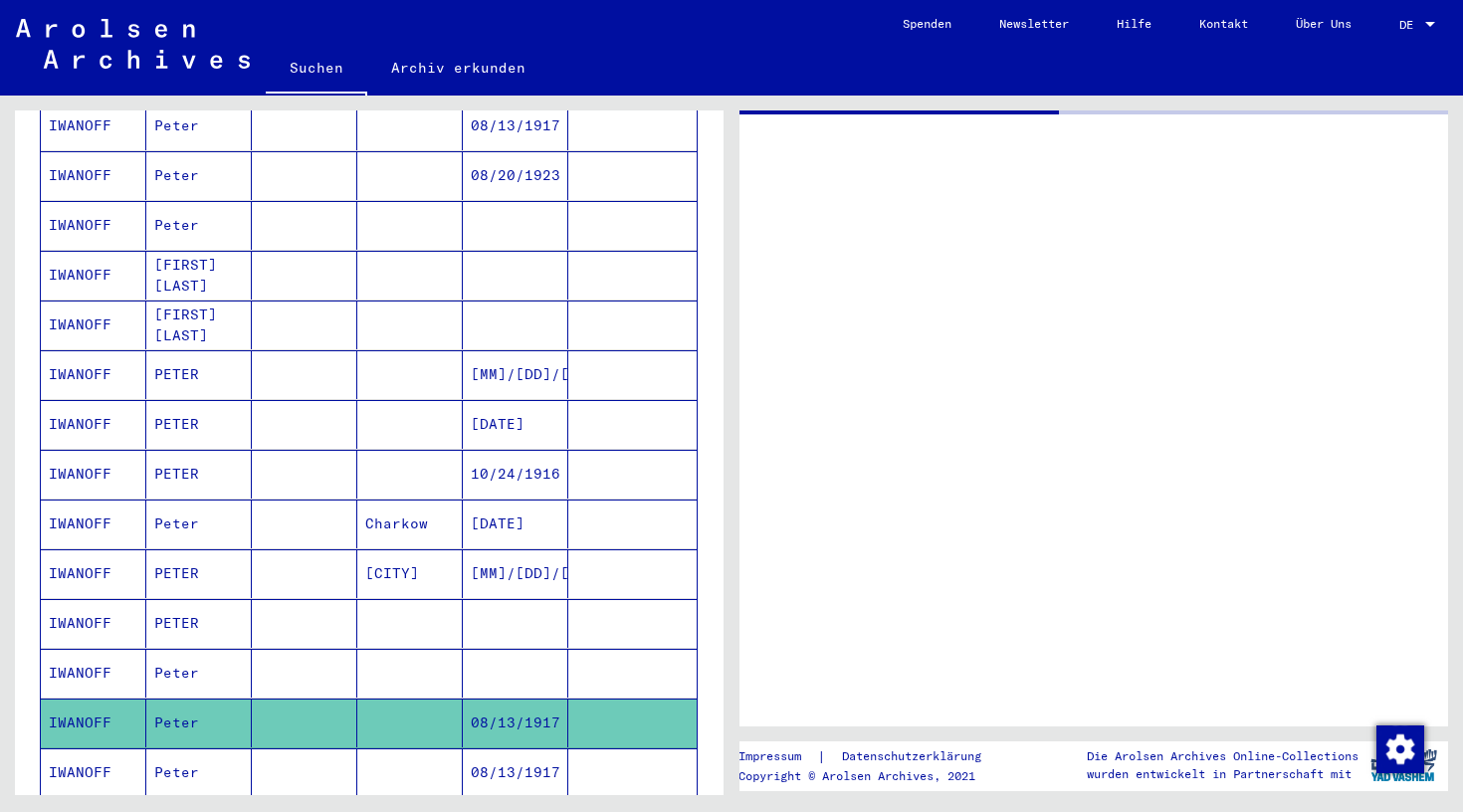 scroll, scrollTop: 0, scrollLeft: 0, axis: both 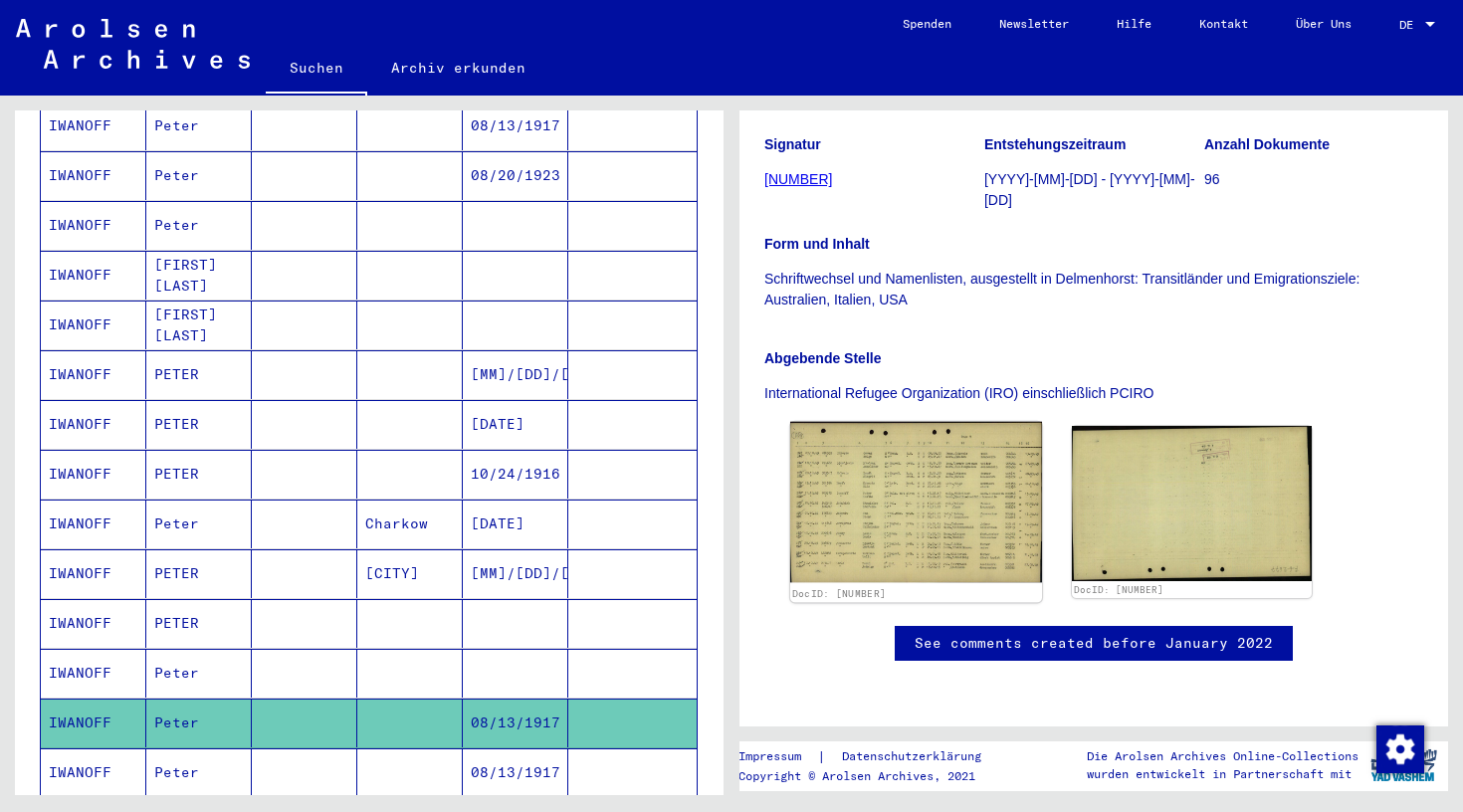 click 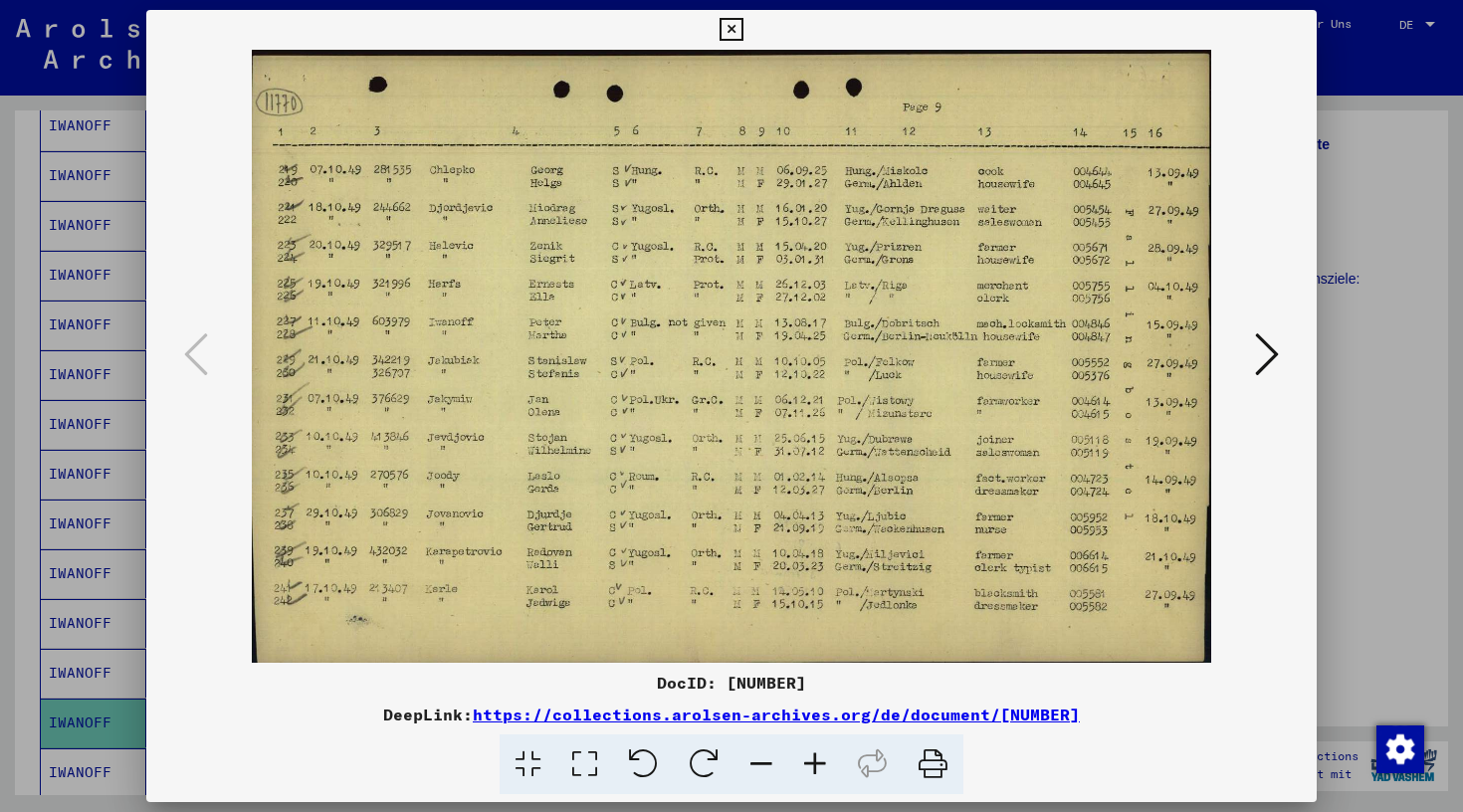 click at bounding box center (731, 30) 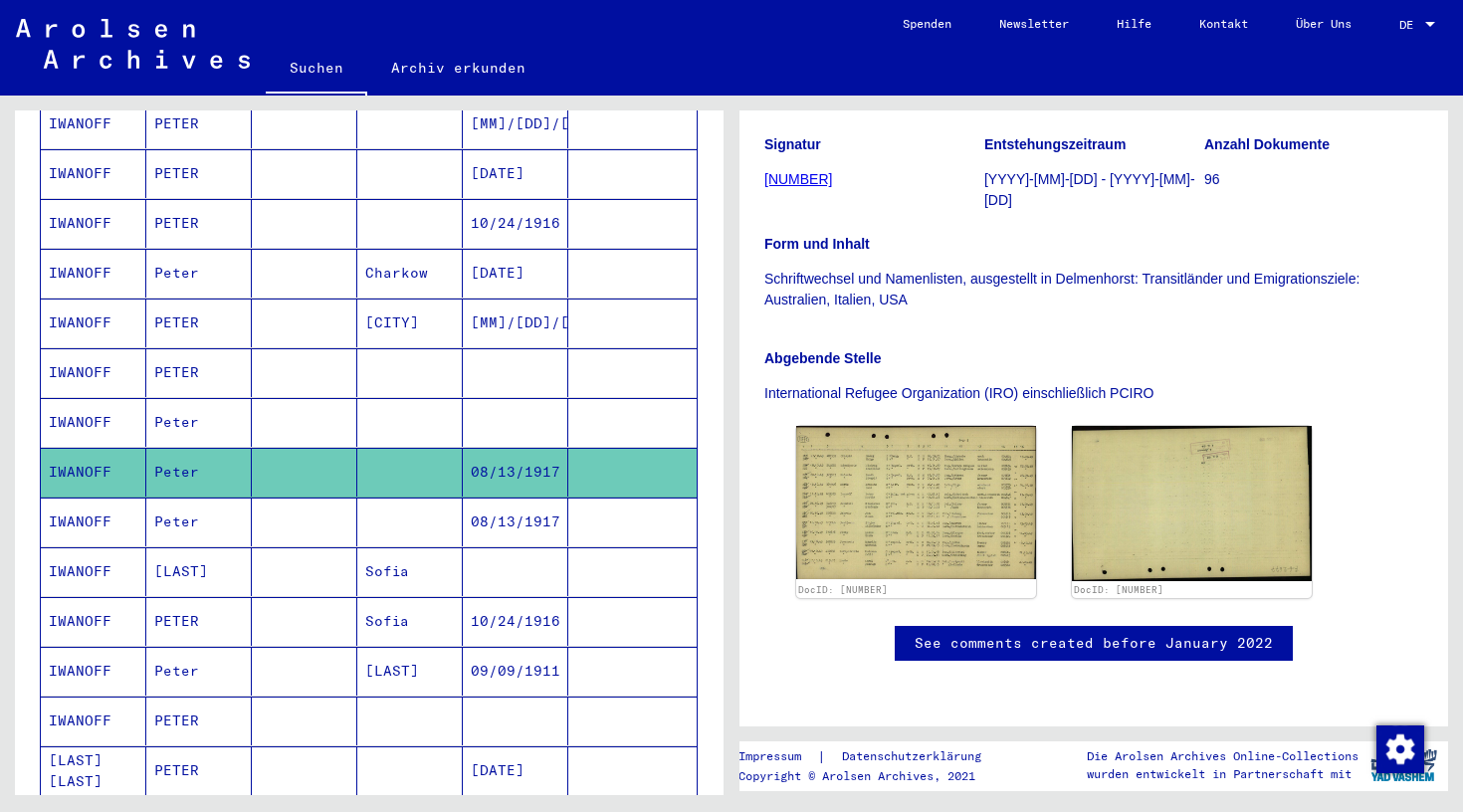 scroll, scrollTop: 642, scrollLeft: 0, axis: vertical 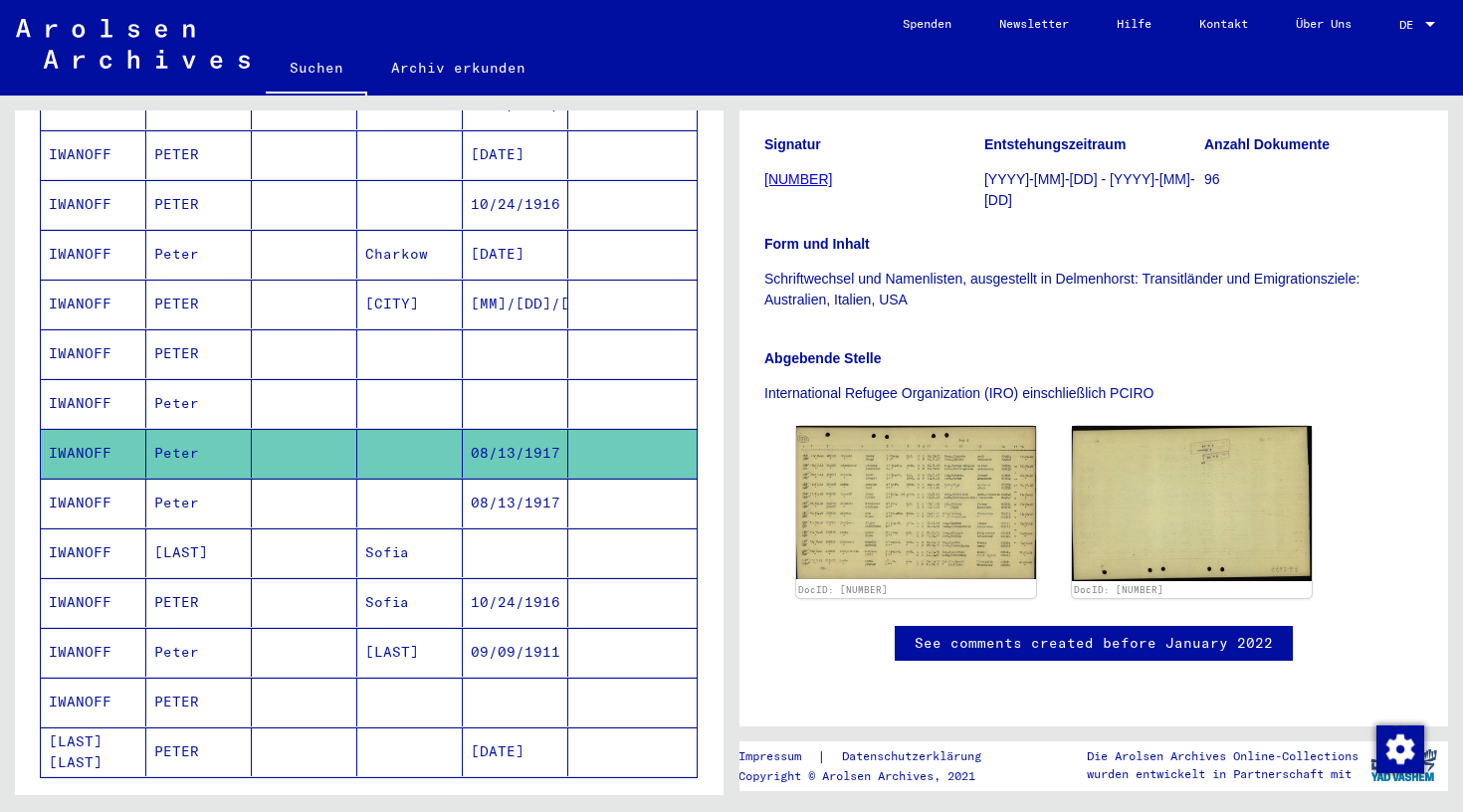 click at bounding box center [410, 552] 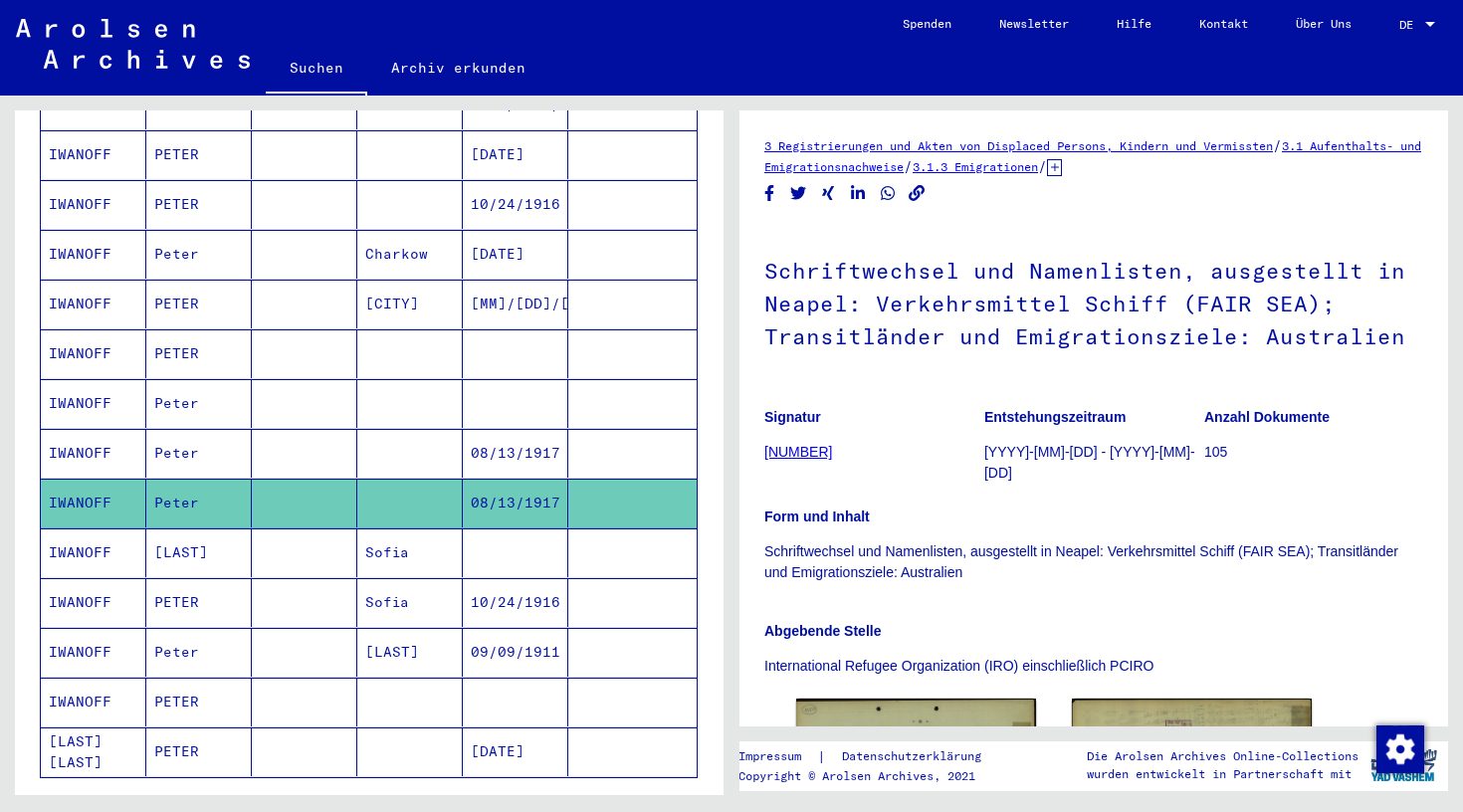 scroll, scrollTop: 0, scrollLeft: 0, axis: both 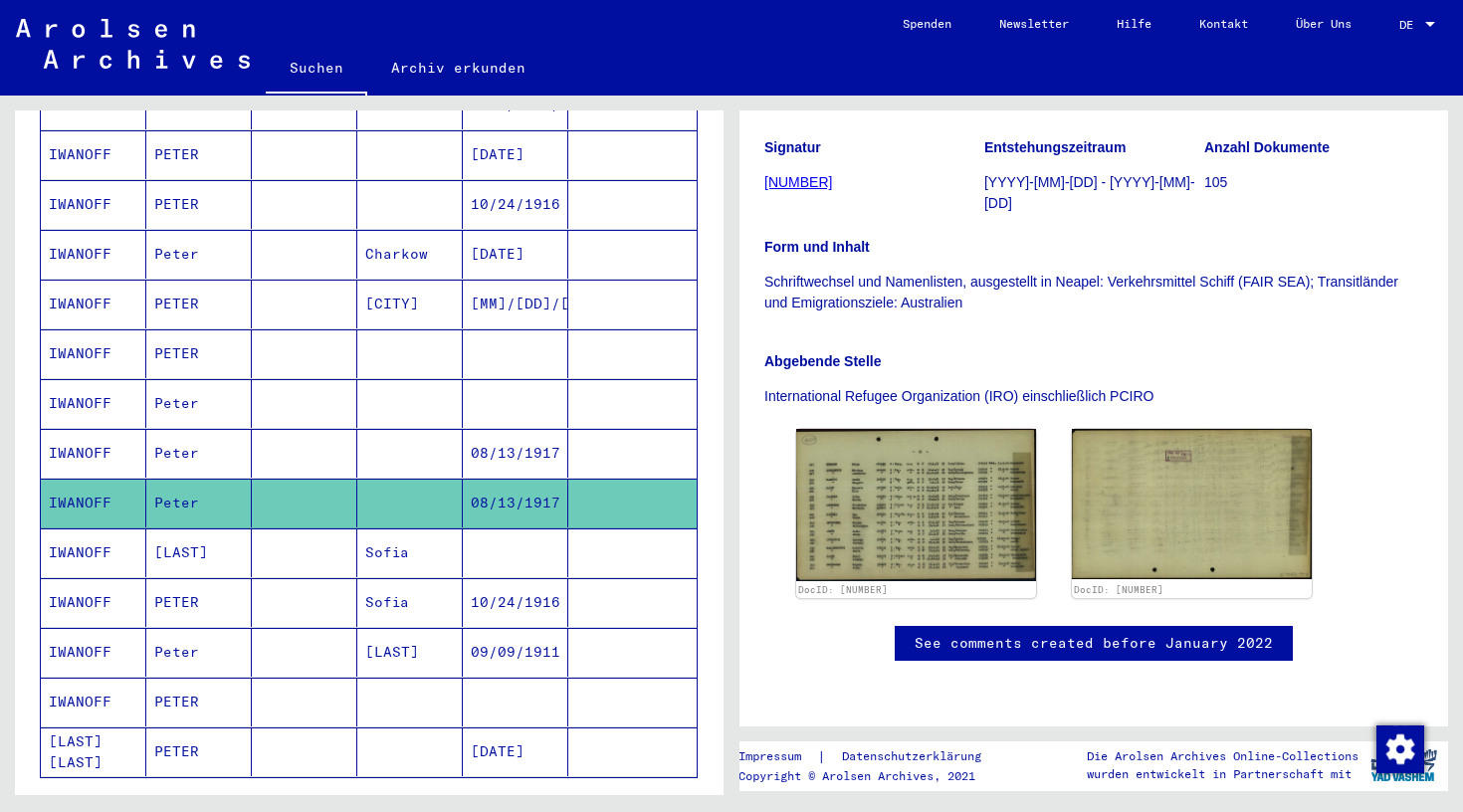 click on "Sofia" at bounding box center [410, 652] 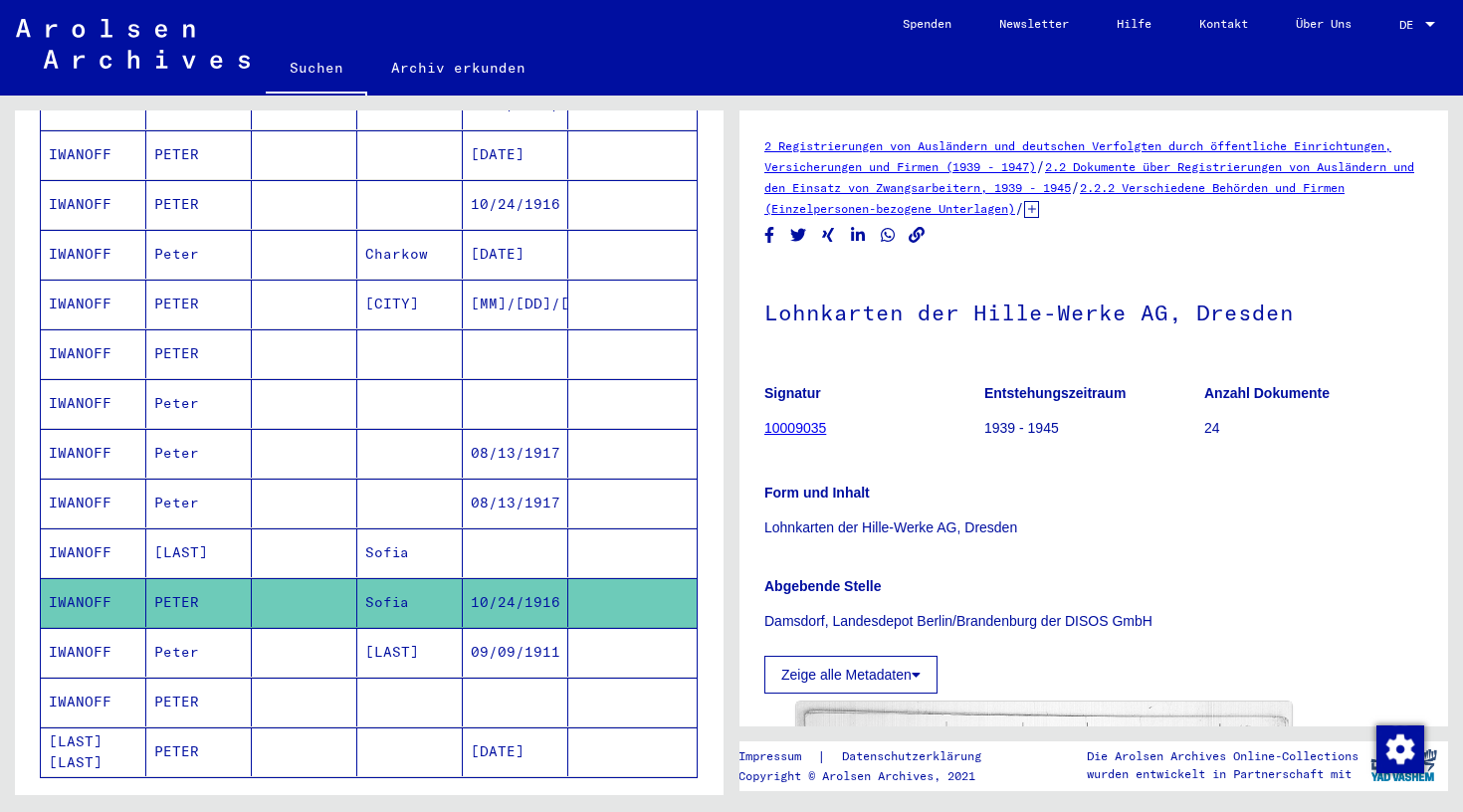 scroll, scrollTop: 0, scrollLeft: 0, axis: both 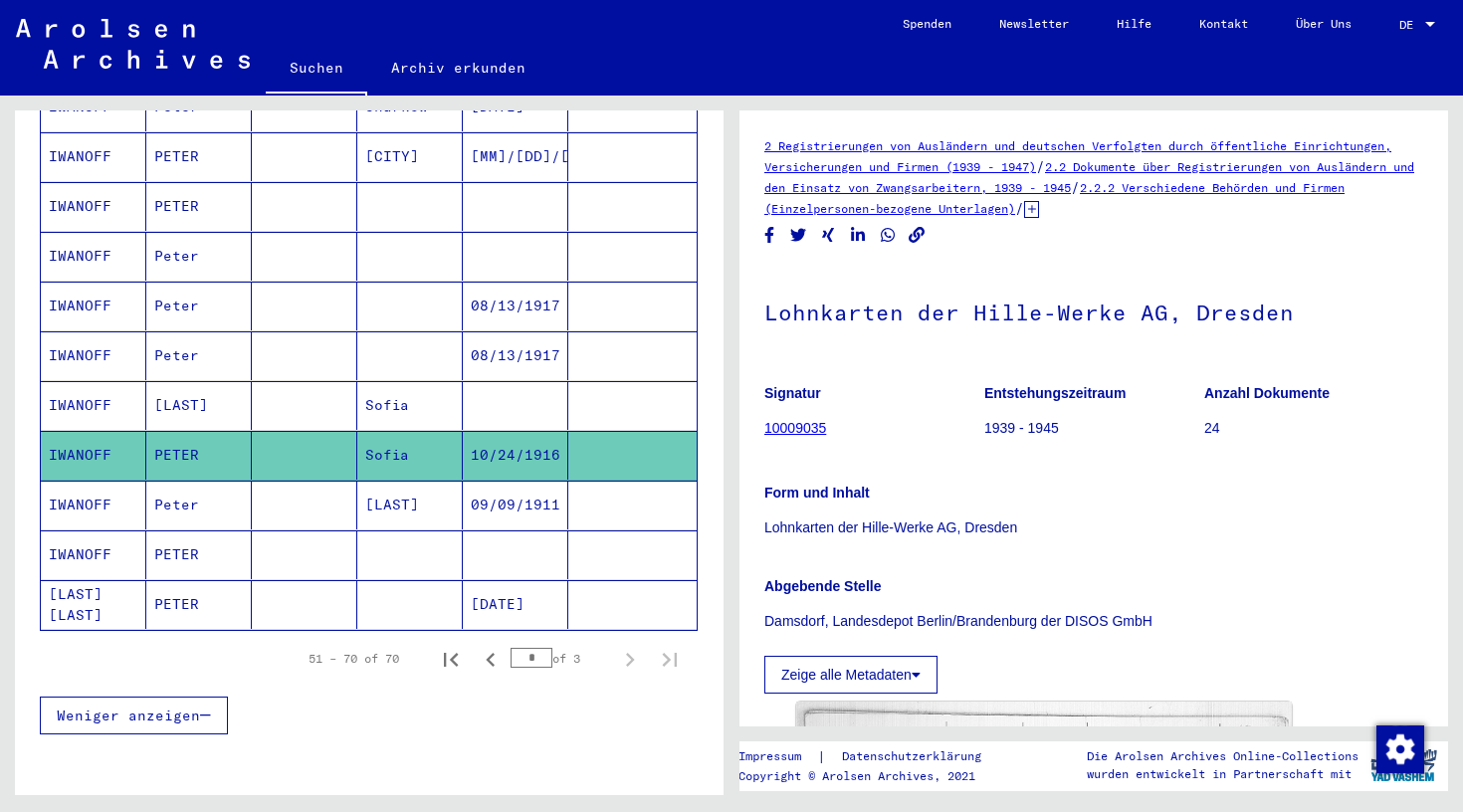 click at bounding box center (410, 604) 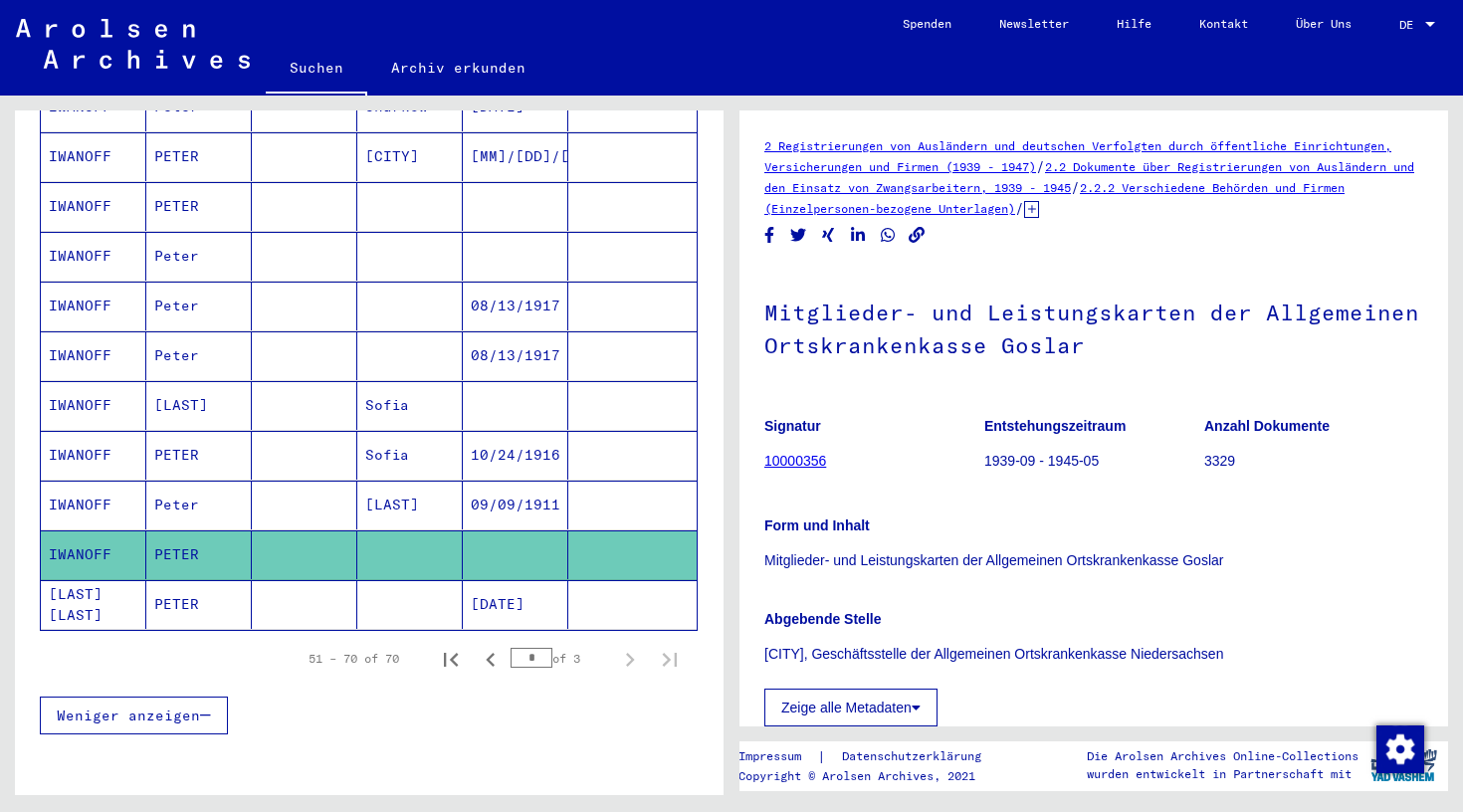 scroll, scrollTop: 0, scrollLeft: 0, axis: both 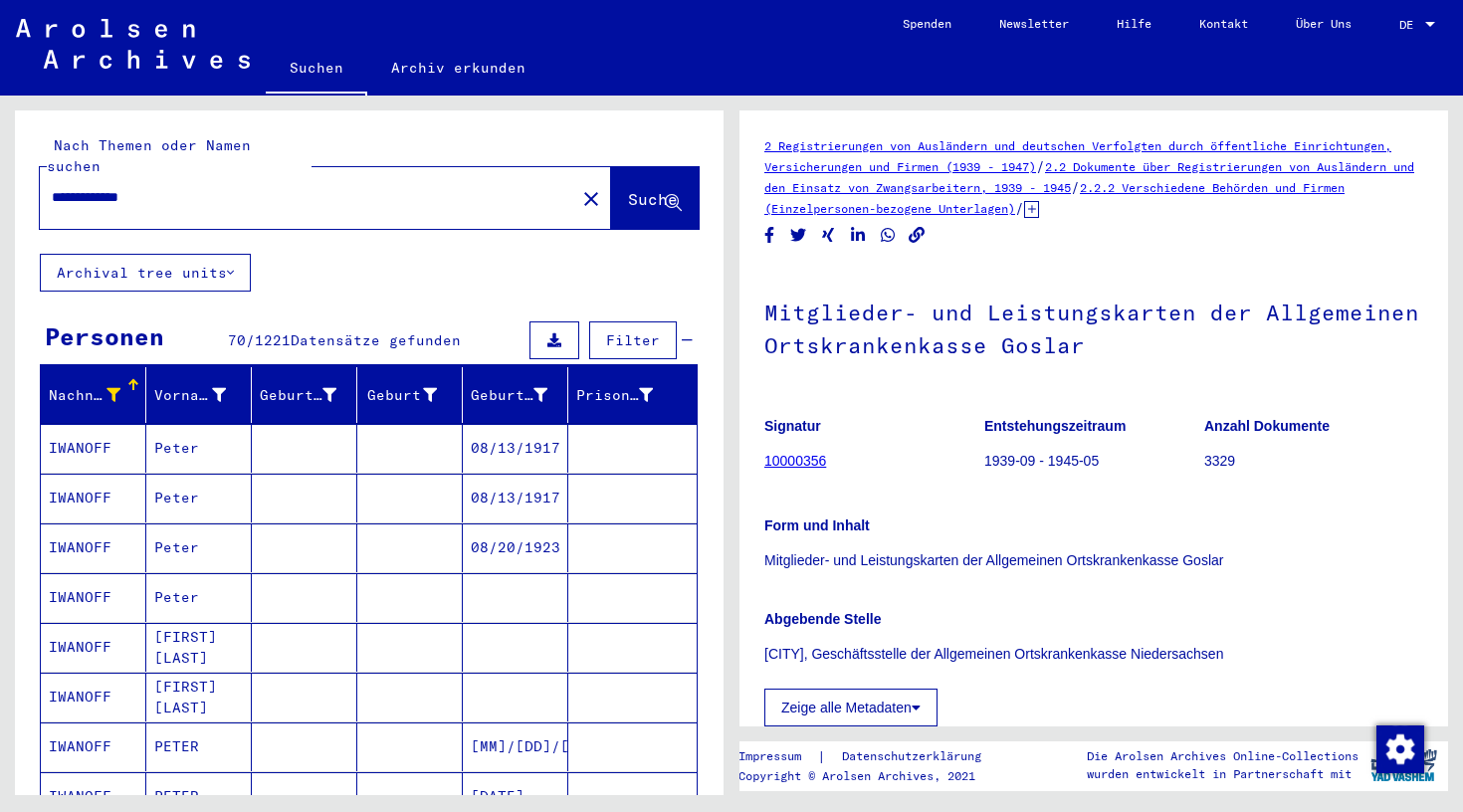 click on "**********" at bounding box center (308, 197) 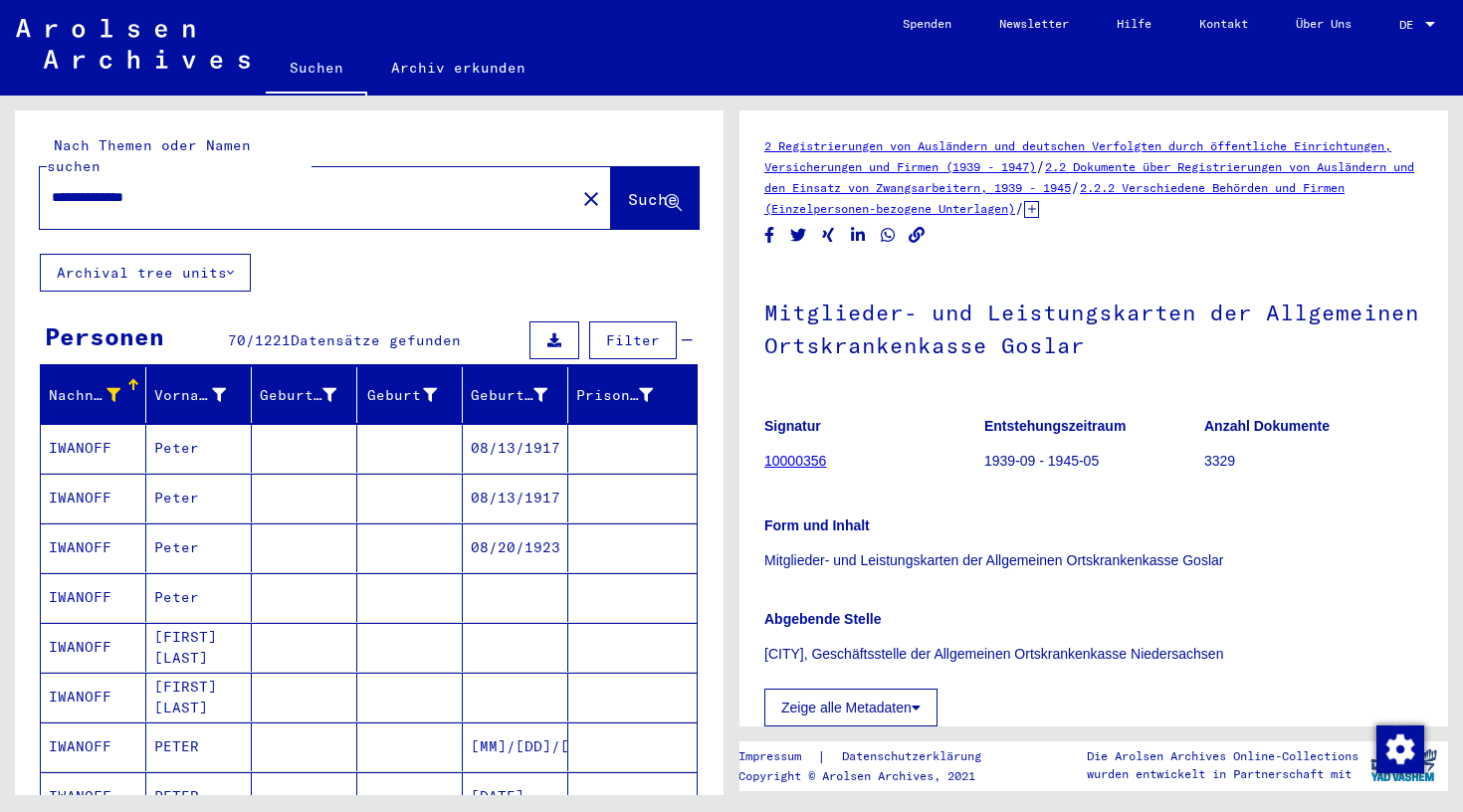 type on "**********" 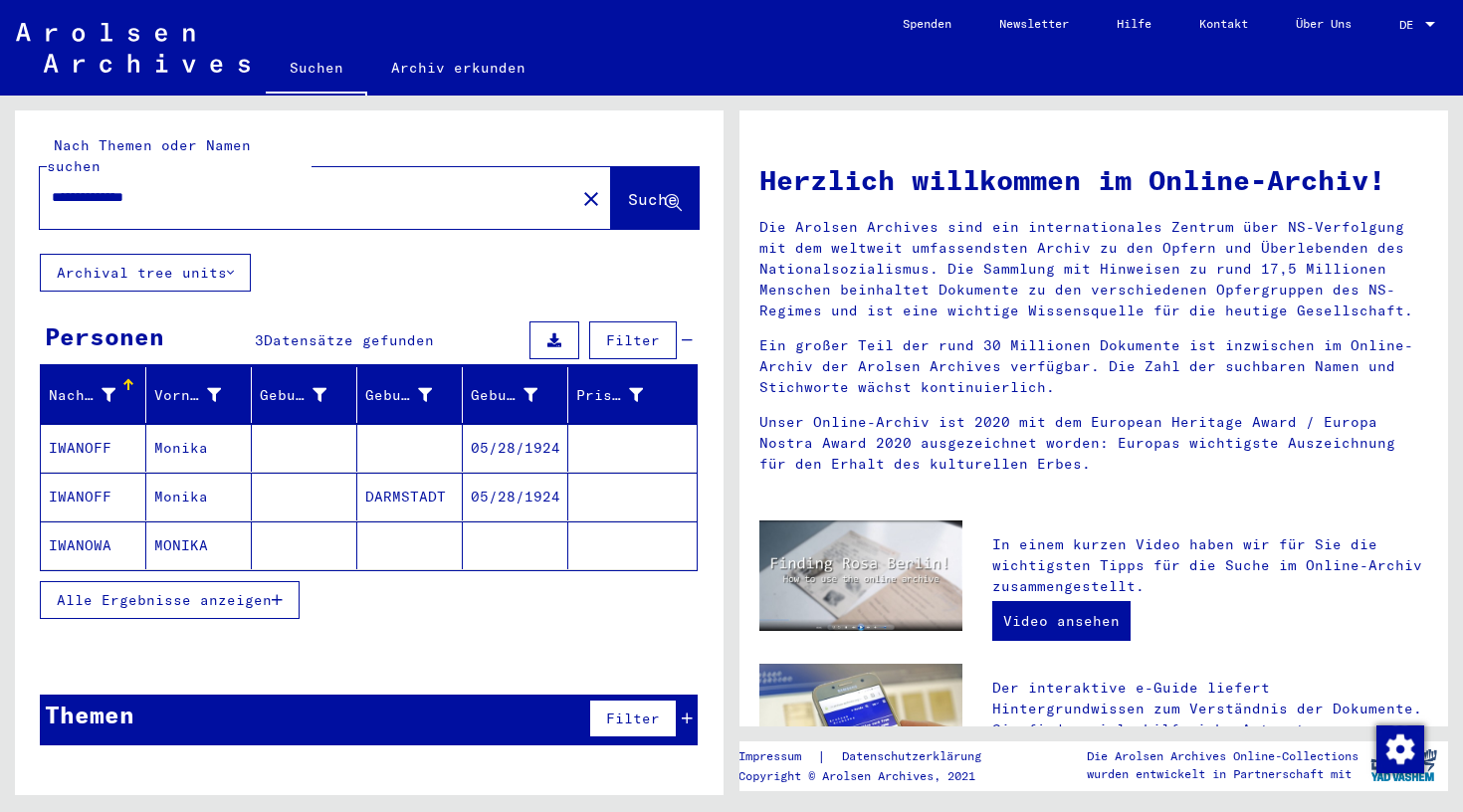 click at bounding box center (305, 497) 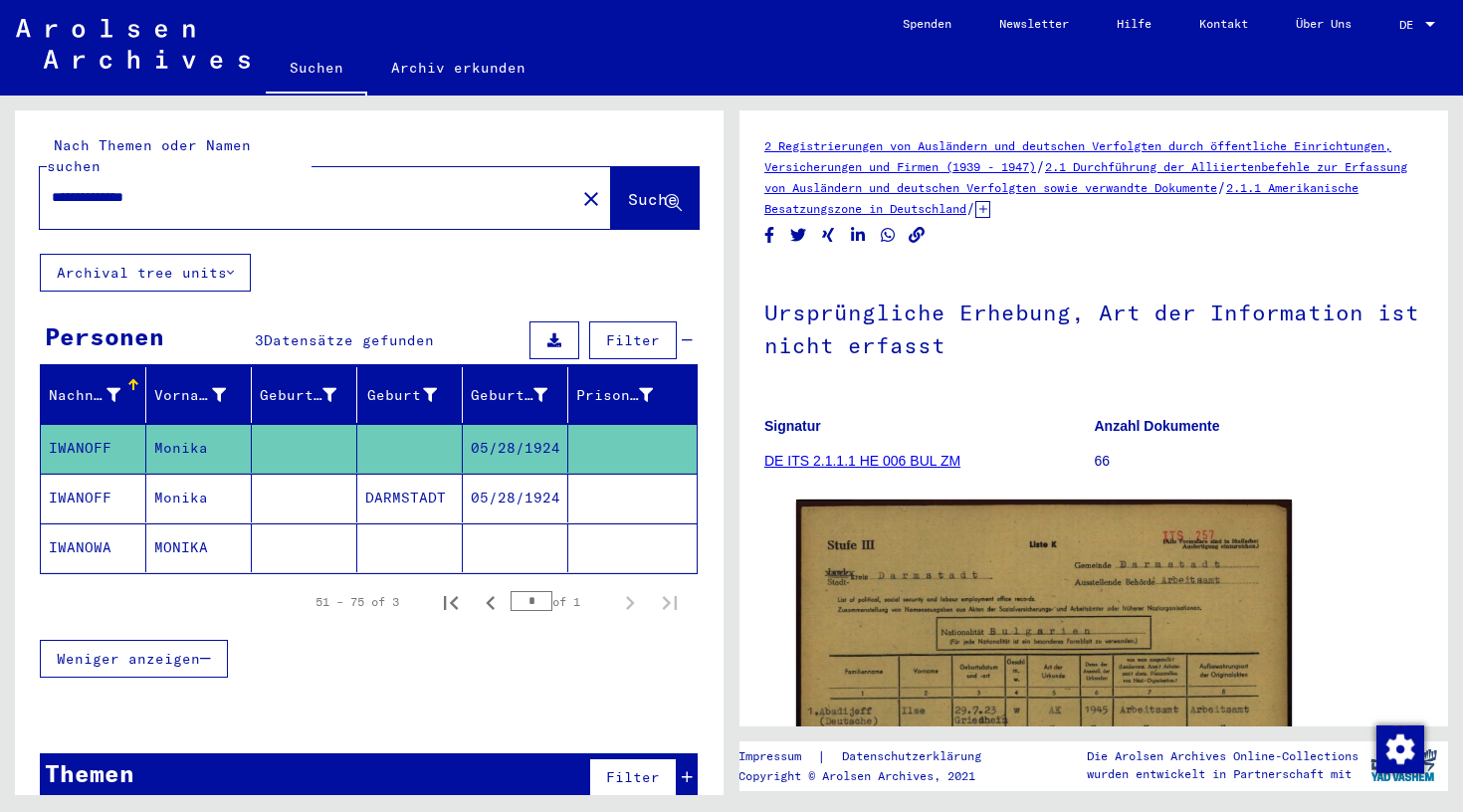 scroll, scrollTop: 0, scrollLeft: 0, axis: both 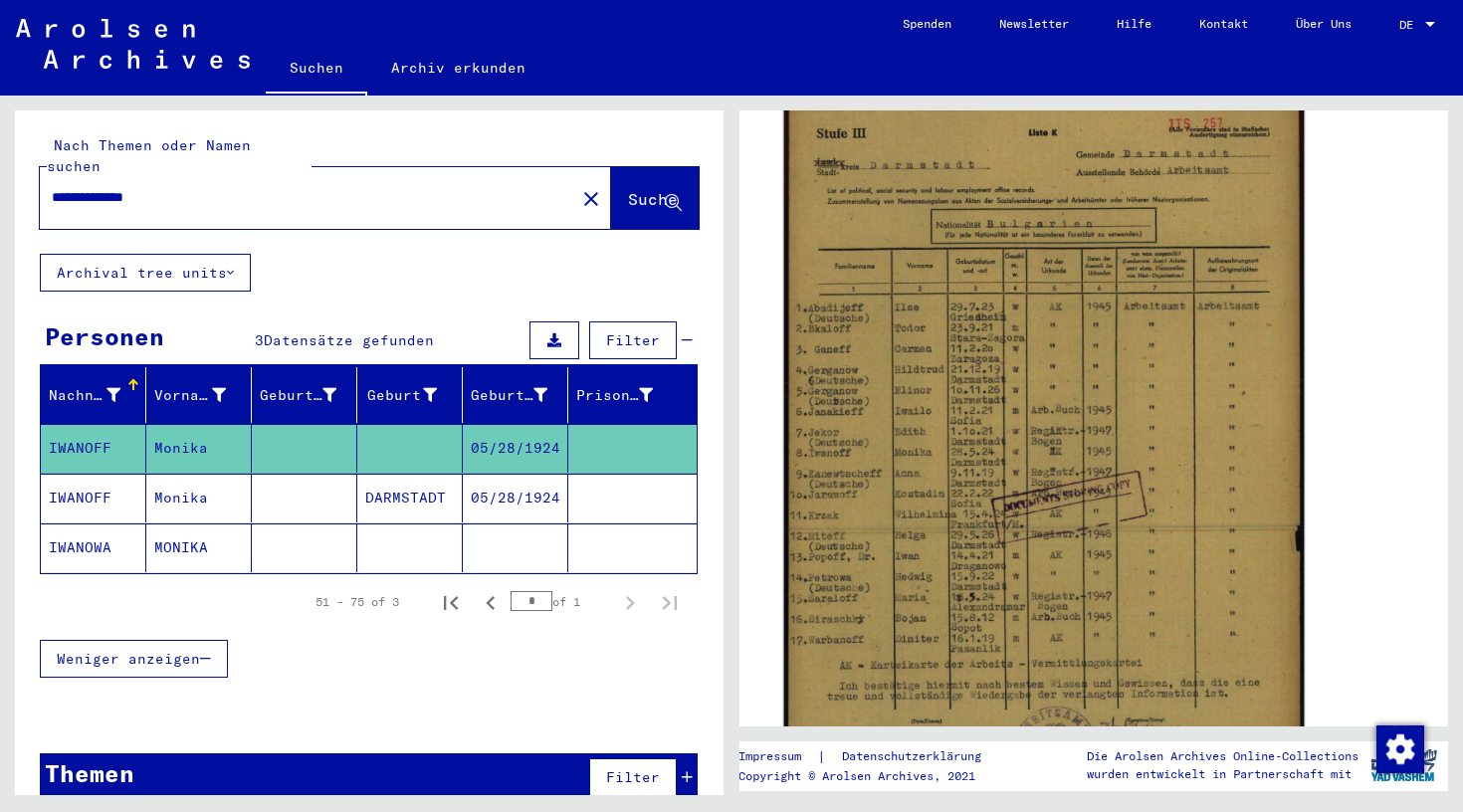 click 